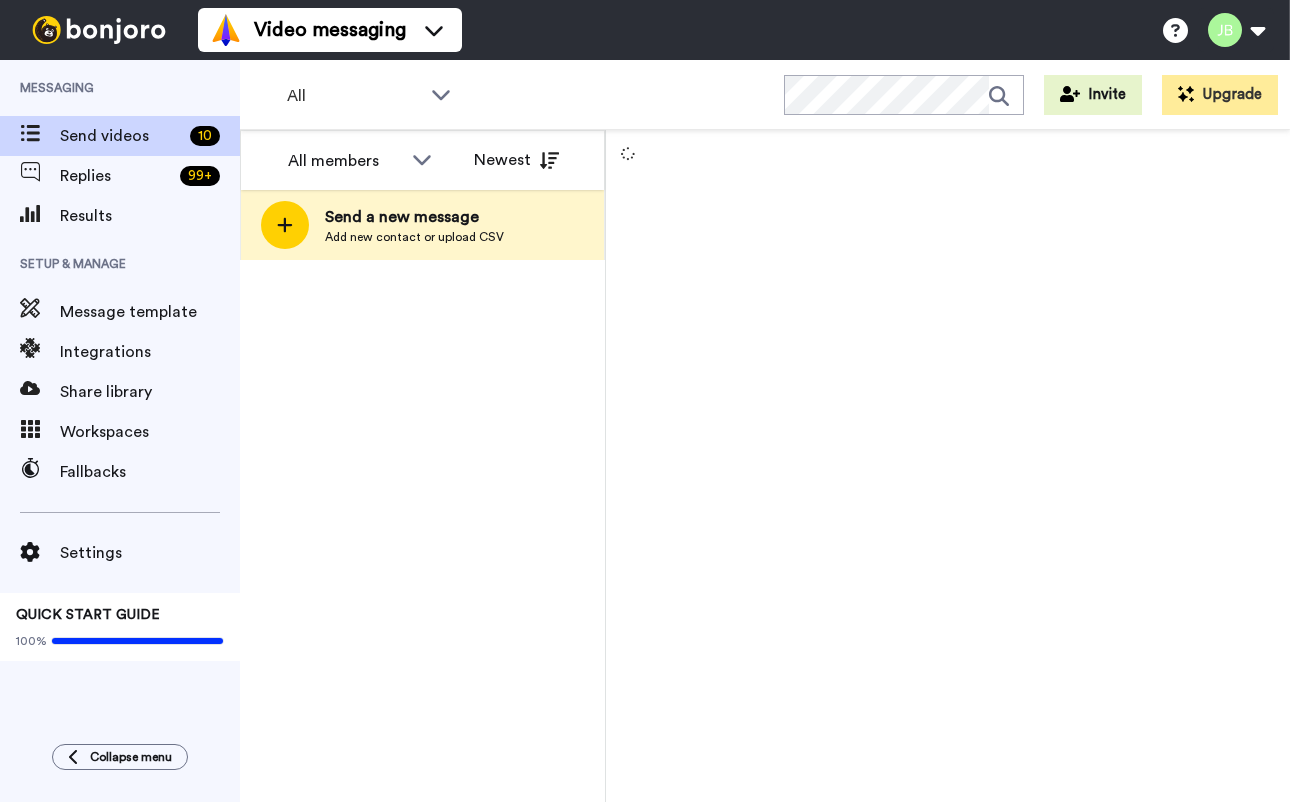 scroll, scrollTop: 0, scrollLeft: 0, axis: both 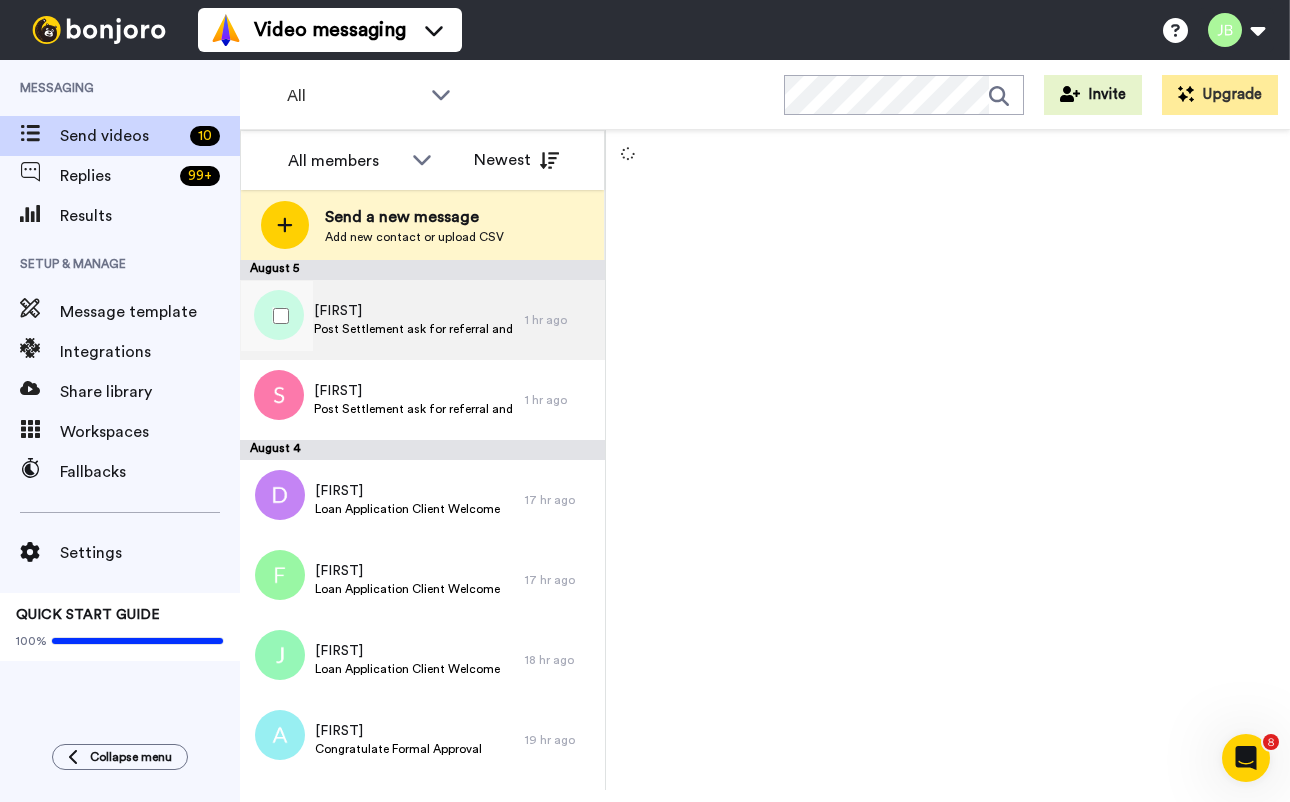 click on "[FIRST]" at bounding box center [414, 311] 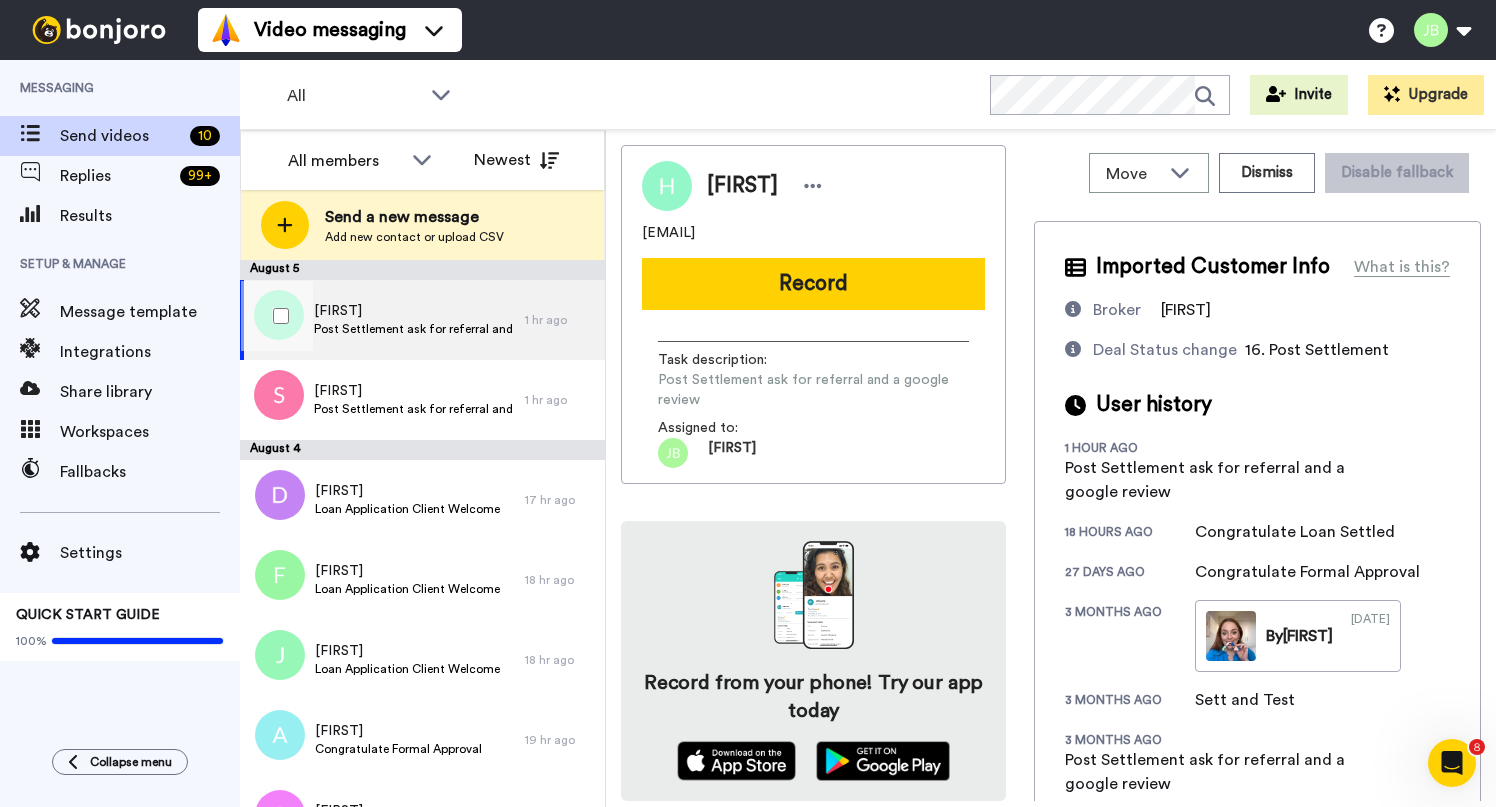 click on "Post Settlement ask for referral and a google review" at bounding box center [414, 329] 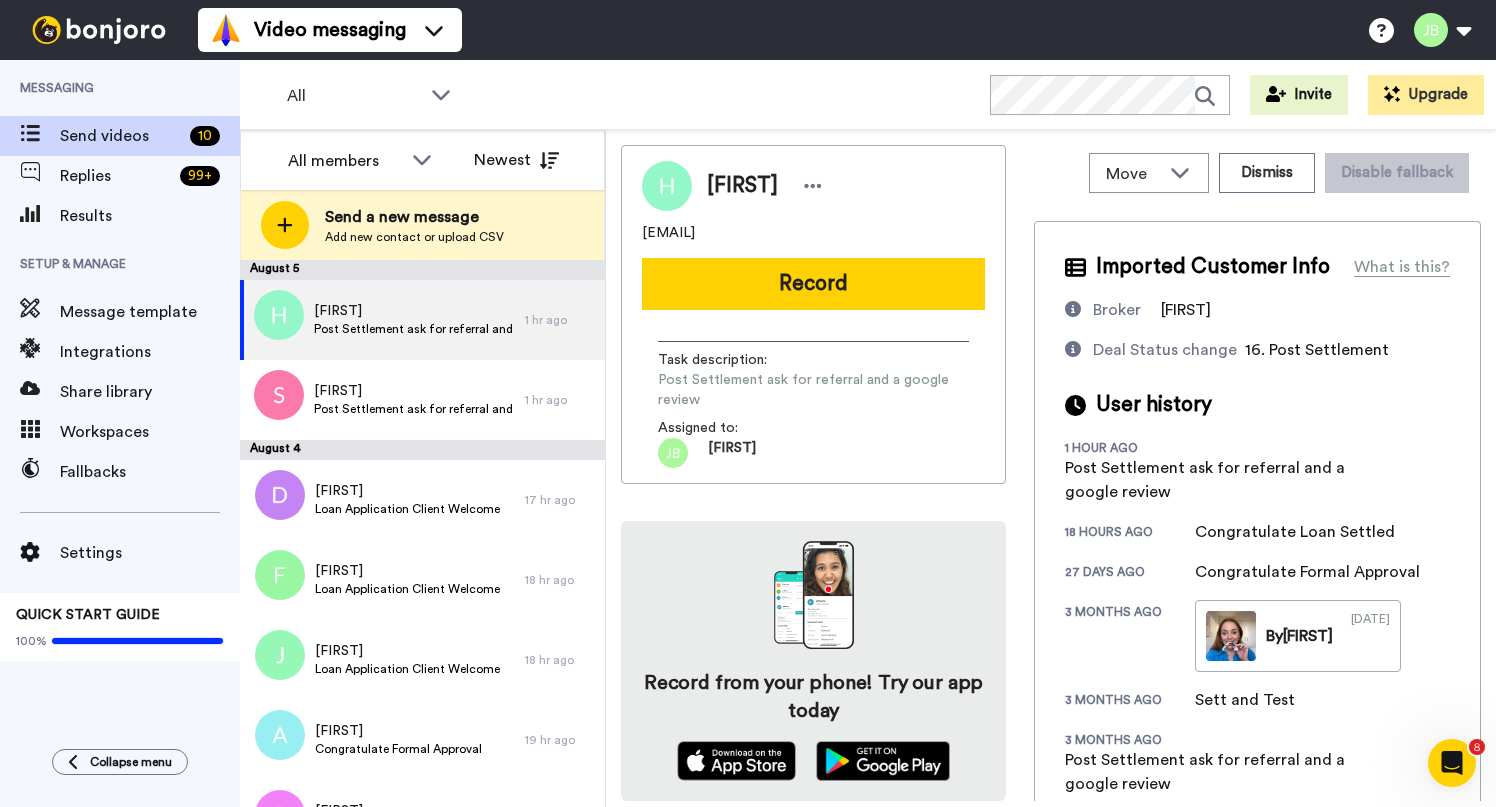 drag, startPoint x: 808, startPoint y: 236, endPoint x: 636, endPoint y: 232, distance: 172.04651 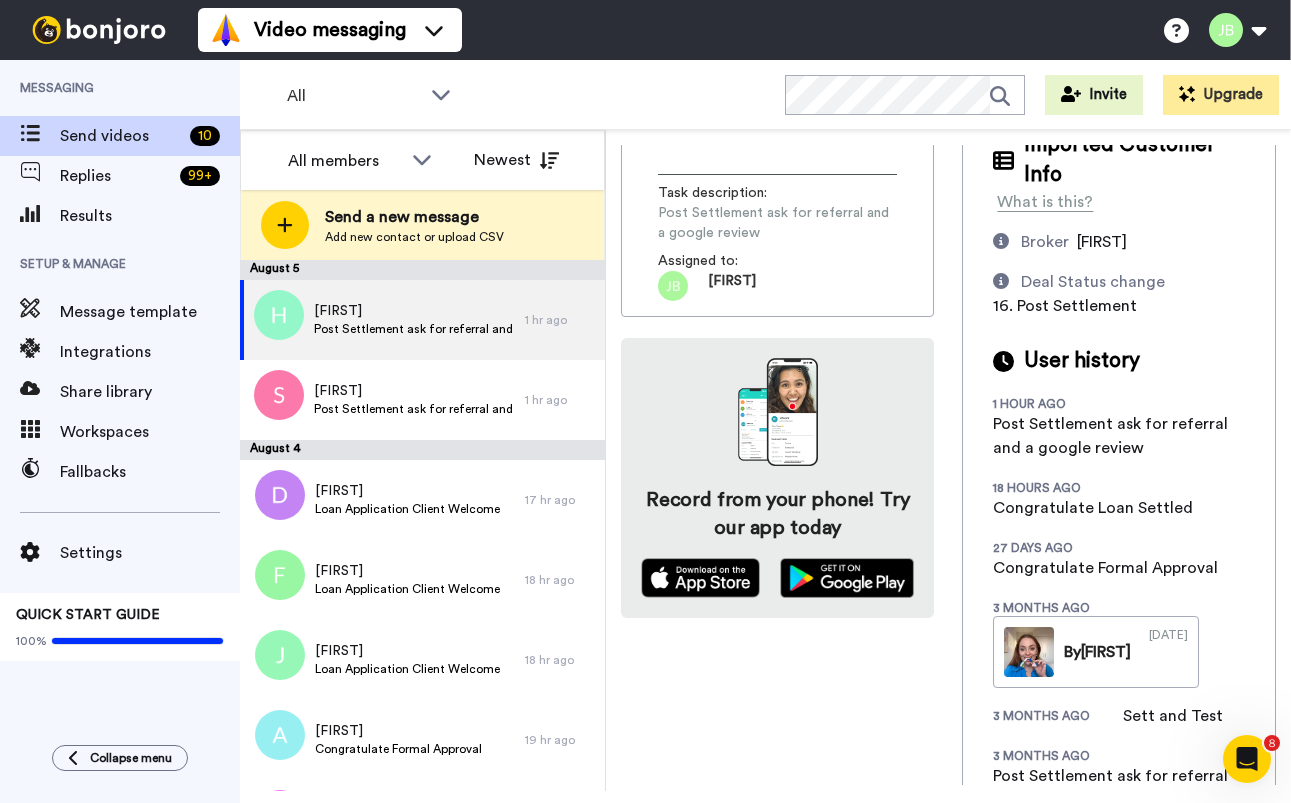 scroll, scrollTop: 388, scrollLeft: 0, axis: vertical 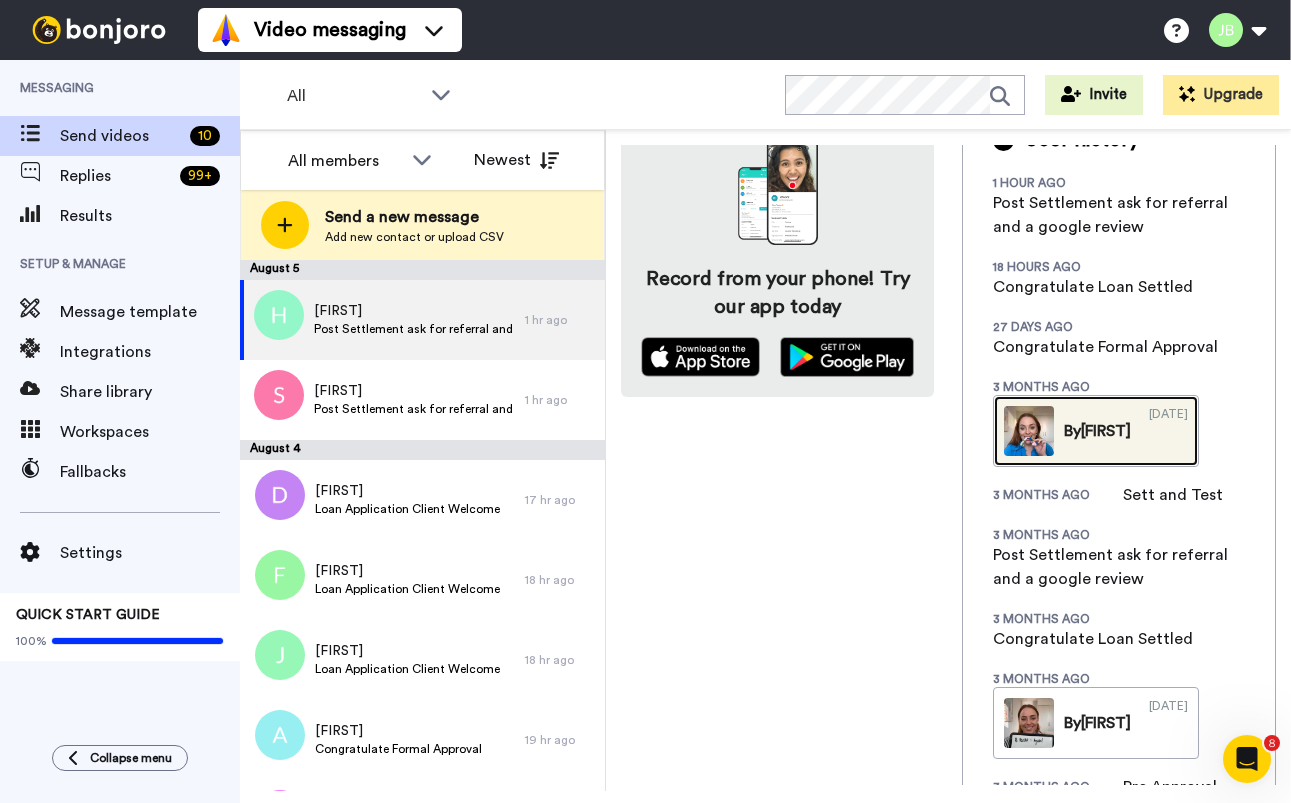 click on "By  Jackie" at bounding box center (1097, 431) 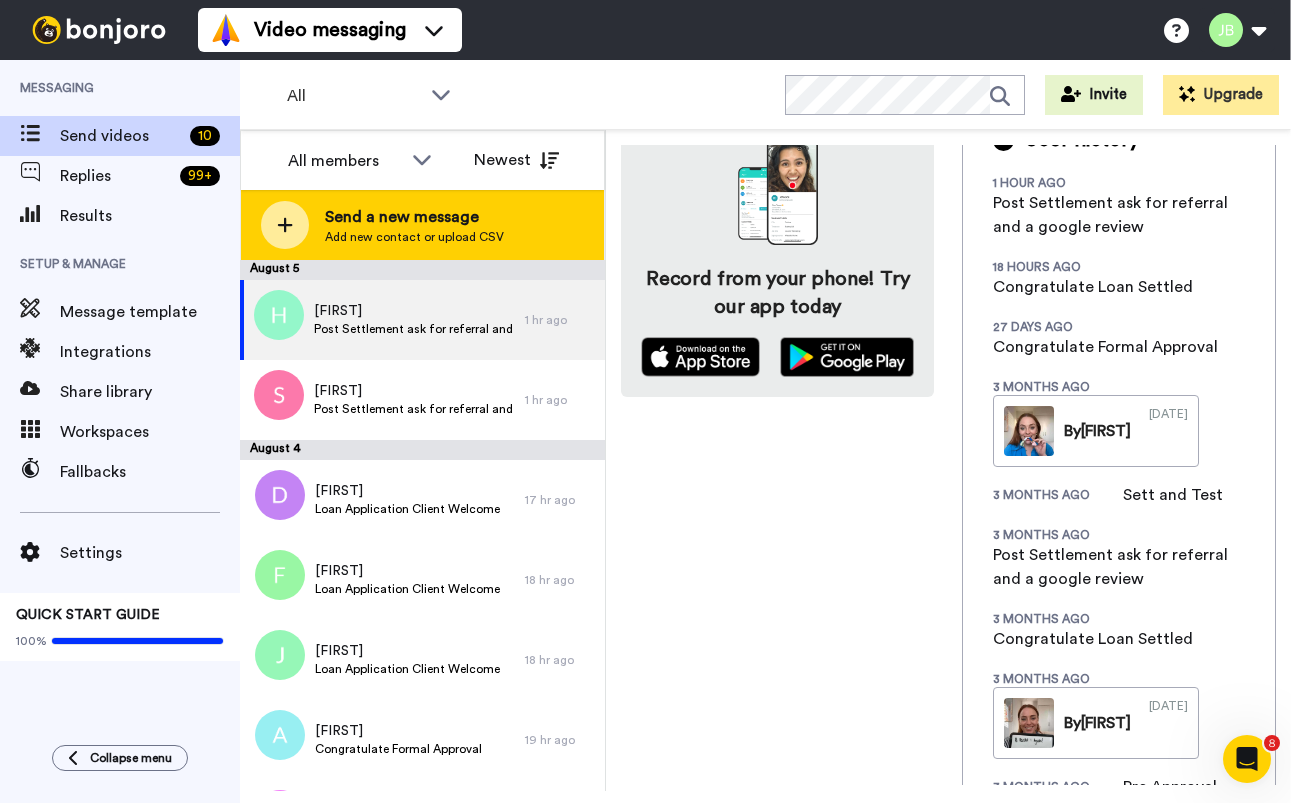 click on "Add new contact or upload CSV" at bounding box center [414, 237] 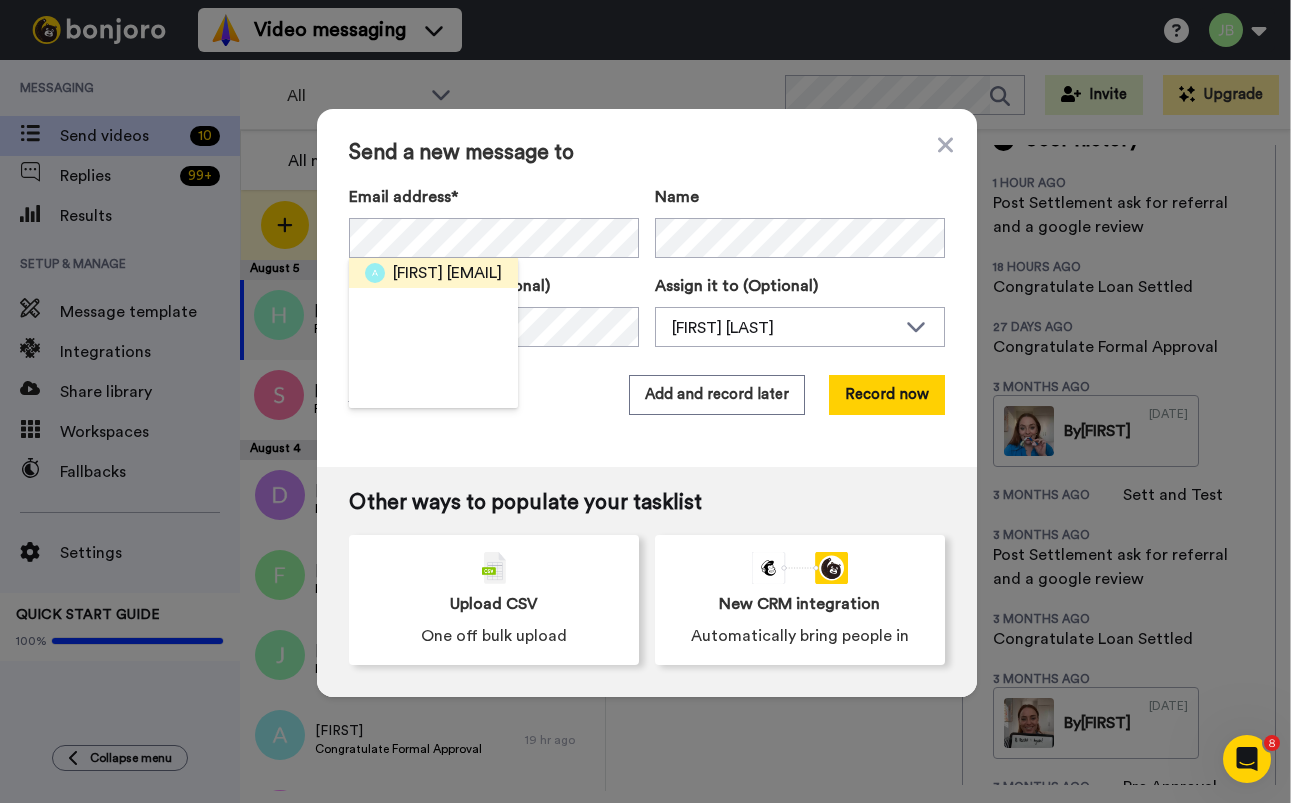 click on "<patelash91@gmail.com>" at bounding box center (474, 273) 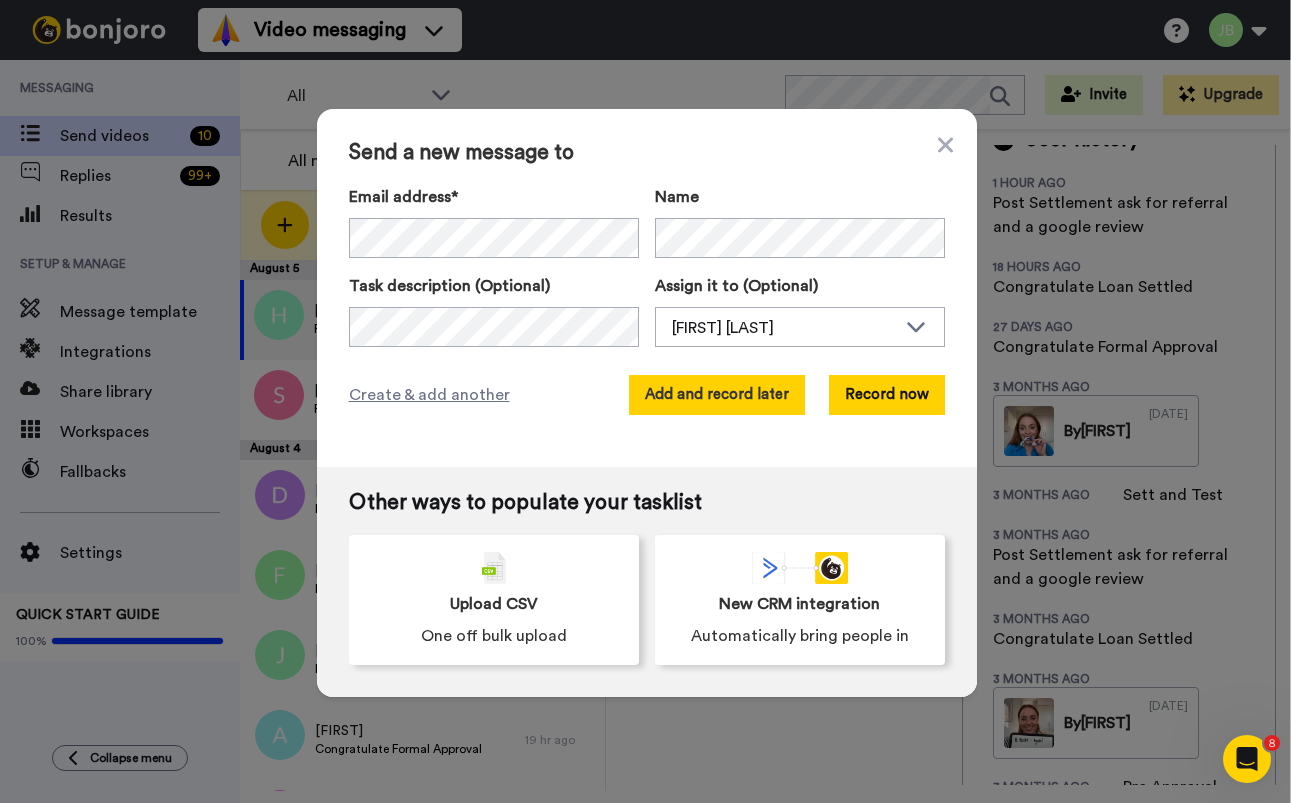 click on "Add and record later" at bounding box center [717, 395] 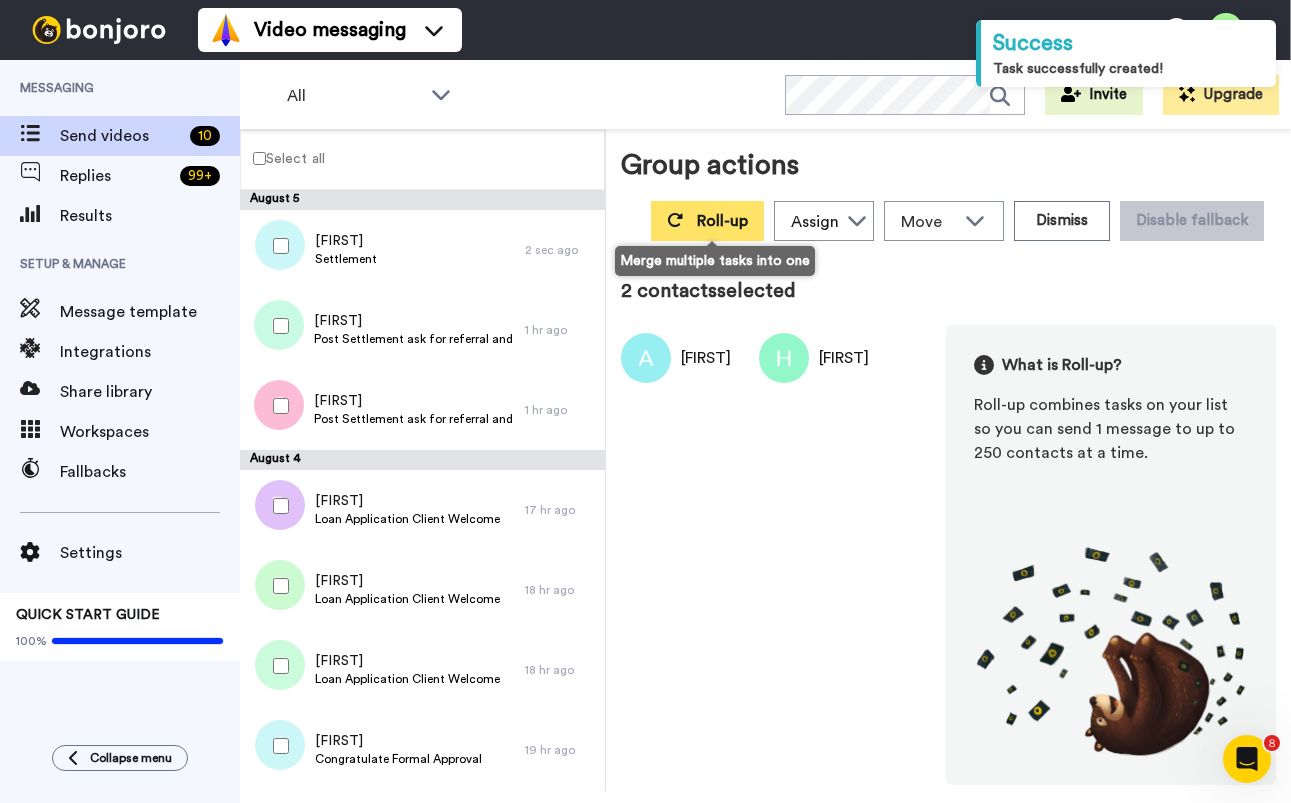 click on "Roll-up" at bounding box center [722, 221] 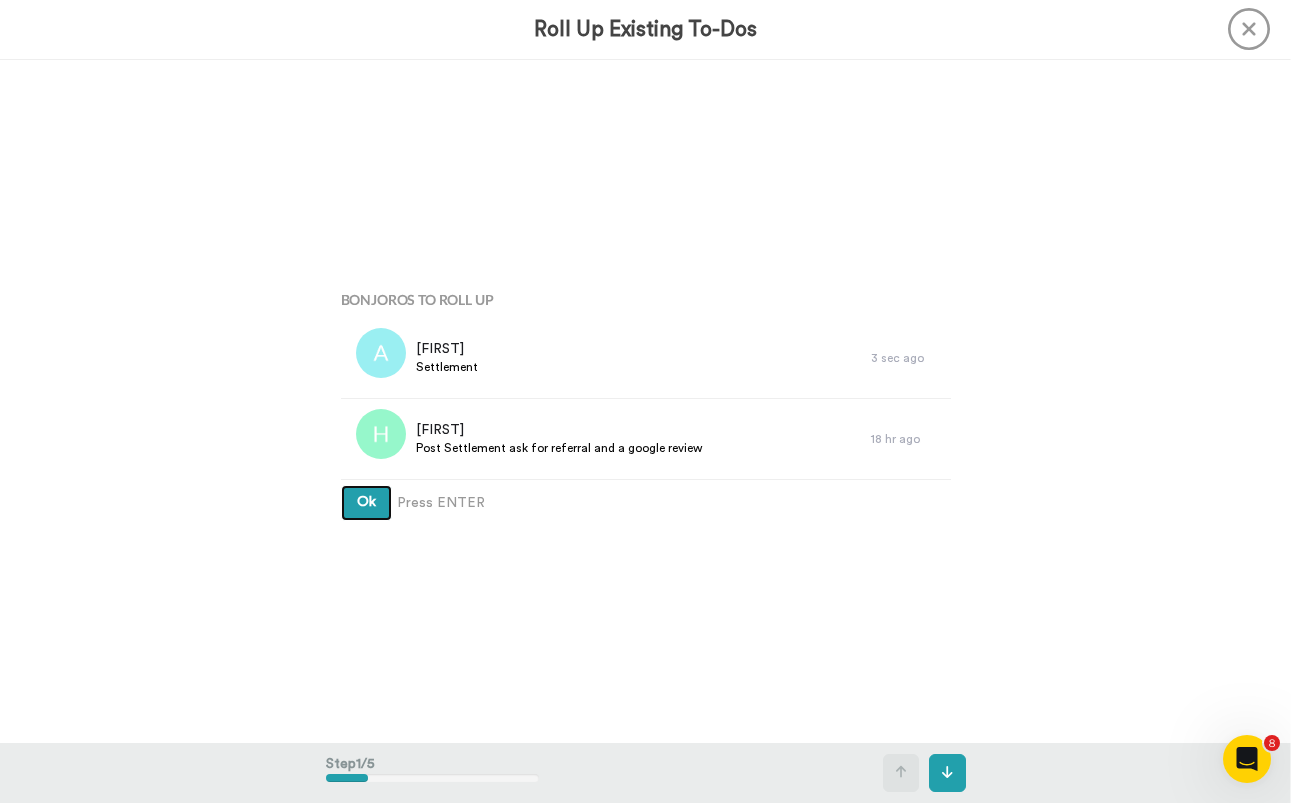 type 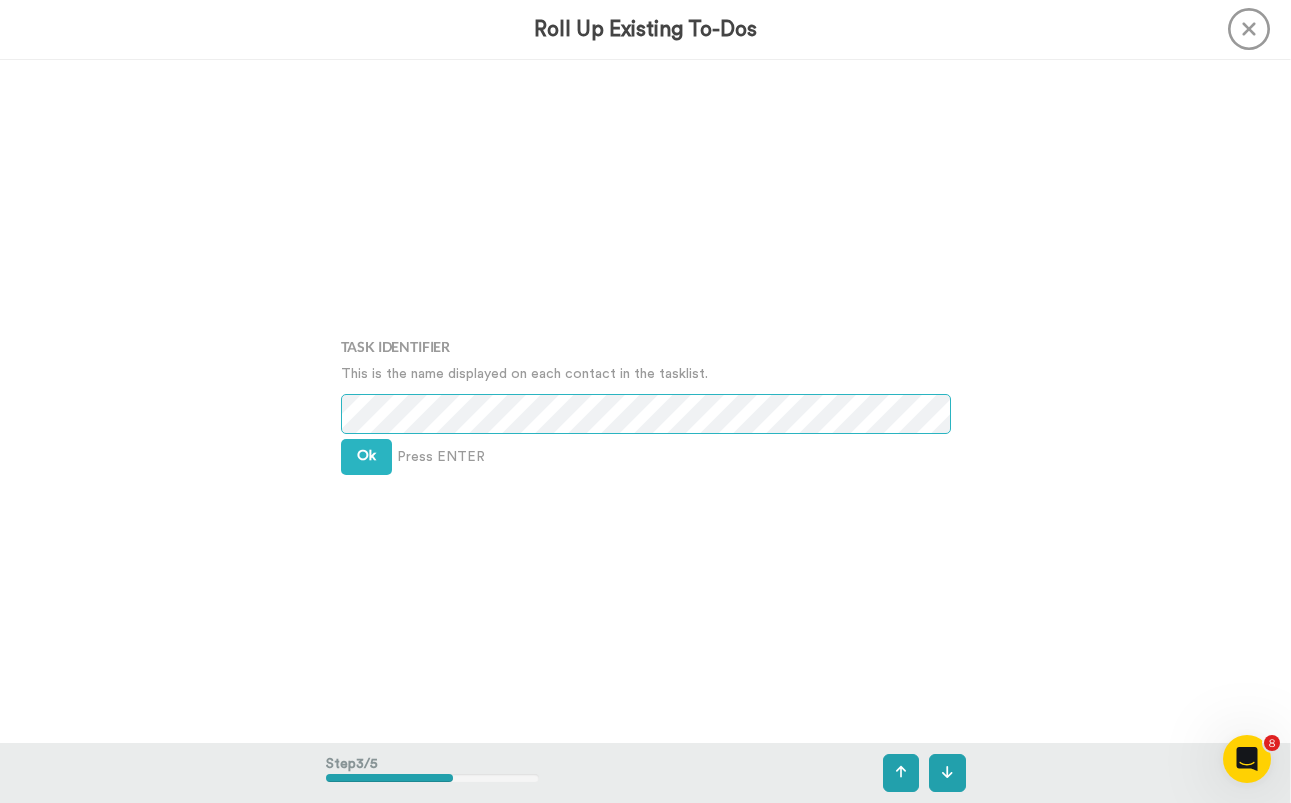 scroll, scrollTop: 1368, scrollLeft: 0, axis: vertical 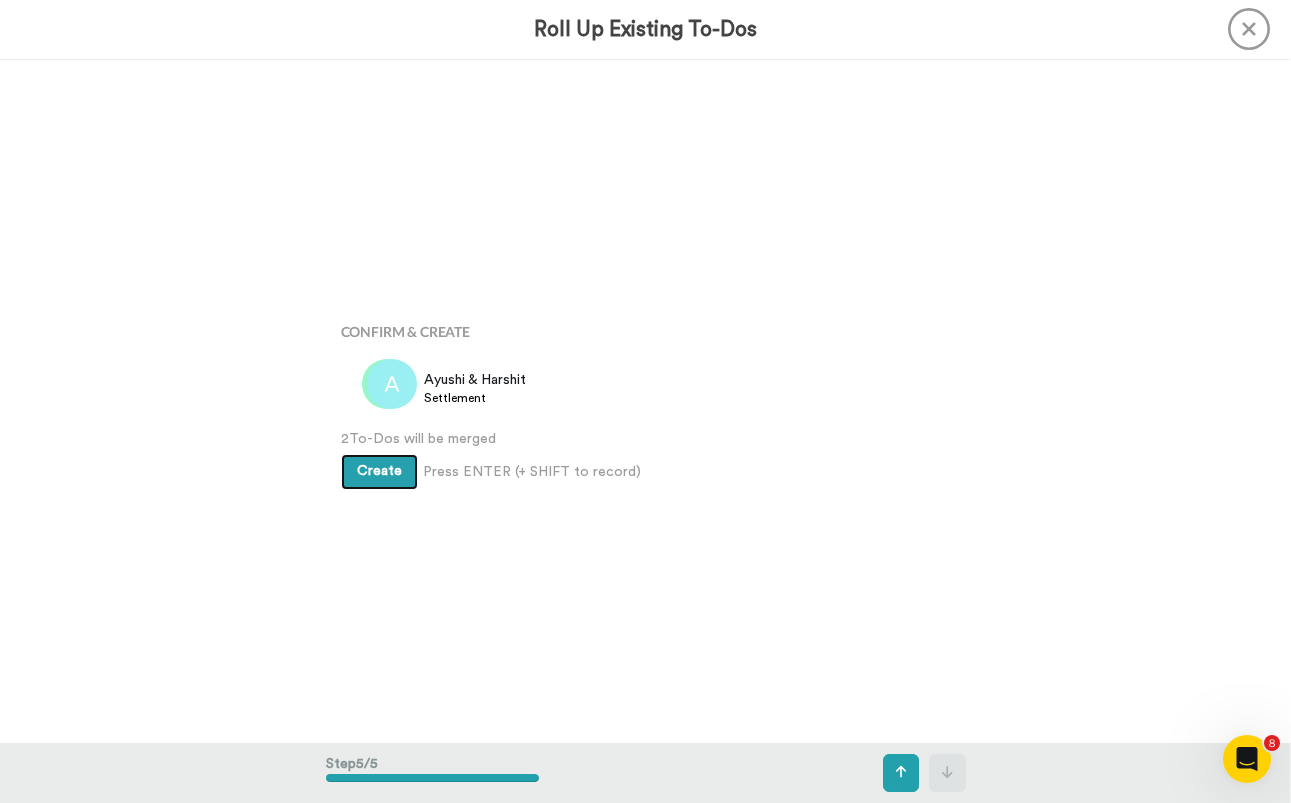 type 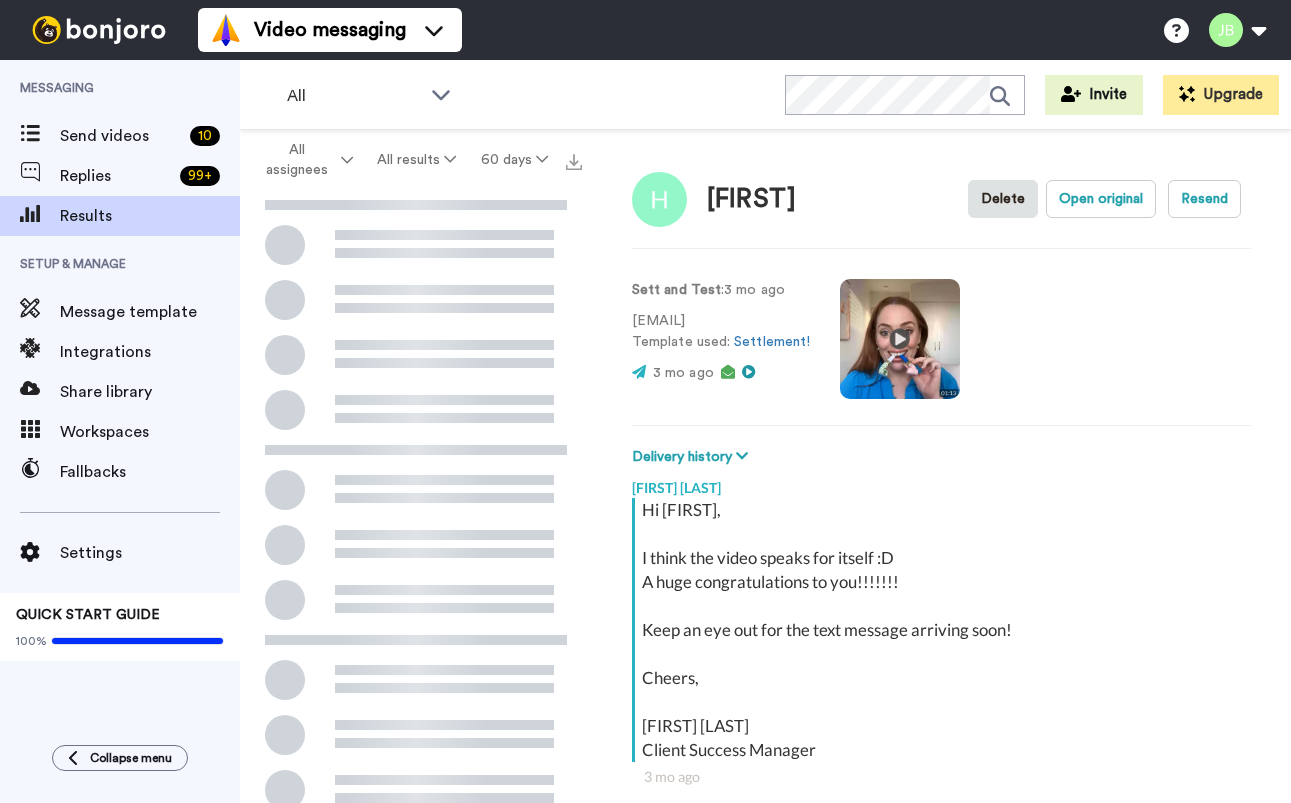 scroll, scrollTop: 0, scrollLeft: 0, axis: both 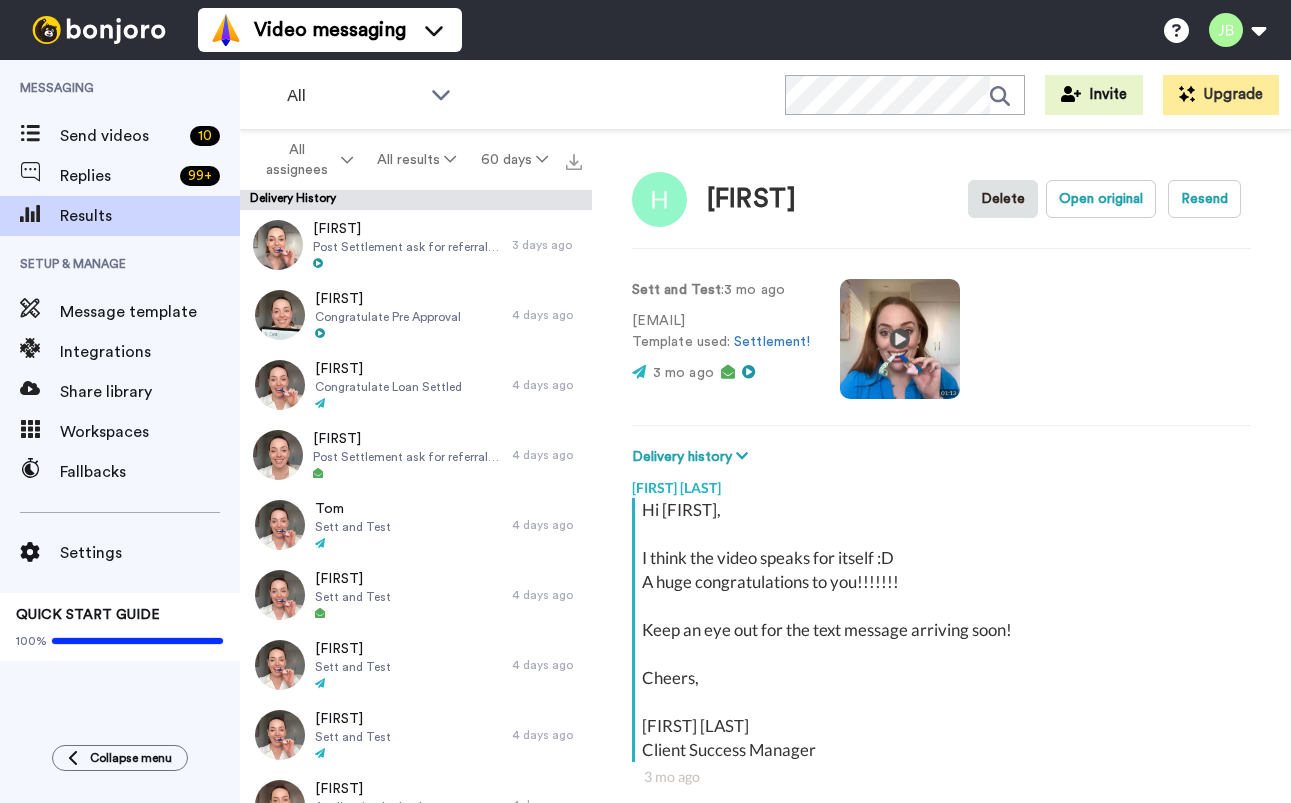 click at bounding box center (900, 339) 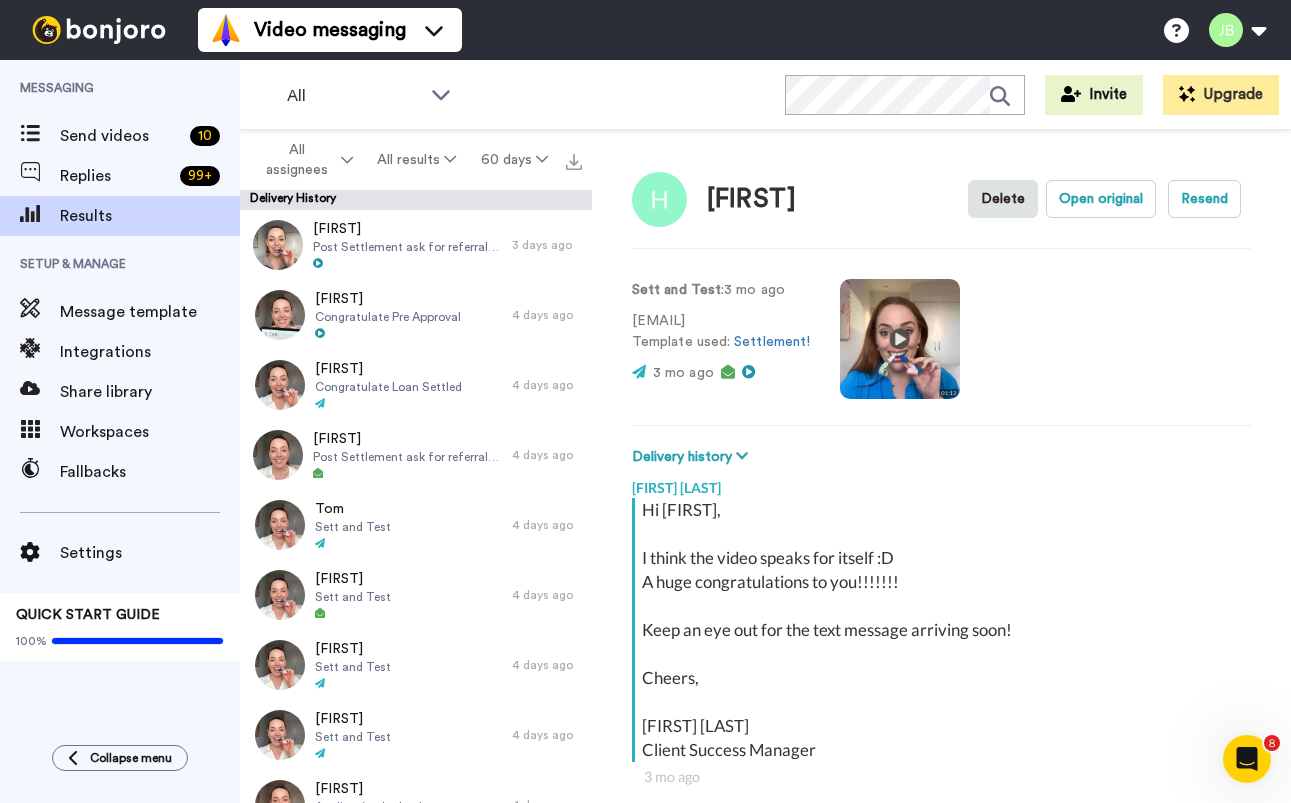 scroll, scrollTop: 0, scrollLeft: 0, axis: both 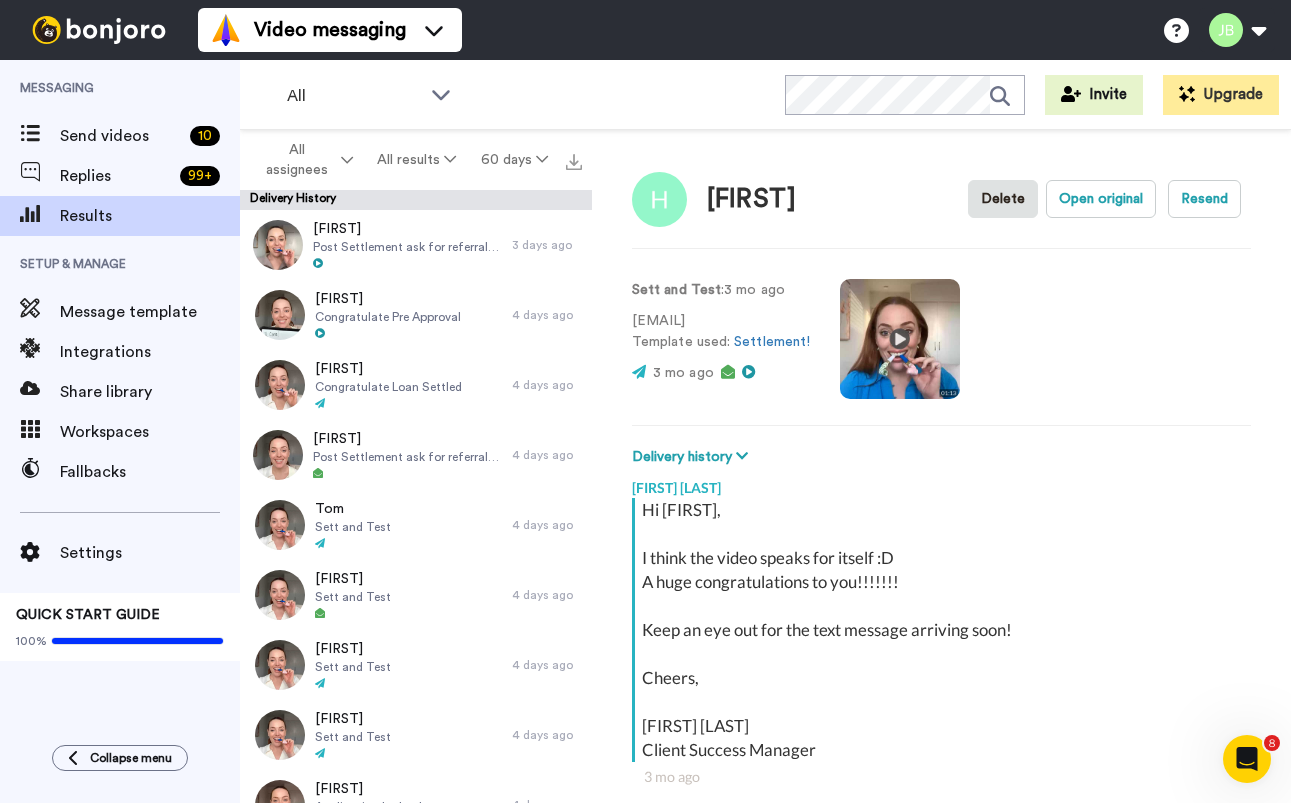 click at bounding box center (900, 339) 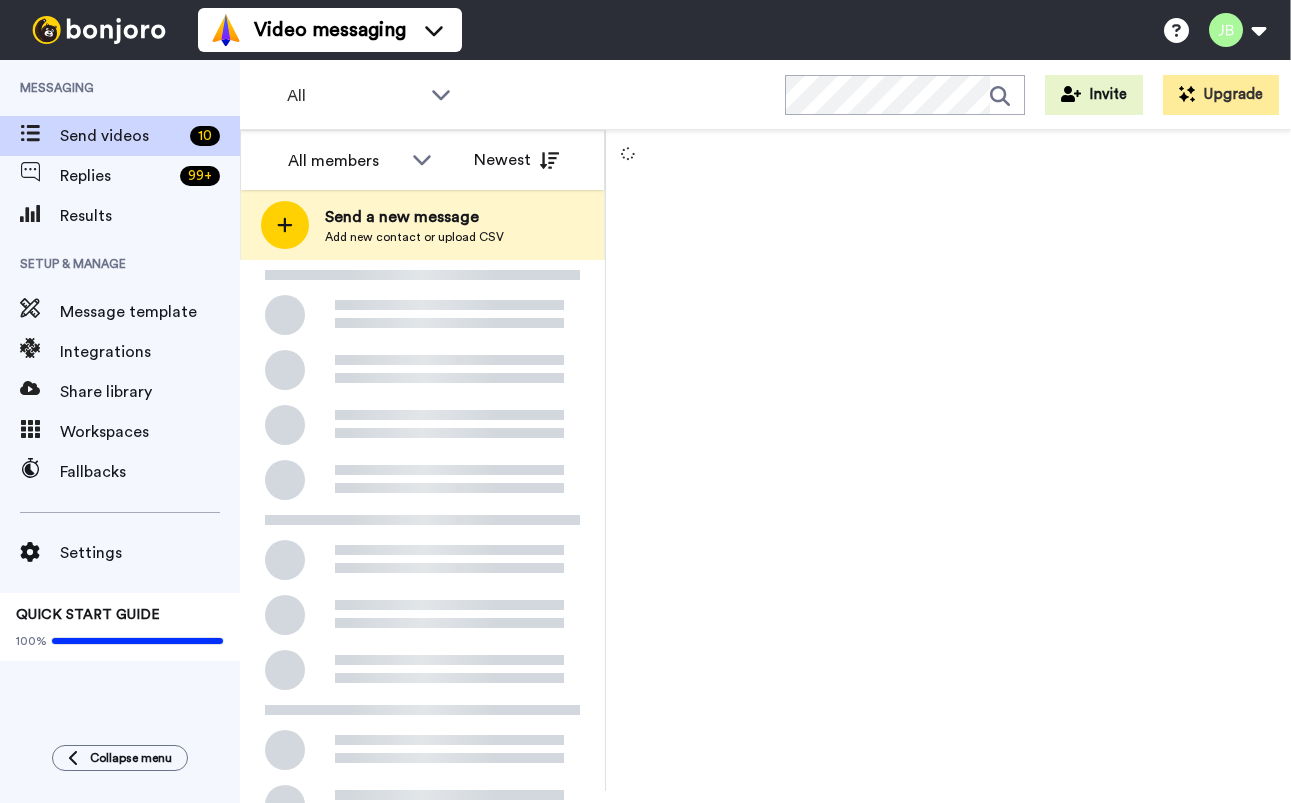 scroll, scrollTop: 0, scrollLeft: 0, axis: both 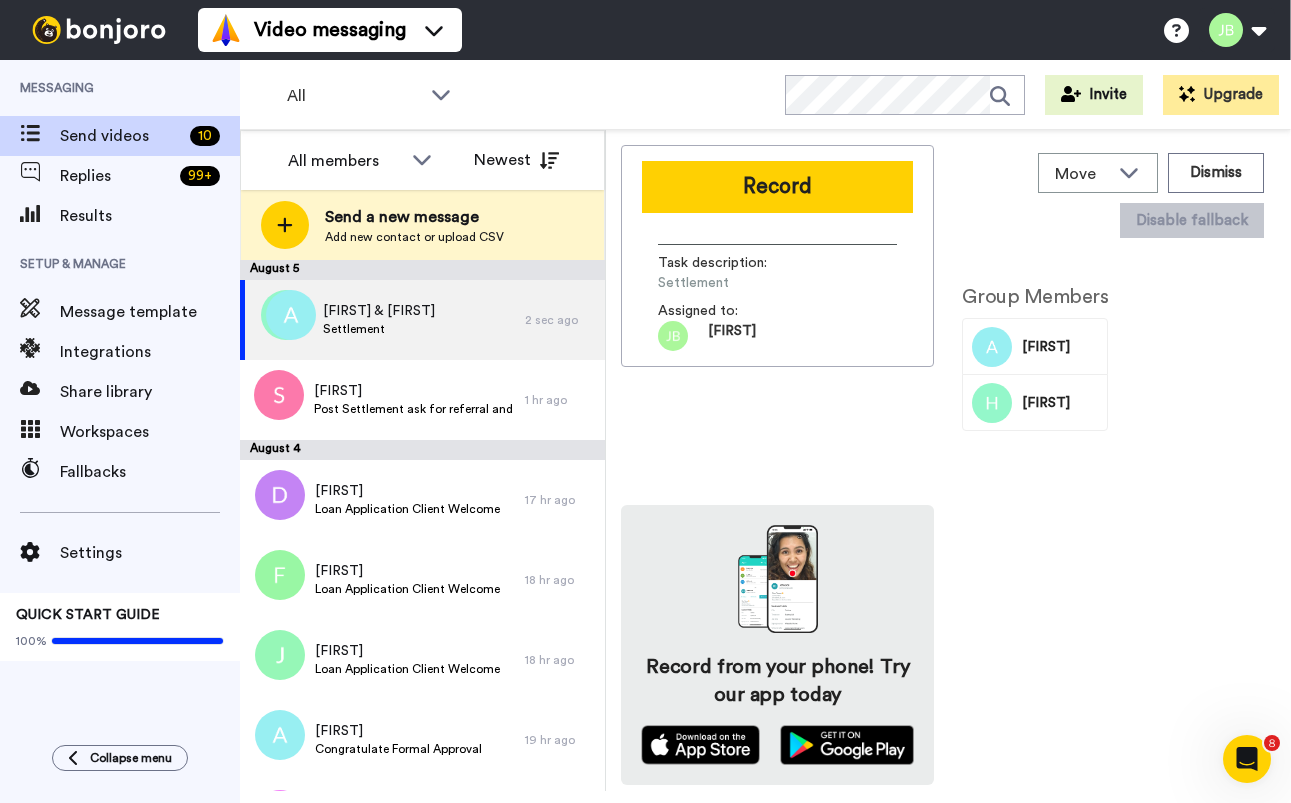 click on "Record" at bounding box center [777, 187] 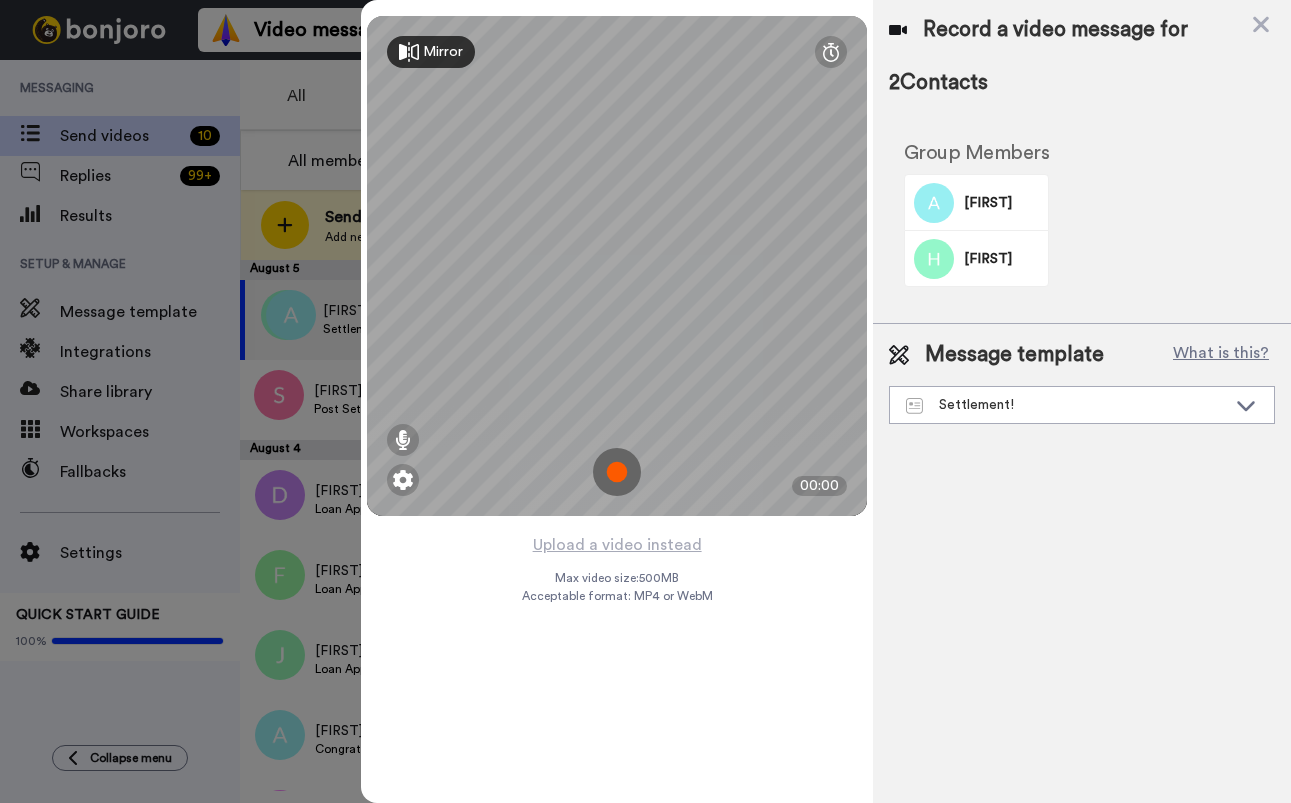 click on "Record a video message for 2  Contacts Group Members Ayushi Harshit Message template What is this? Settlement! Joust- Steven Joust Pilot- Tristan VBP Conference 2024 Testimonial H and R Block Joust- PURCH (APRIL 2022) Joust- REFI (April 2022) Christmas 2021 Settlement! Lydian - Partner - New  - Portal Formal Approval Pre Approval Loan Deal New Client (Lead) Application Lodged Joust" at bounding box center [1082, 401] 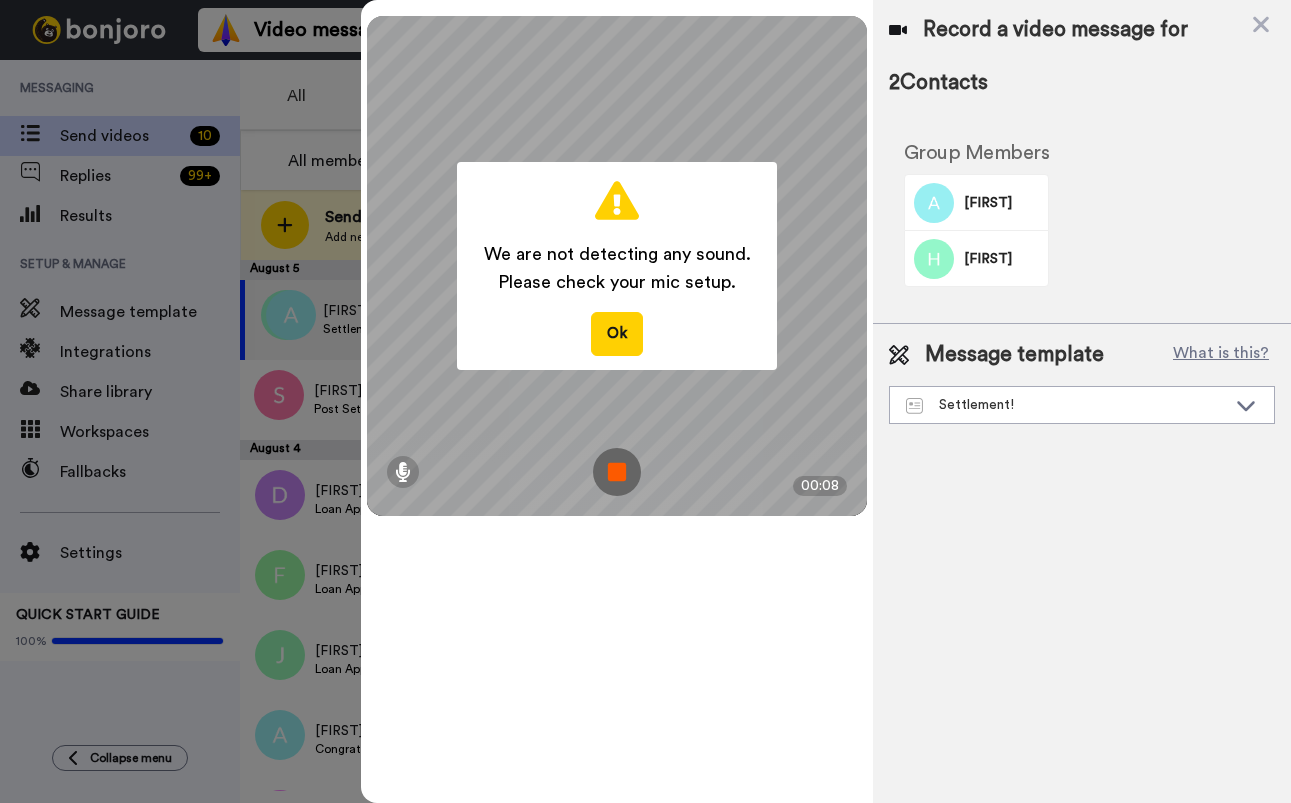 click at bounding box center [617, 472] 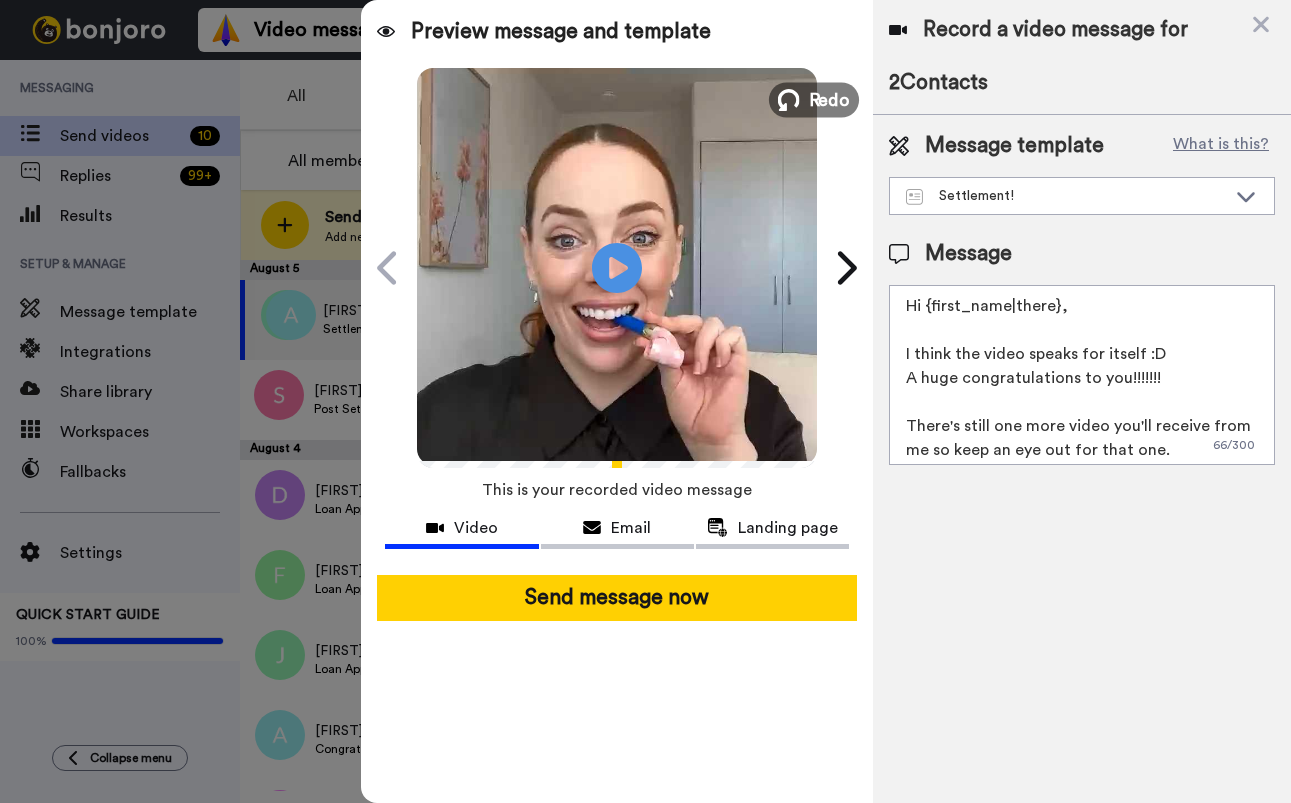 click on "Redo" at bounding box center [830, 99] 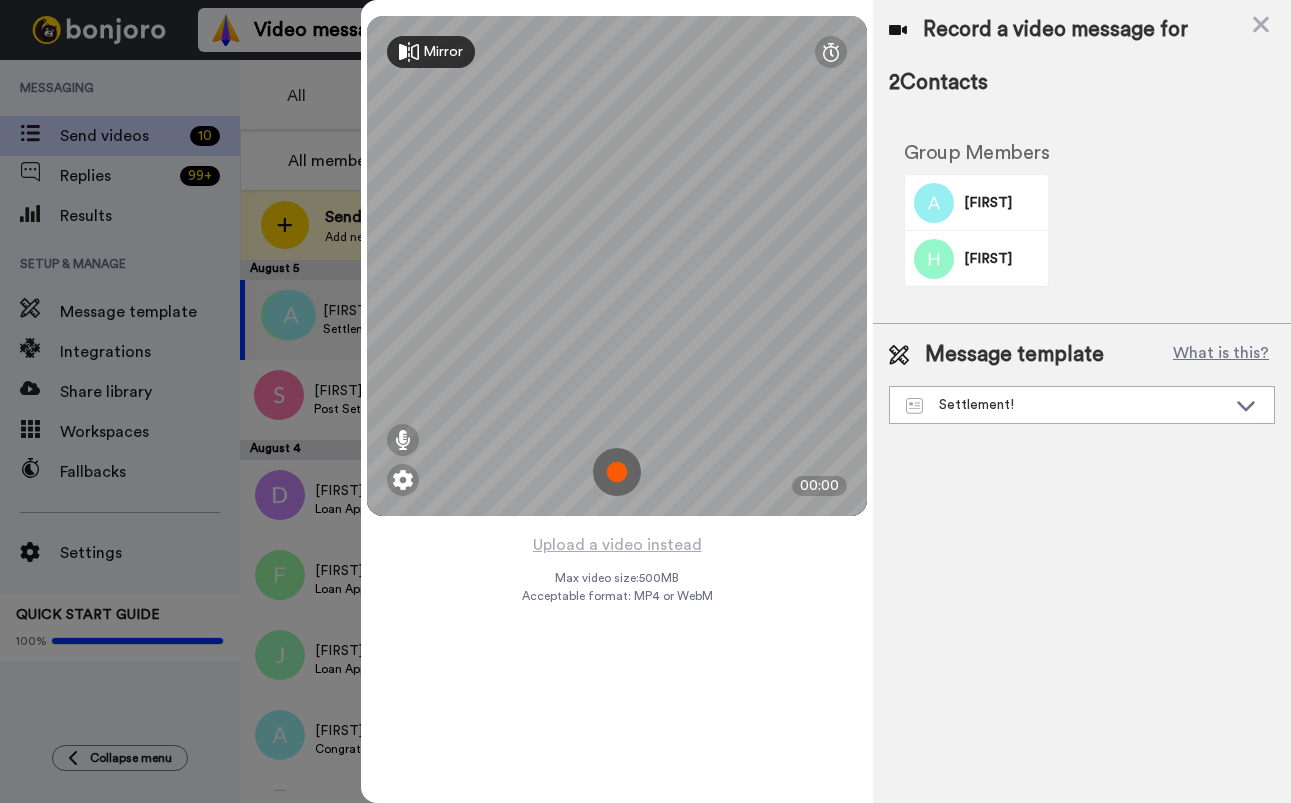 click at bounding box center (617, 472) 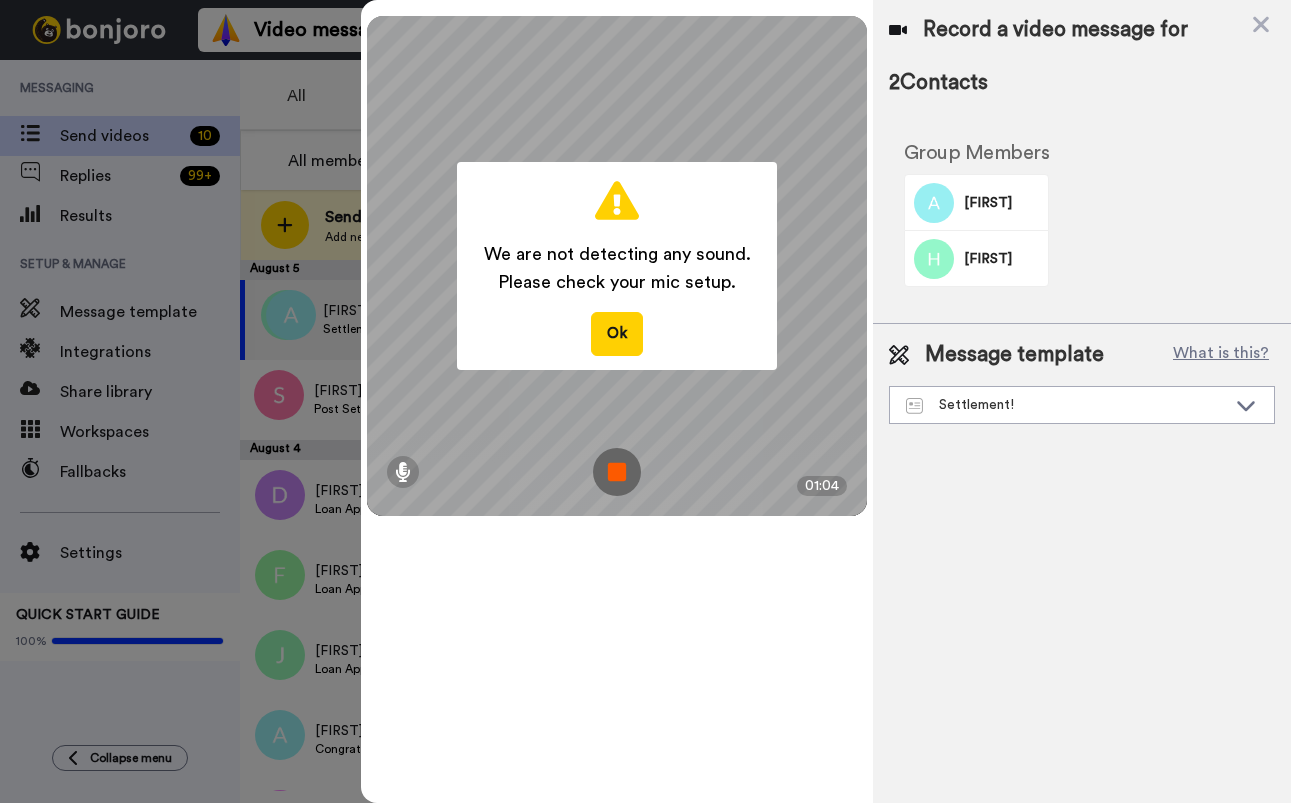 click at bounding box center (617, 472) 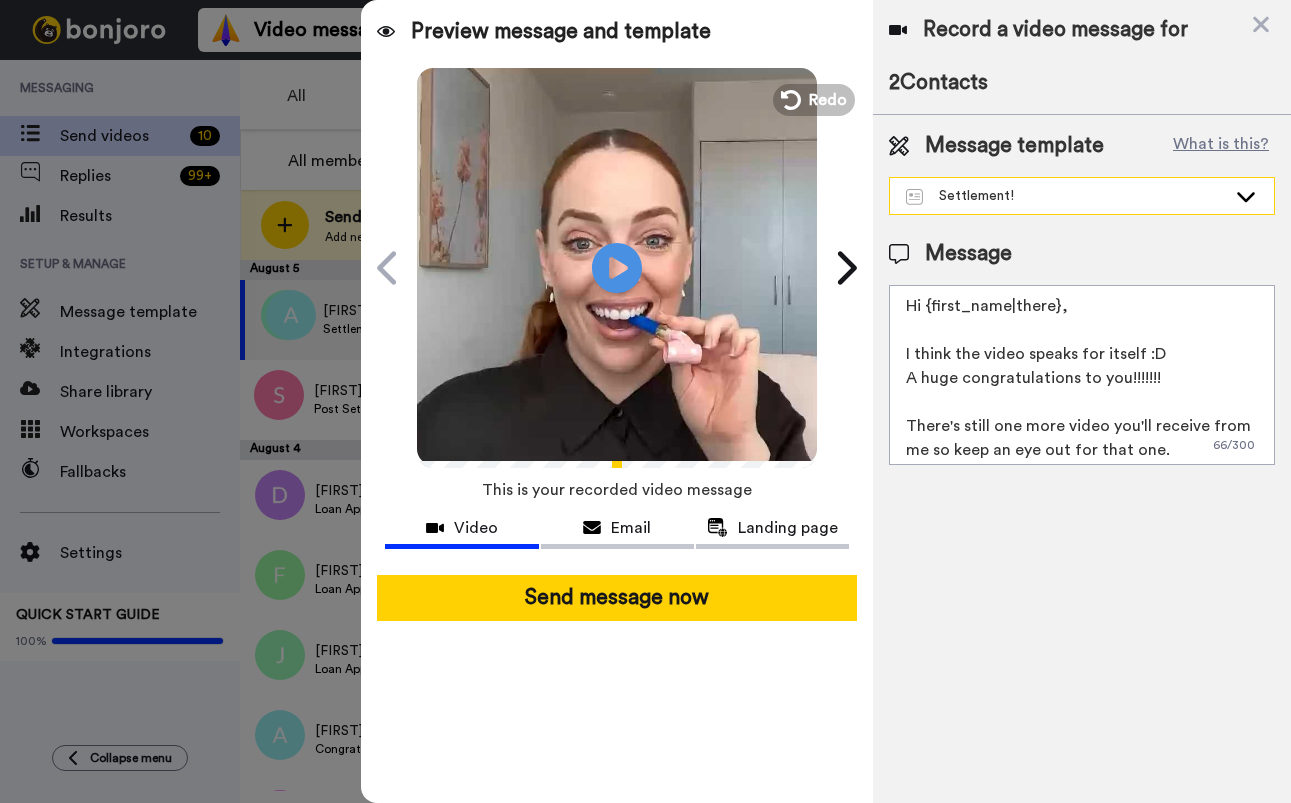 click on "Settlement!" at bounding box center [1066, 196] 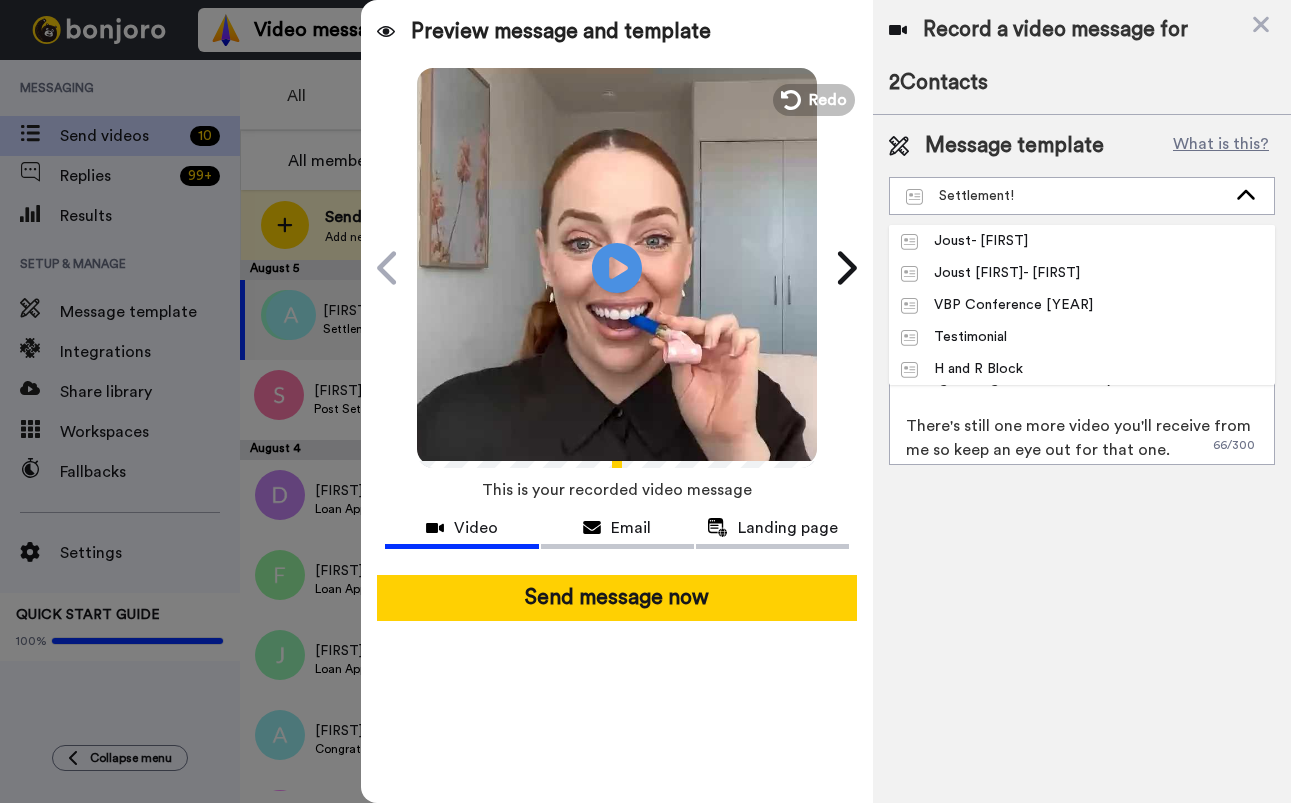 click on "Record a video message for 2  Contacts Message template What is this? Settlement! Joust- Steven Joust- Pilot- Tristan VBP Conference 2024 Testimonial H and R Block Joust- PURCH (APRIL 2022) Joust- REFI (April 2022) Christmas 2021 Settlement! Lydian - Partner - New  - Portal Formal Approval Pre Approval Loan Deal New Client (Lead) Application Lodged Joust Message Hi {first_name|there},
I think the video speaks for itself :D
A huge congratulations to you!!!!!!!
There's still one more video you'll receive from me so keep an eye out for that one.
Cheers,
[FIRST] [LAST]
Client Success Manager 66 / 300" at bounding box center [1082, 401] 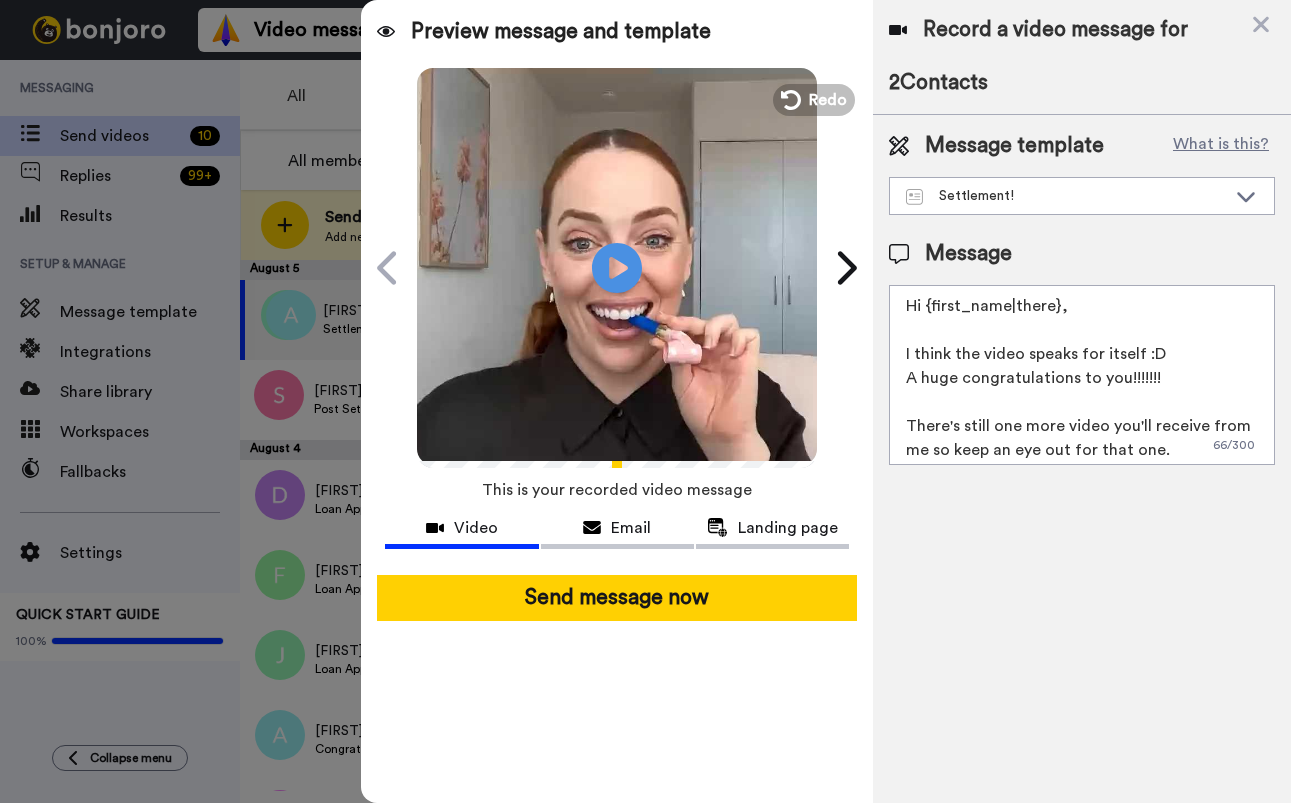 click on "Hi {first_name|there},
I think the video speaks for itself :D
A huge congratulations to you!!!!!!!
There's still one more video you'll receive from me so keep an eye out for that one.
Cheers,
[FIRST] [LAST]
Client Success Manager" at bounding box center (1082, 375) 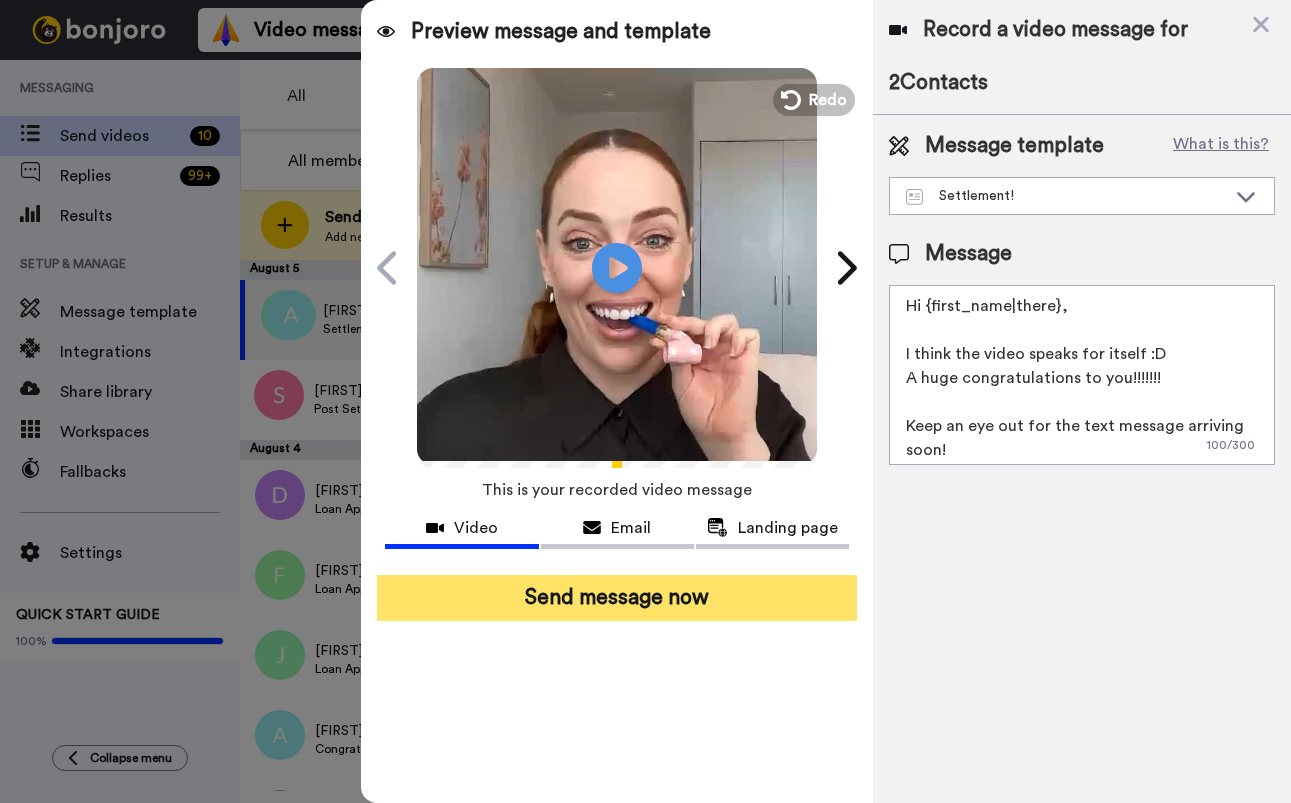 type on "Hi {first_name|there},
I think the video speaks for itself :D
A huge congratulations to you!!!!!!!
Keep an eye out for the text message arriving soon!
Cheers,
[FIRST] [LAST]
Client Success Manager" 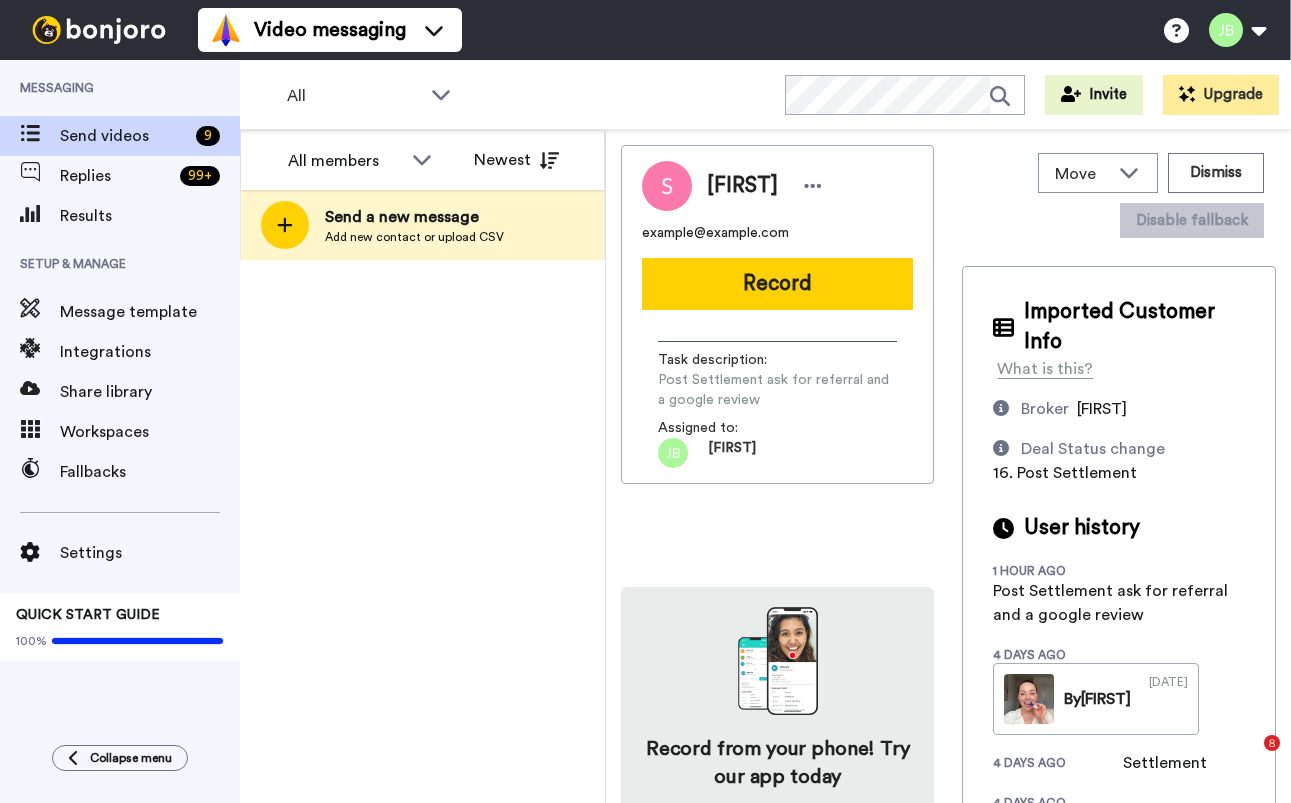scroll, scrollTop: 0, scrollLeft: 0, axis: both 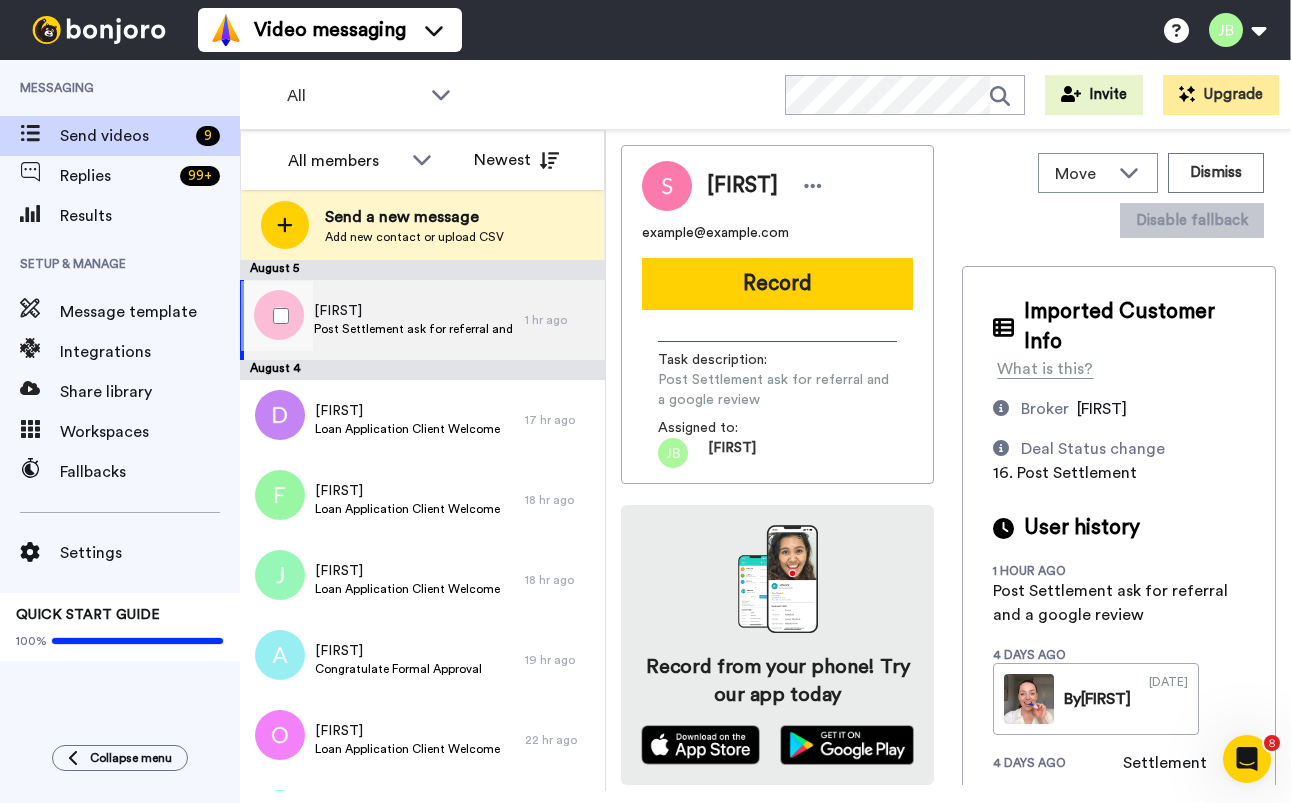 click on "Post Settlement ask for referral and a google review" at bounding box center (414, 329) 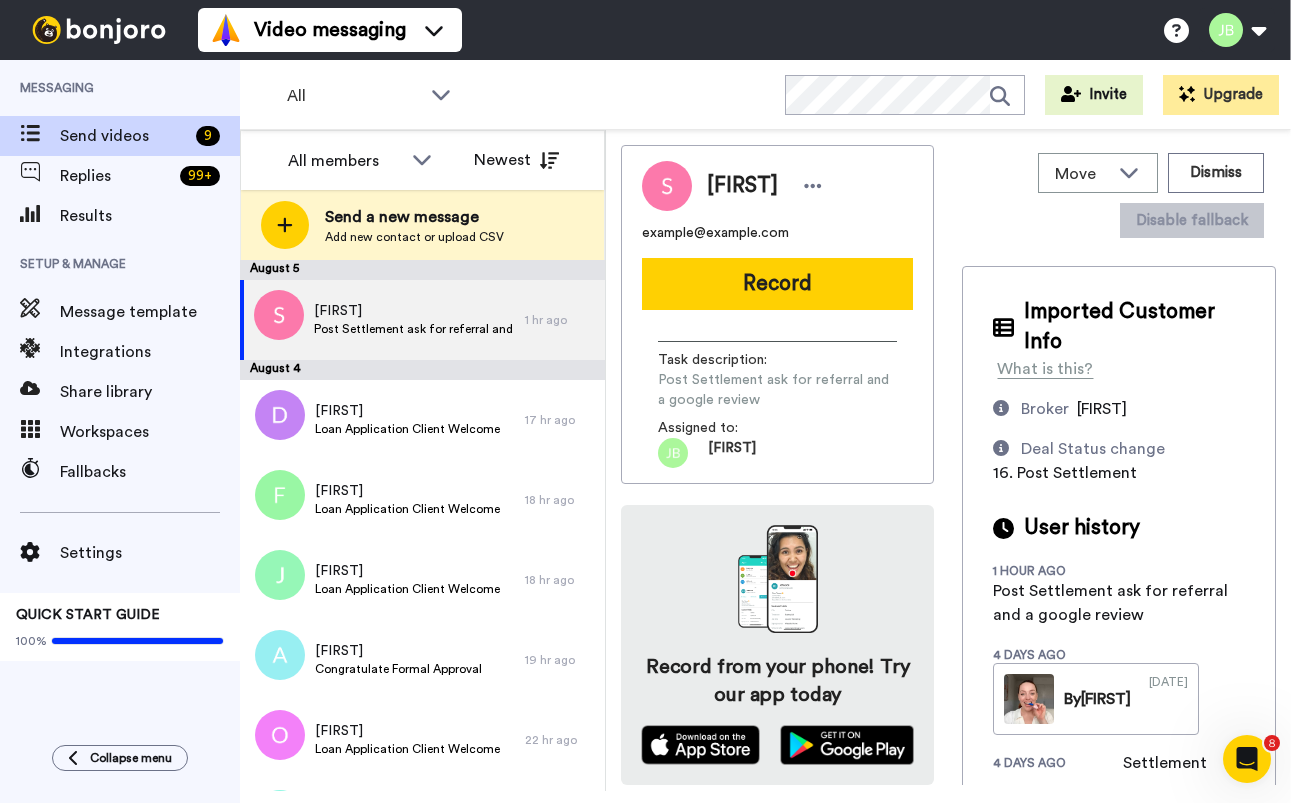 drag, startPoint x: 854, startPoint y: 233, endPoint x: 632, endPoint y: 232, distance: 222.00226 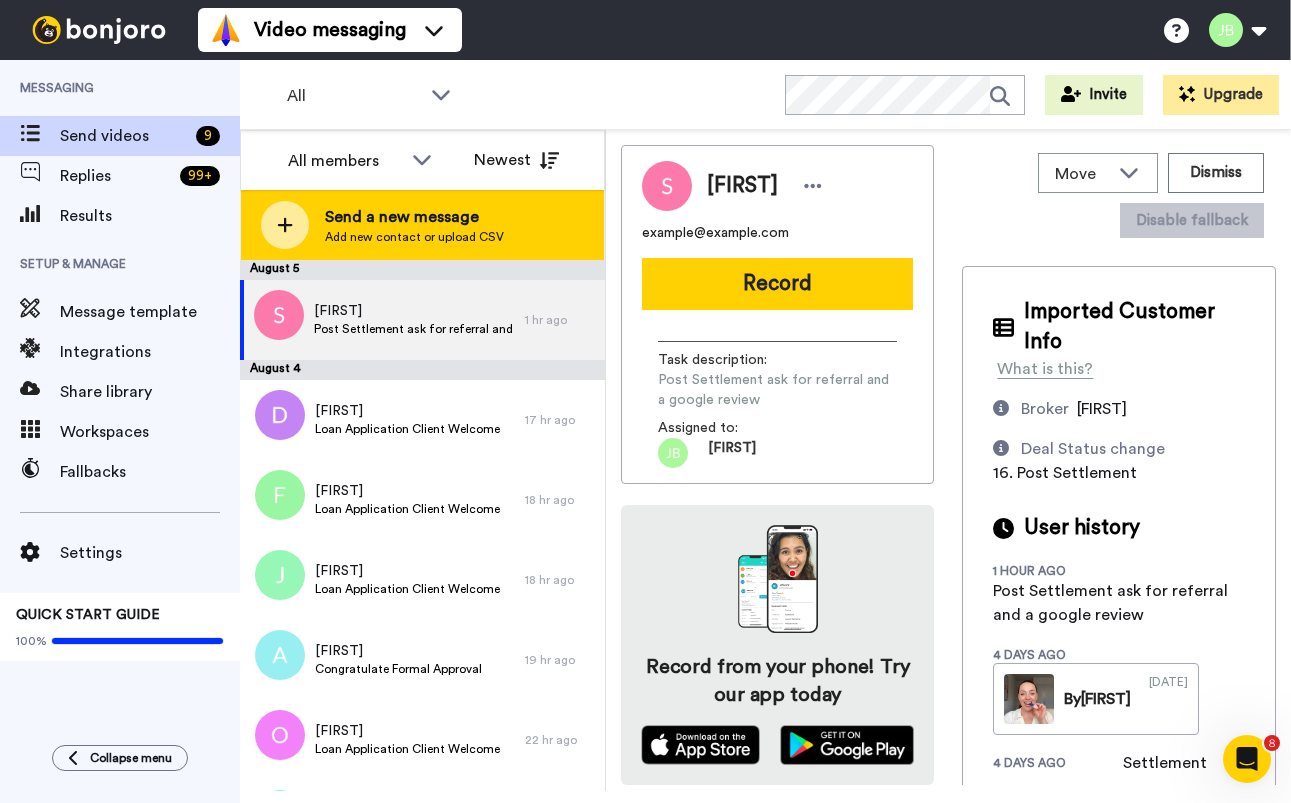 click on "Add new contact or upload CSV" at bounding box center [414, 237] 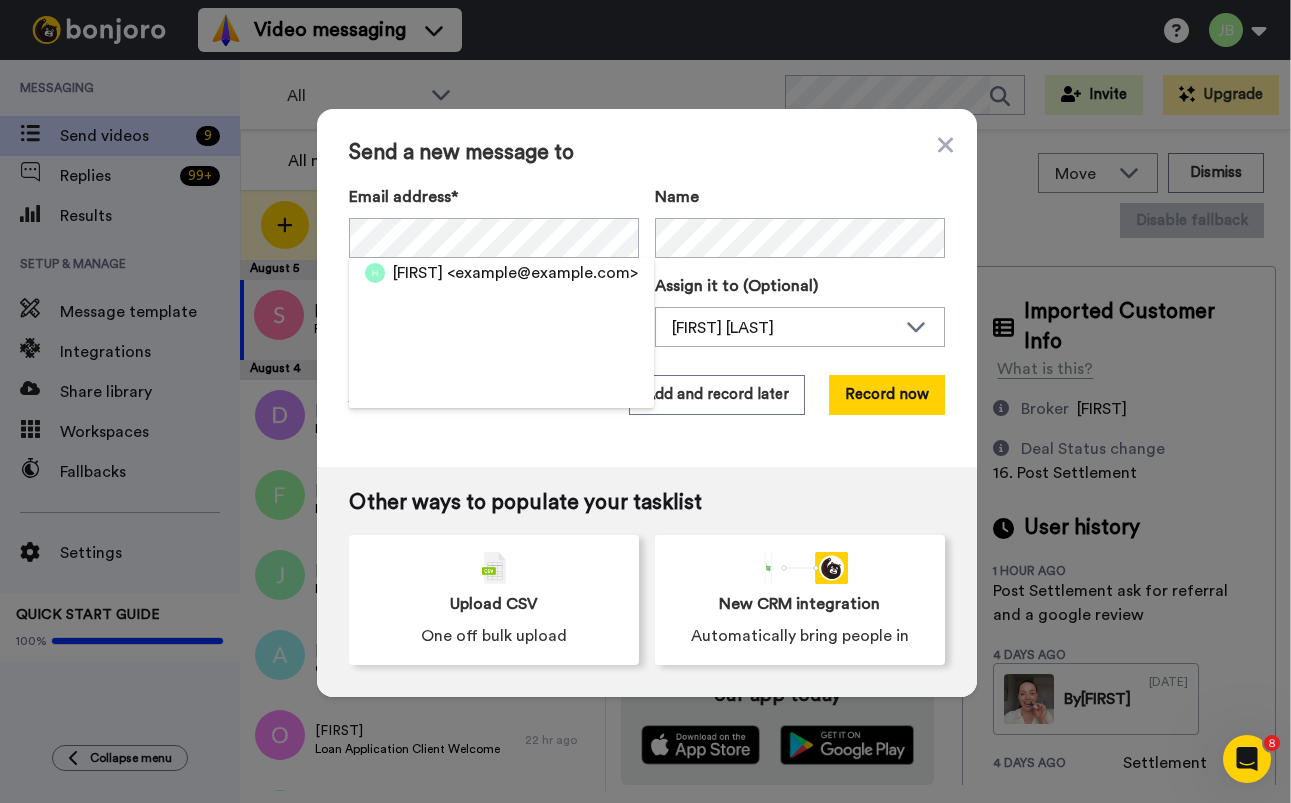 click on "<helenhendry0@gmail.com>" at bounding box center (542, 273) 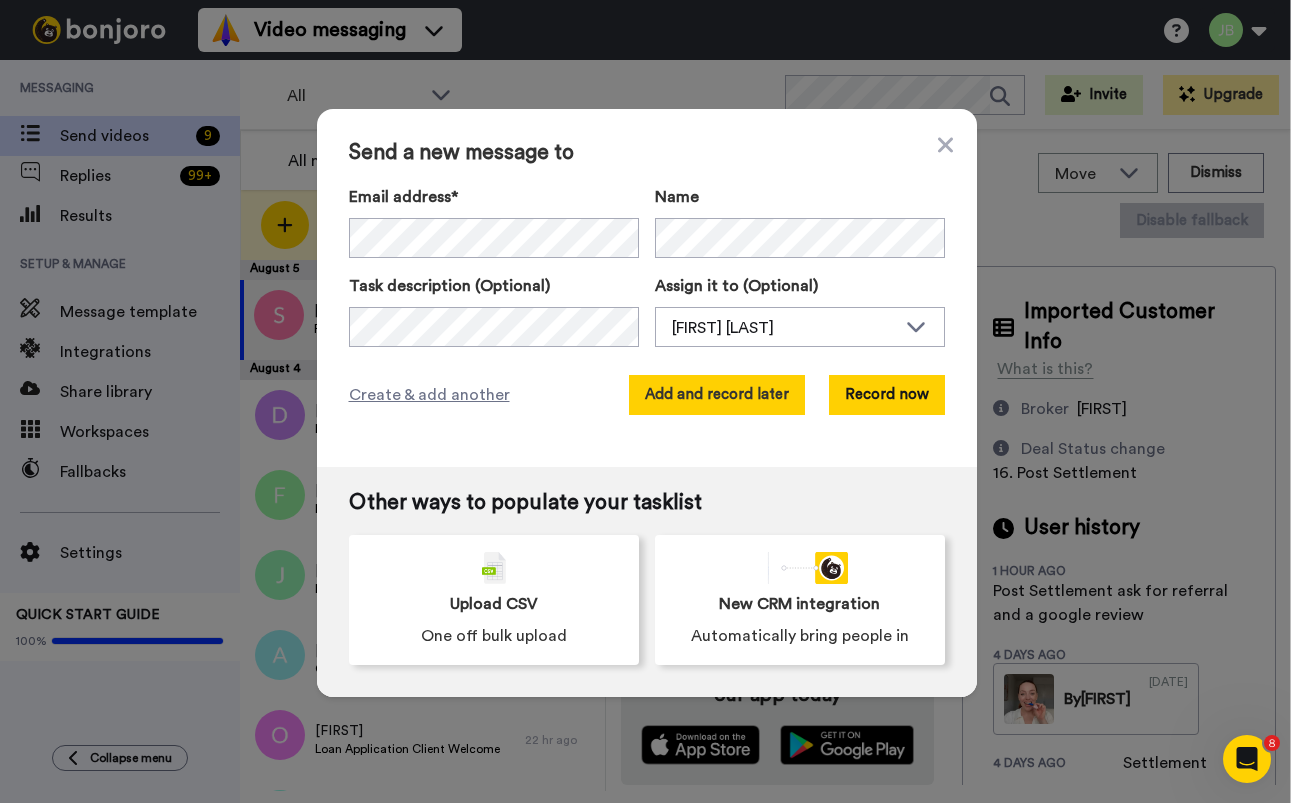 click on "Add and record later" at bounding box center [717, 395] 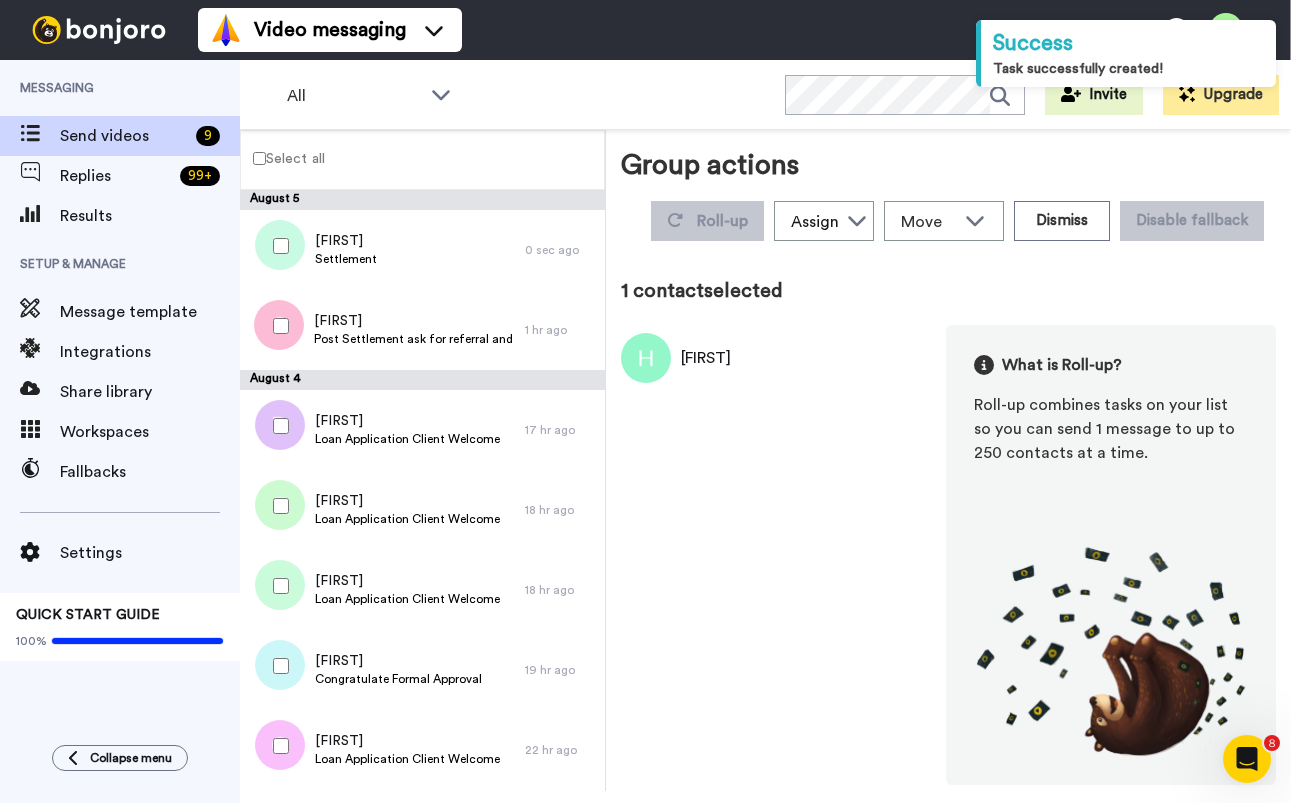 click at bounding box center [277, 326] 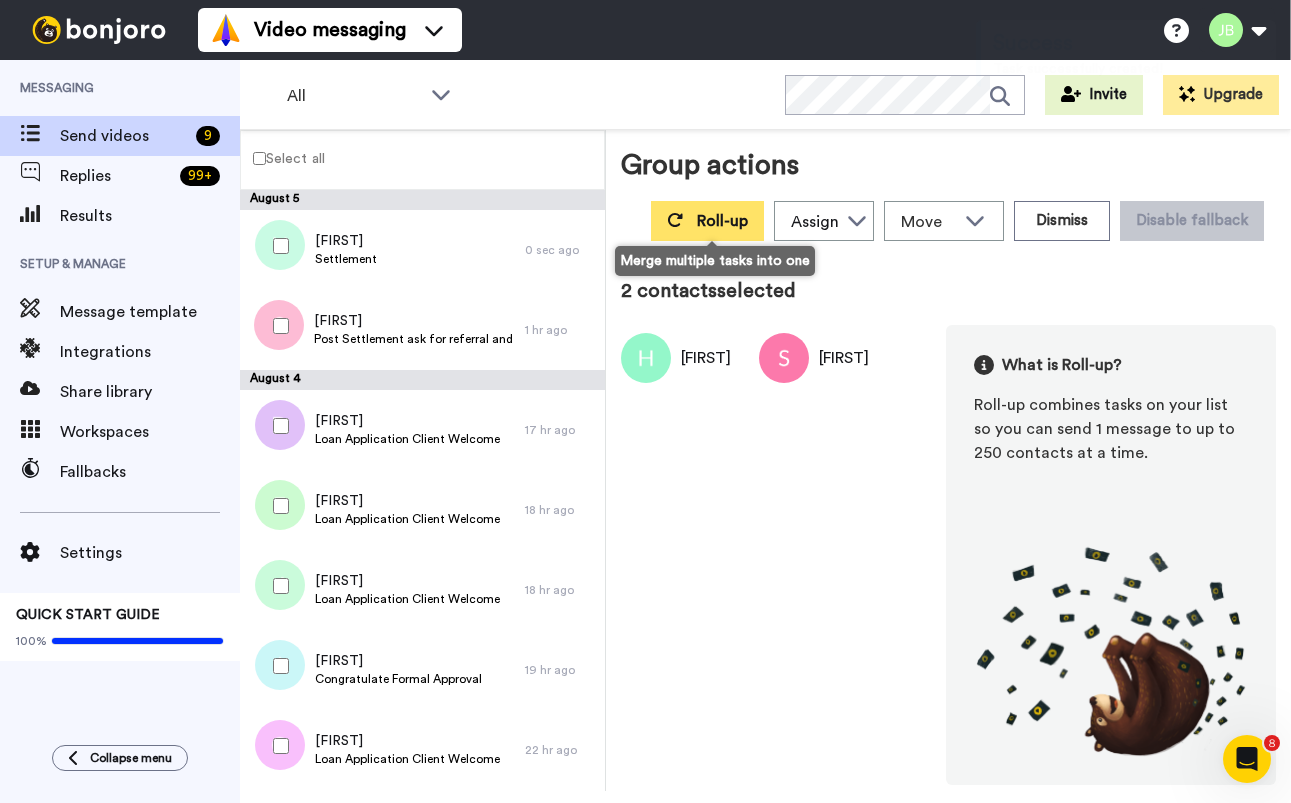 click on "Roll-up" at bounding box center [707, 221] 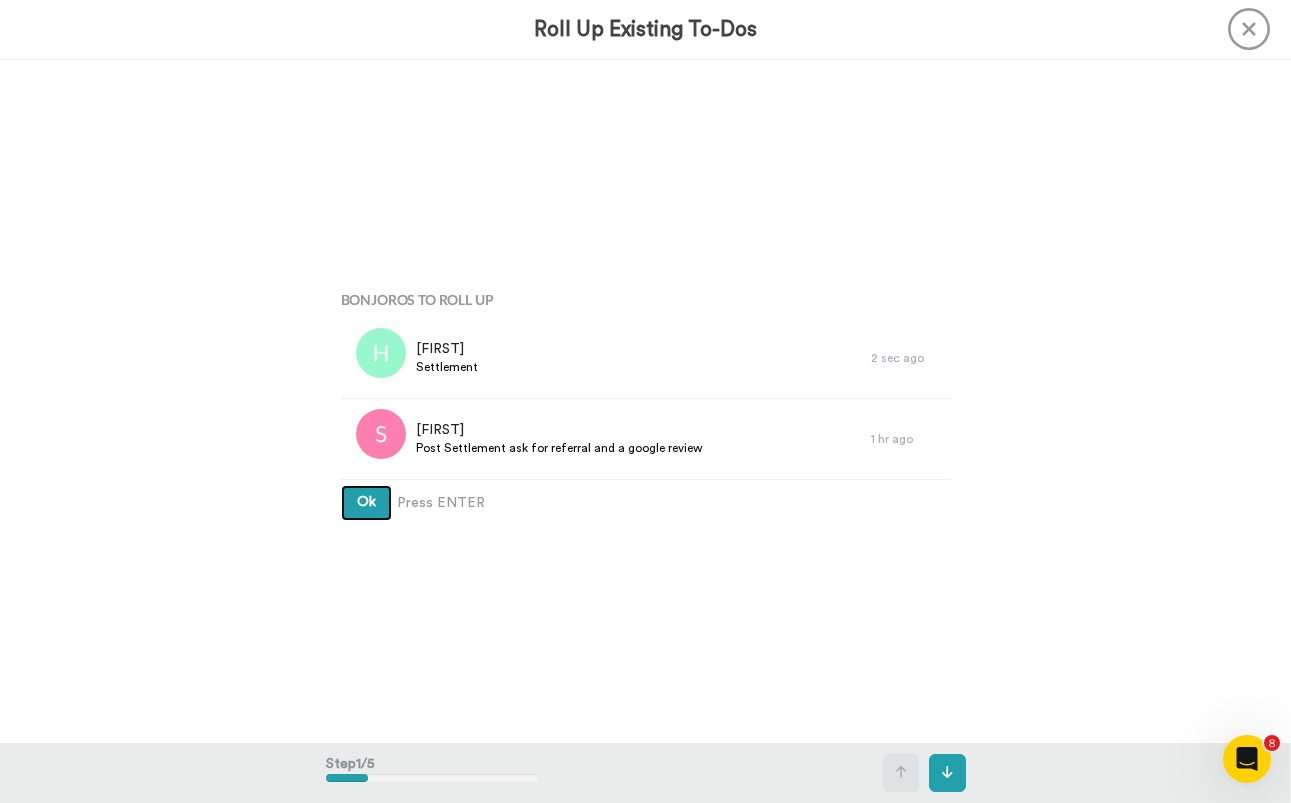 type 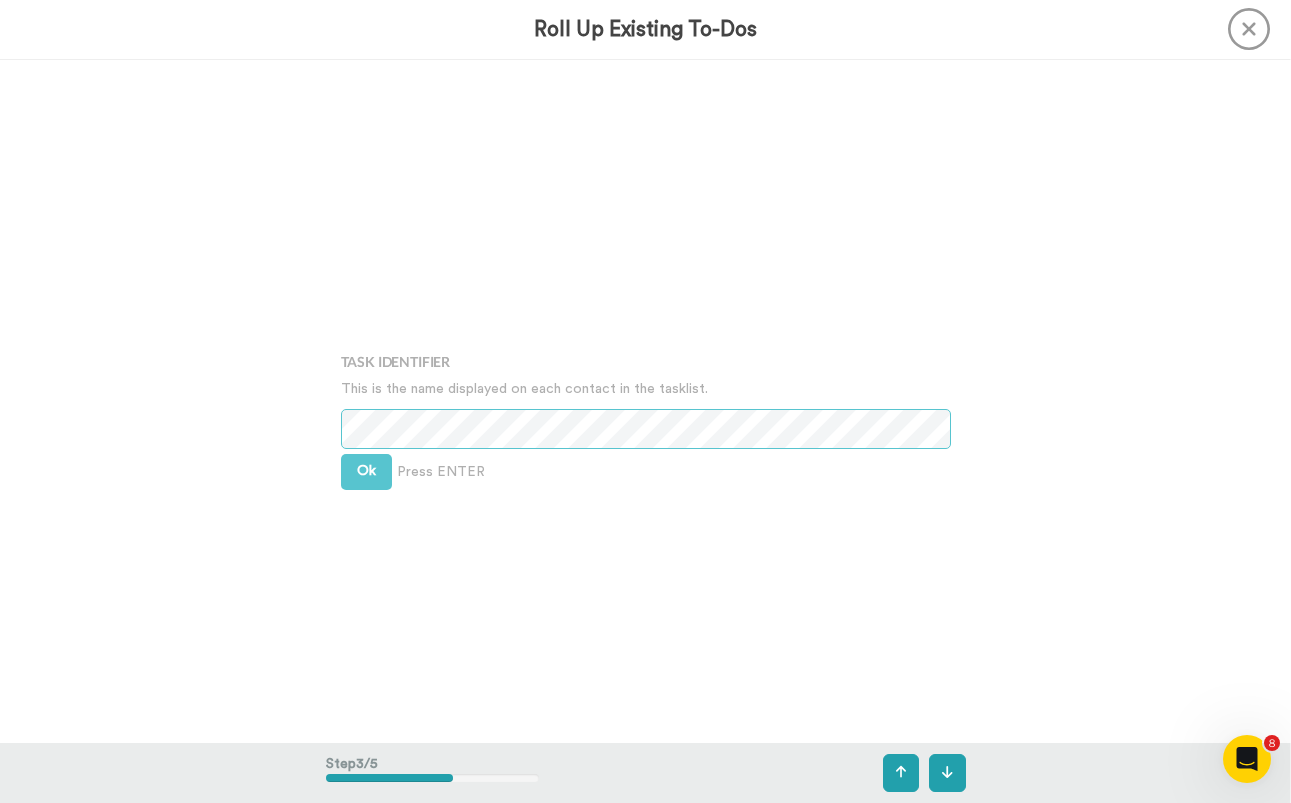 scroll, scrollTop: 1368, scrollLeft: 0, axis: vertical 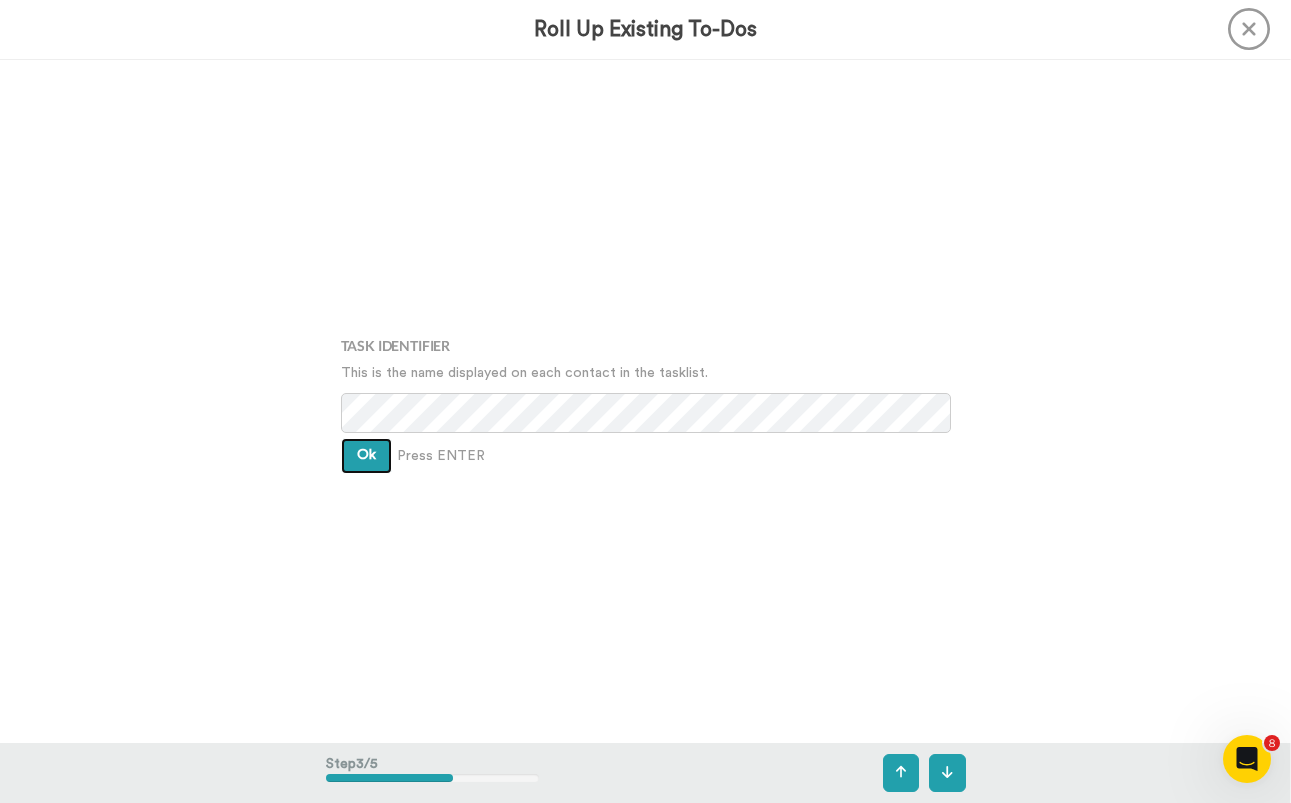 click on "Ok" at bounding box center (366, 455) 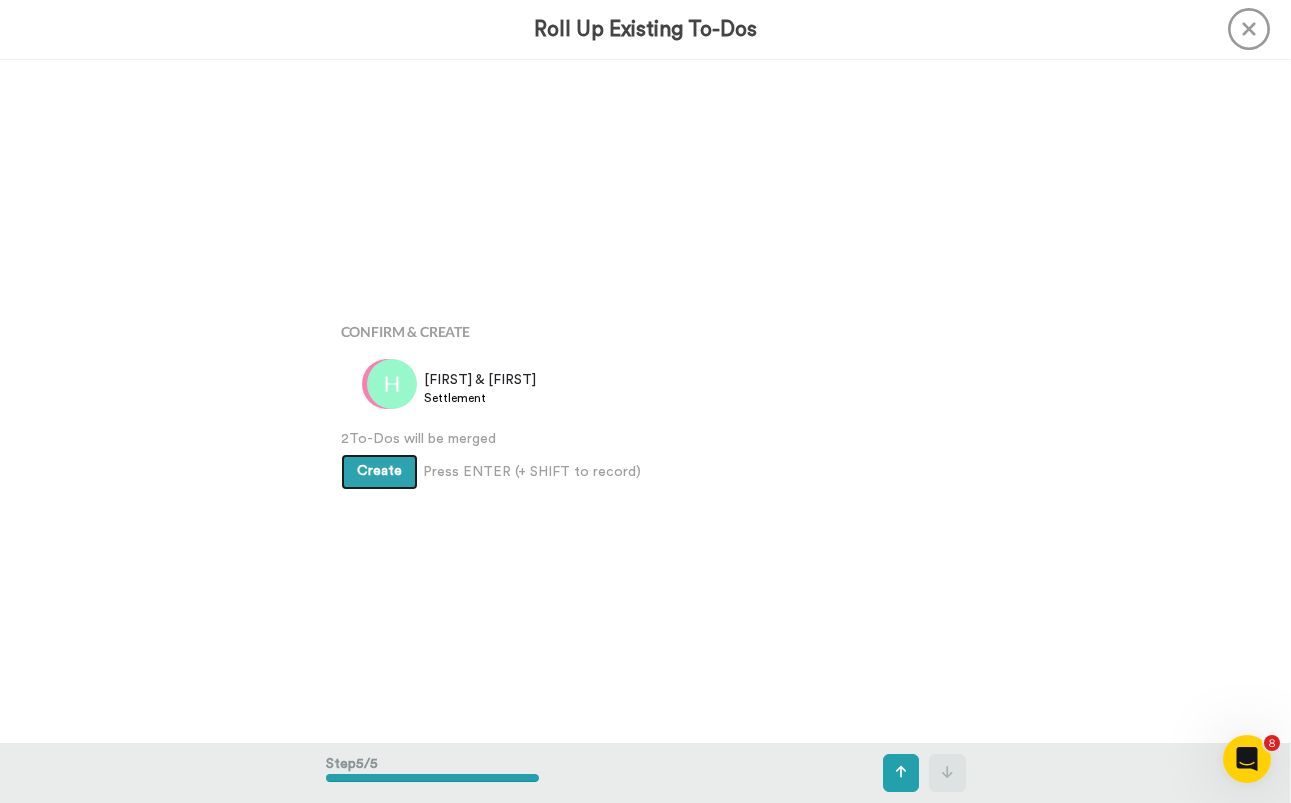 scroll, scrollTop: 2735, scrollLeft: 0, axis: vertical 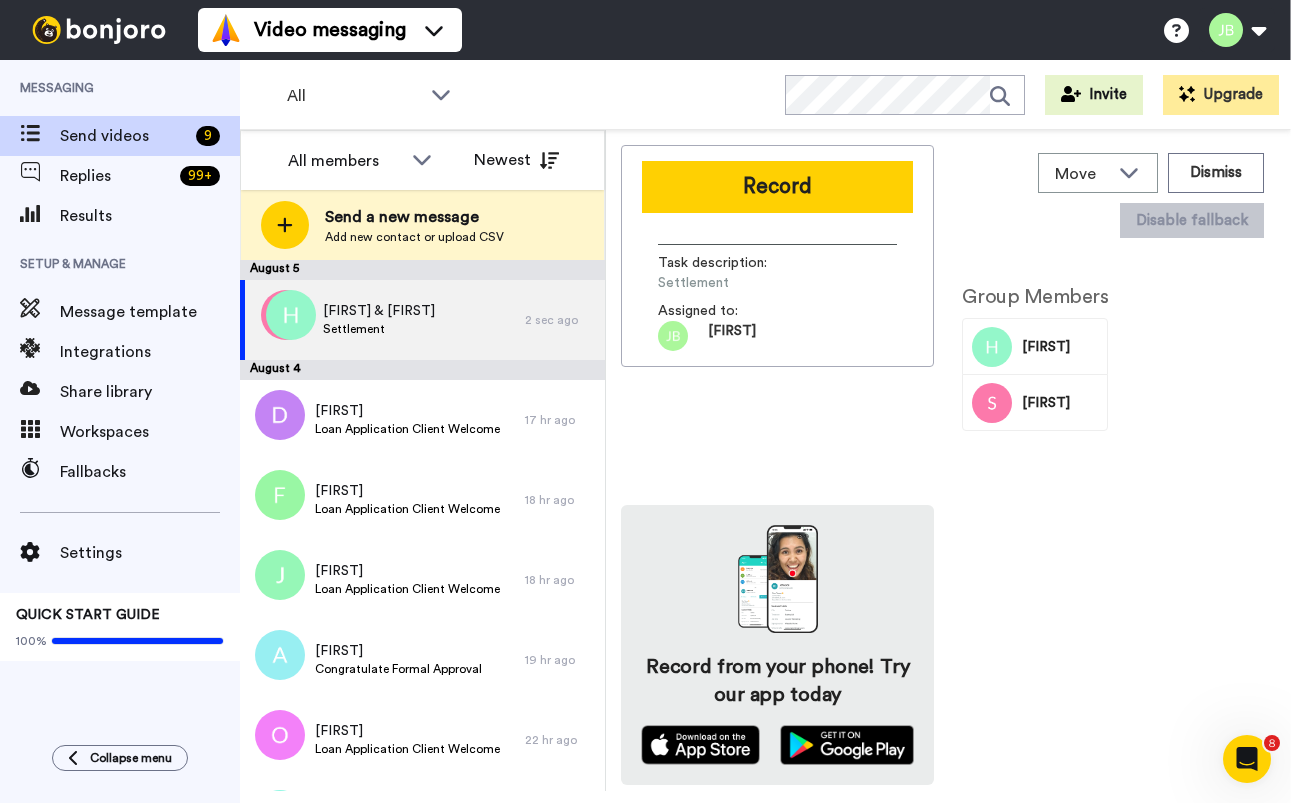 click on "Record" at bounding box center (777, 187) 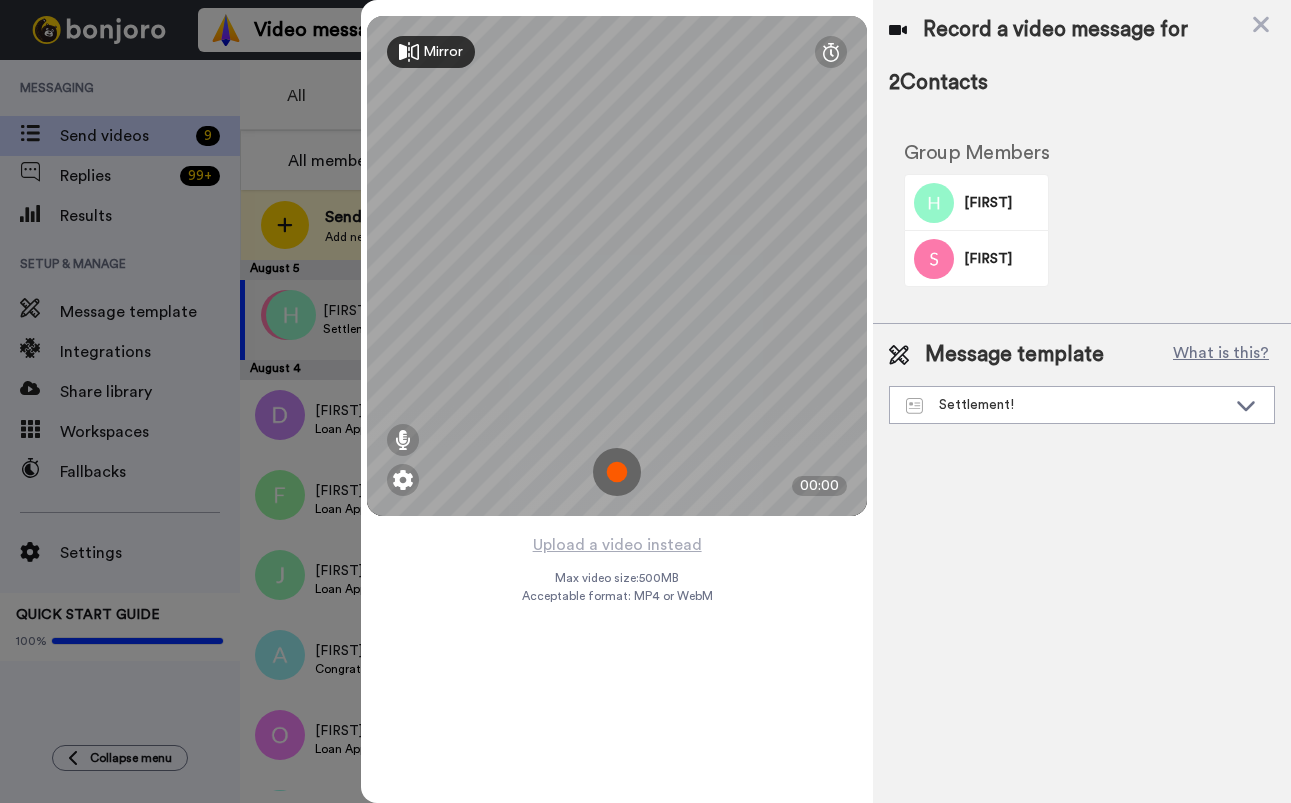 click at bounding box center [617, 472] 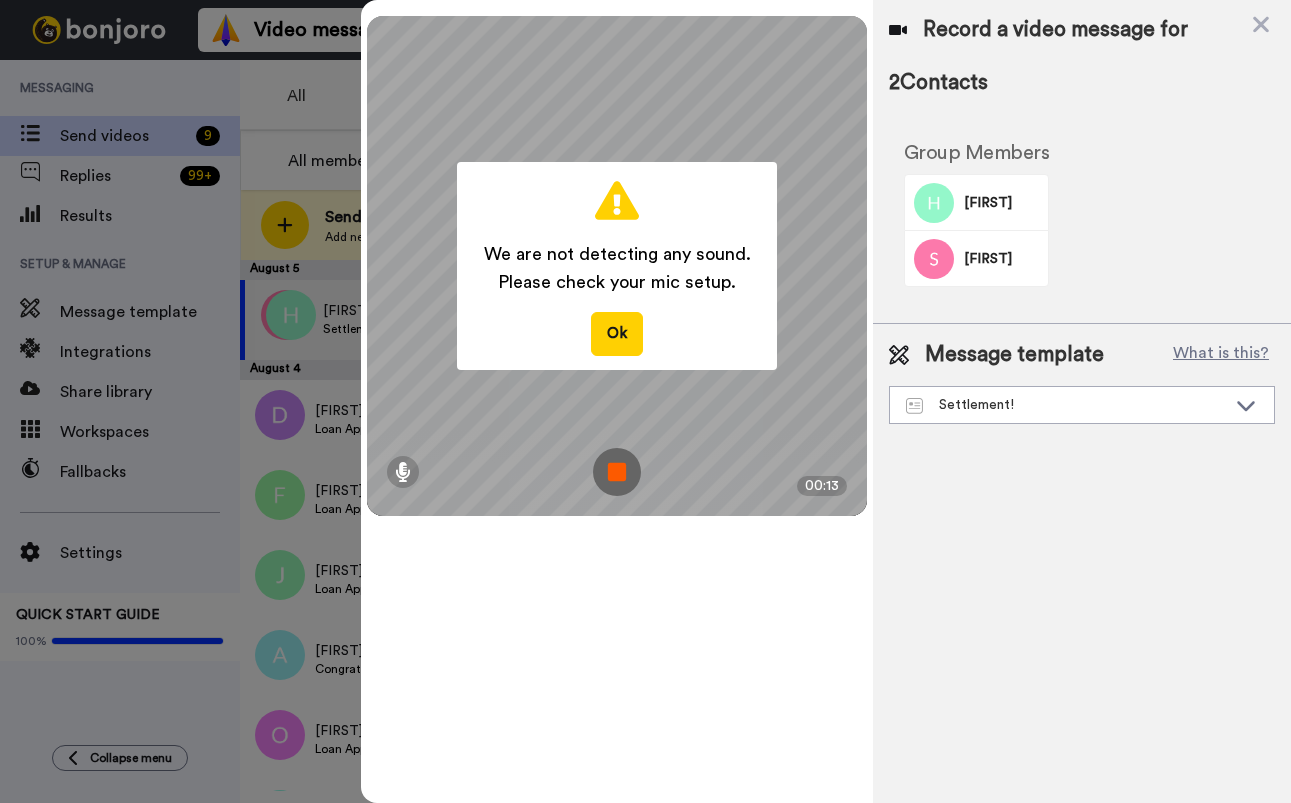 click at bounding box center (617, 472) 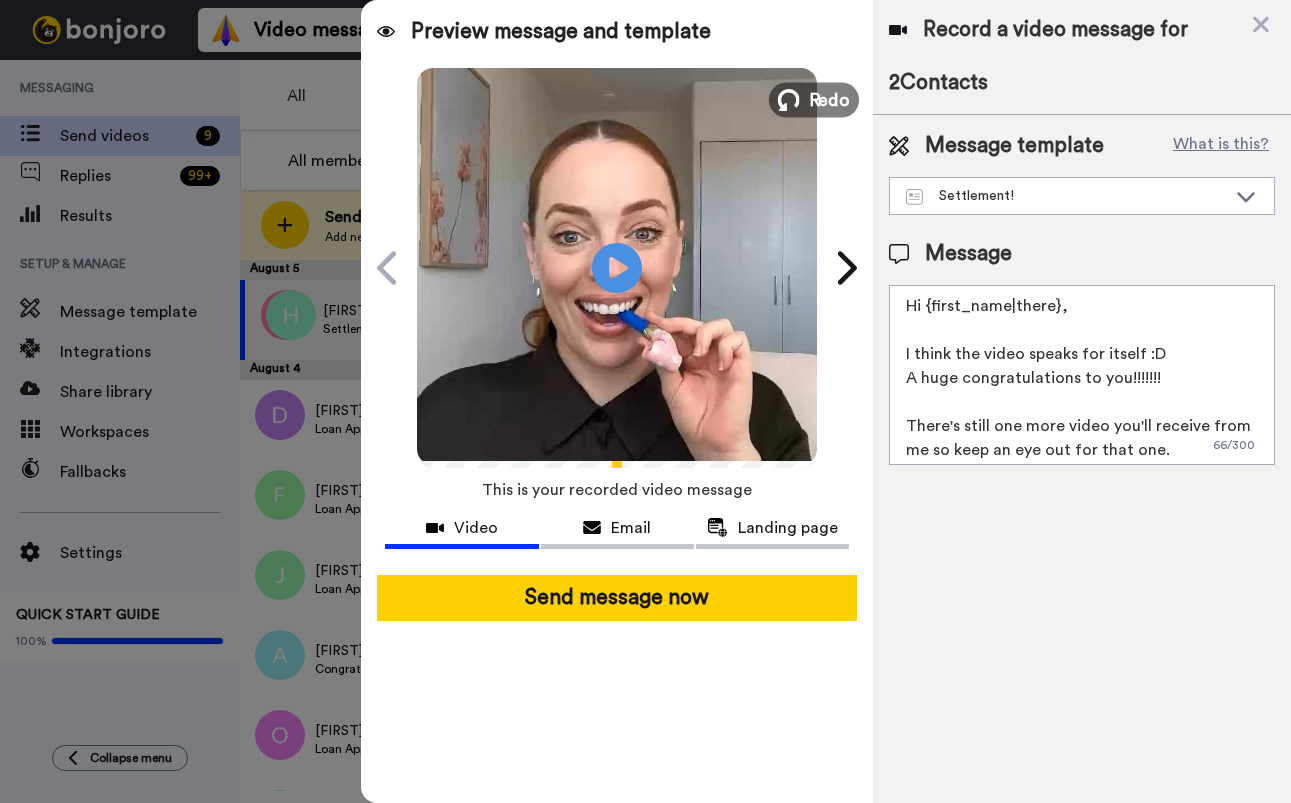 click on "Redo" at bounding box center (830, 99) 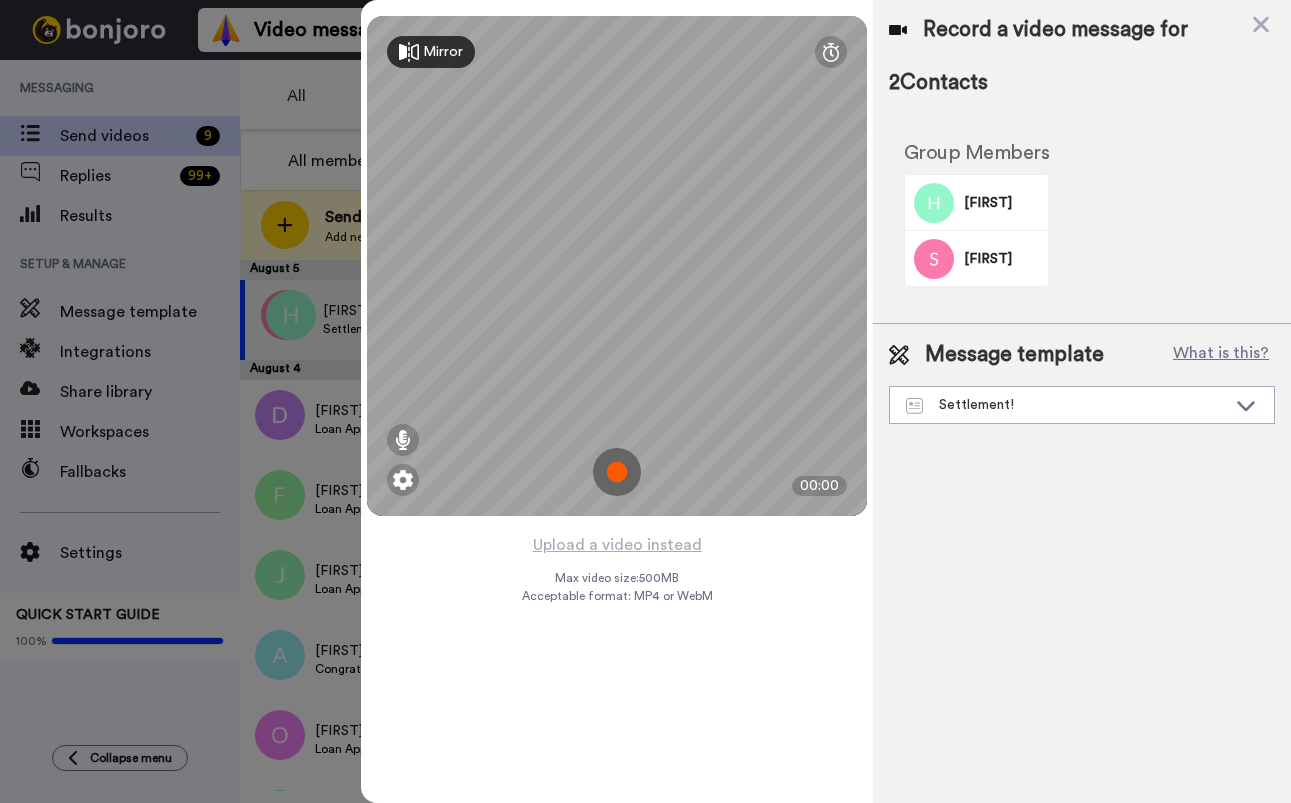 click at bounding box center (617, 472) 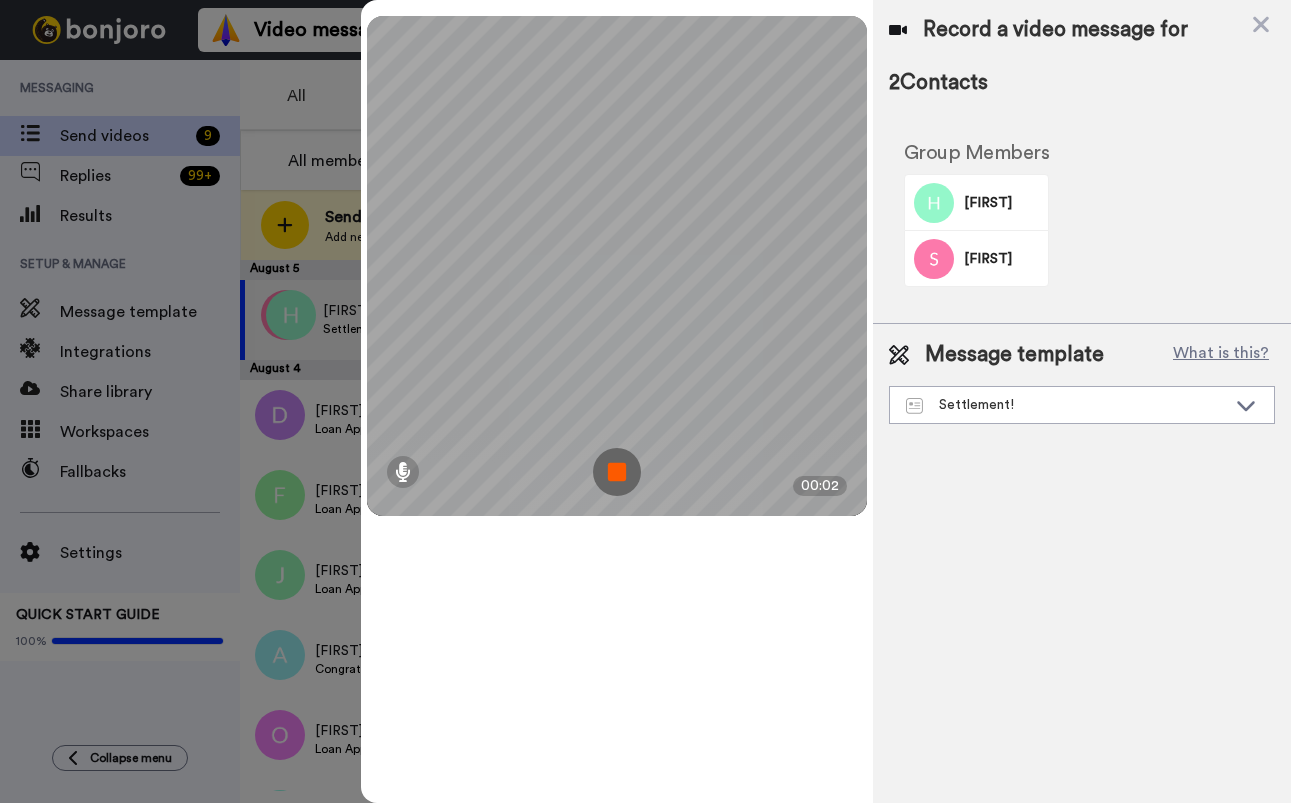 click at bounding box center [617, 472] 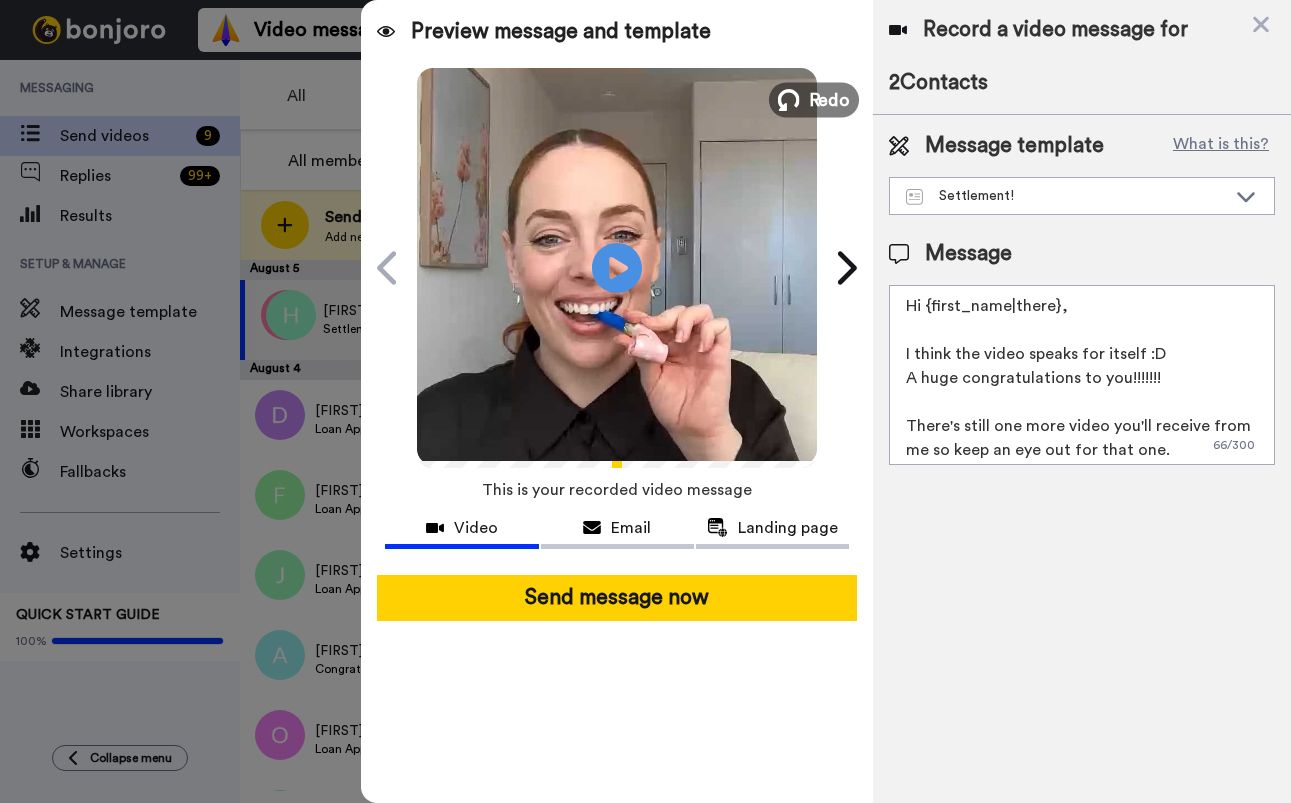 click on "Redo" at bounding box center (830, 99) 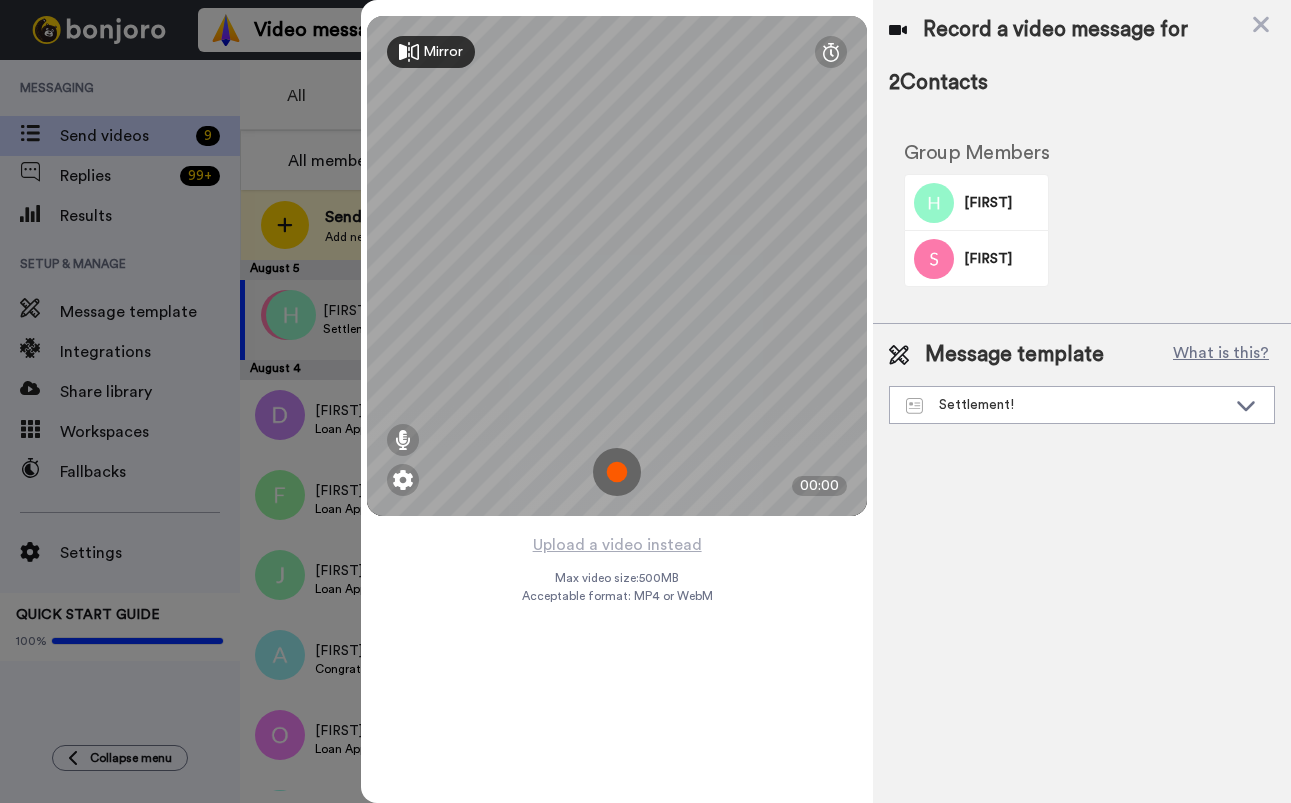 click at bounding box center [617, 472] 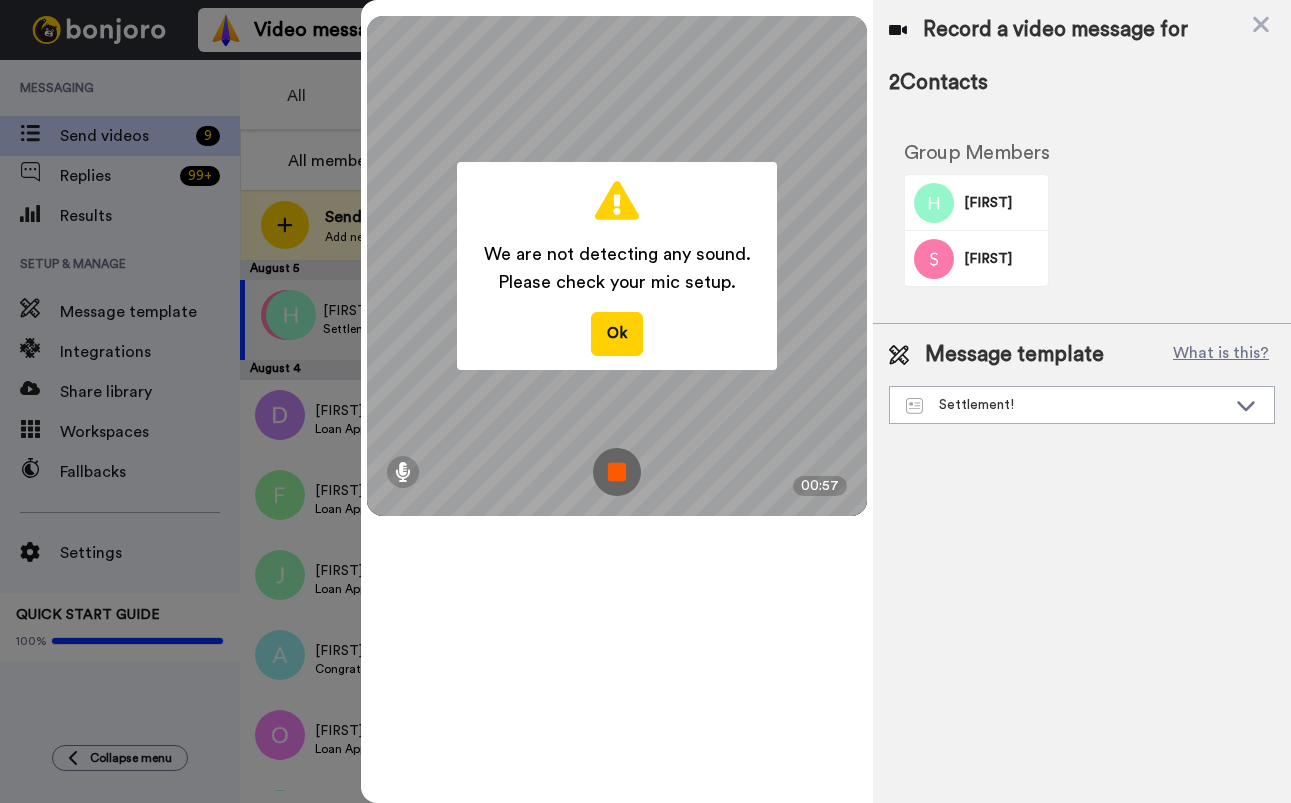 click at bounding box center [617, 472] 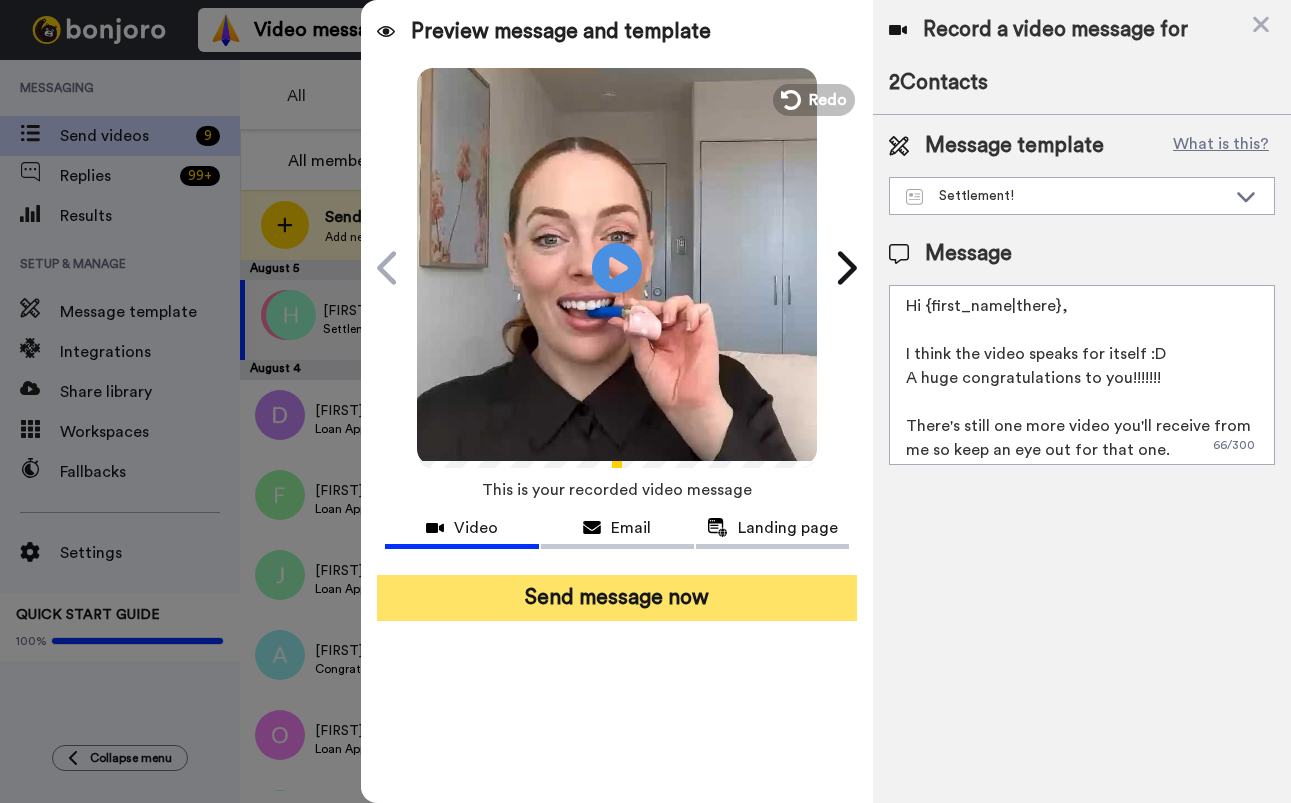 click on "Send message now" at bounding box center (616, 598) 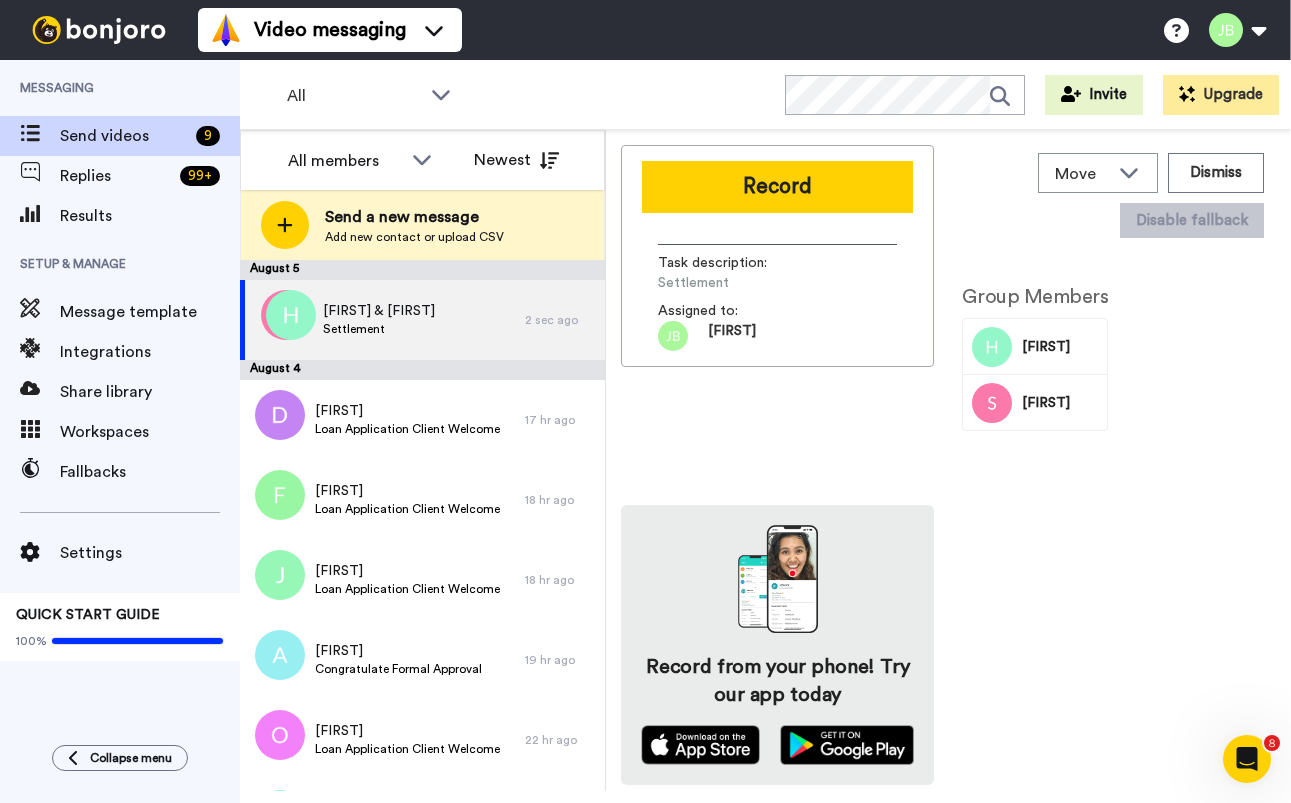 scroll, scrollTop: 0, scrollLeft: 0, axis: both 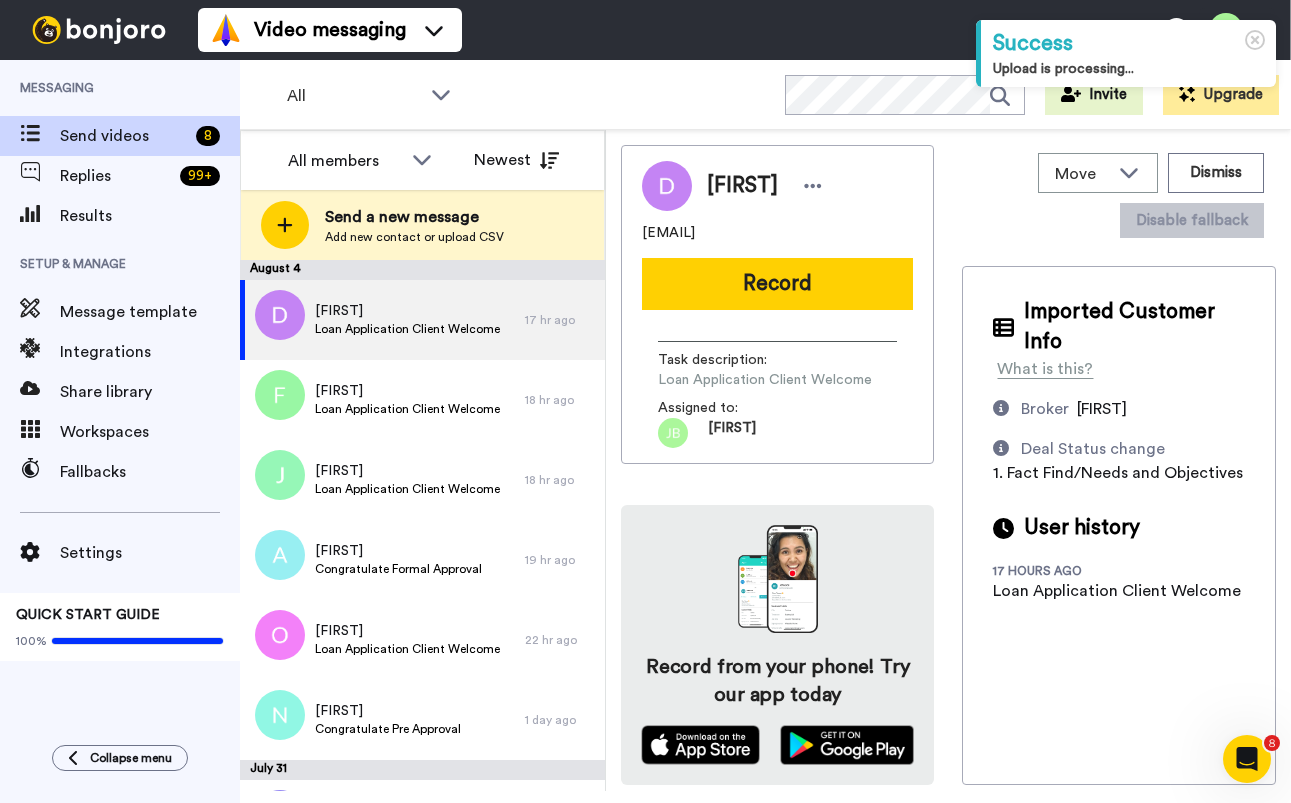drag, startPoint x: 776, startPoint y: 232, endPoint x: 633, endPoint y: 233, distance: 143.0035 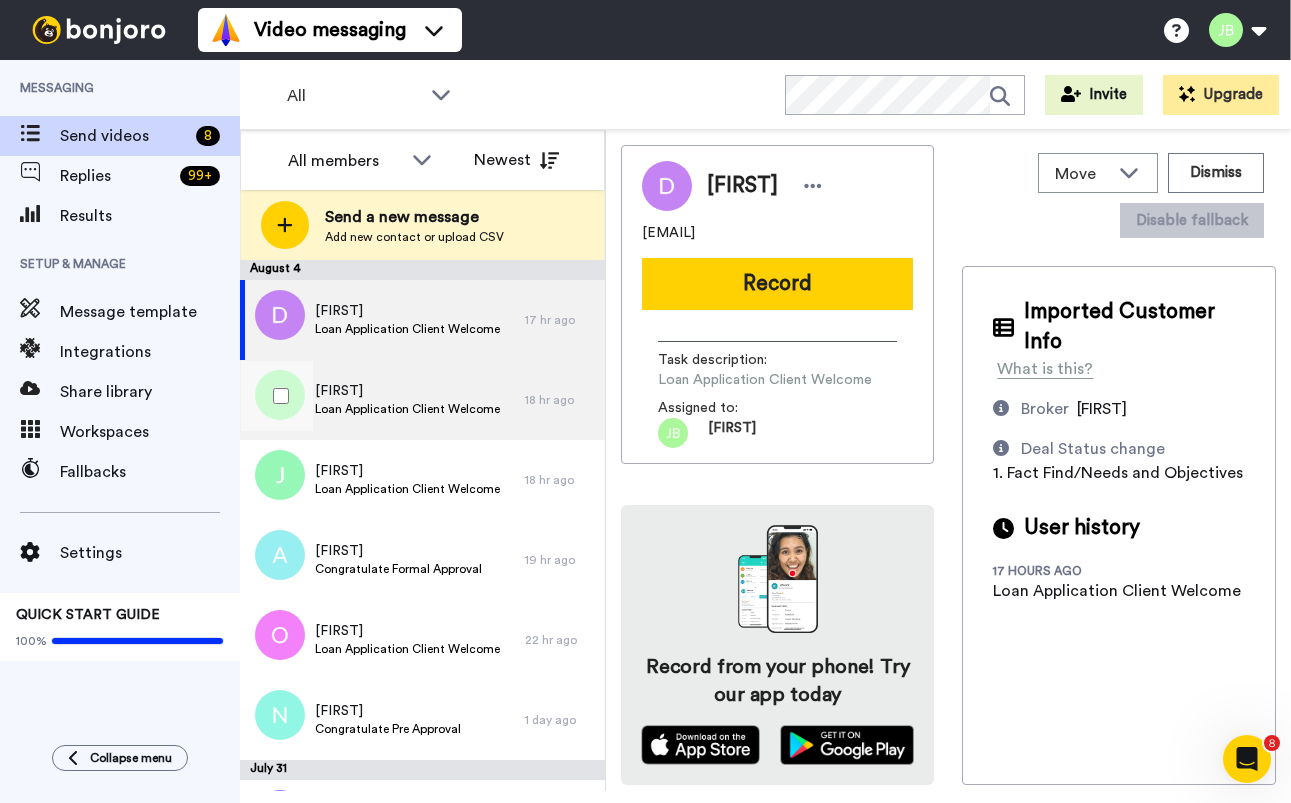 click on "Loan Application Client Welcome" at bounding box center (407, 409) 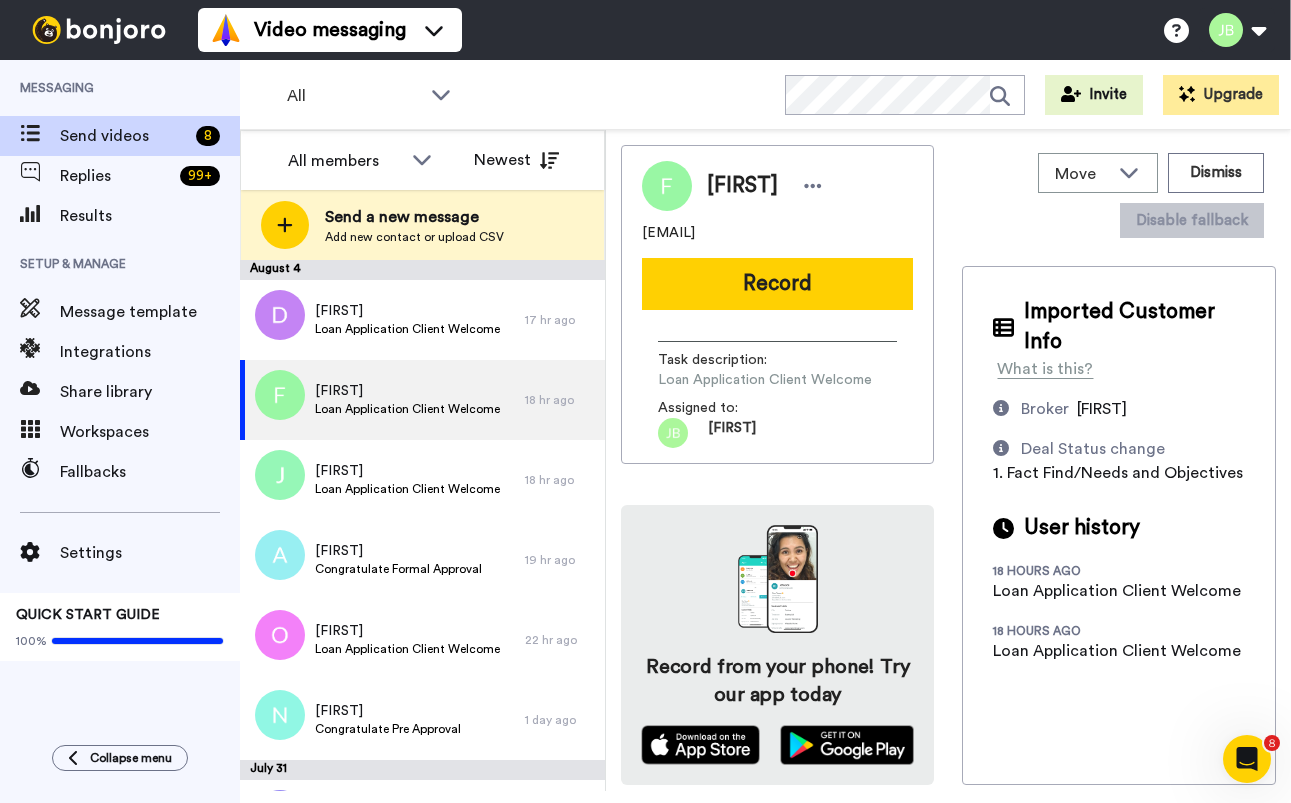 drag, startPoint x: 843, startPoint y: 236, endPoint x: 629, endPoint y: 233, distance: 214.02103 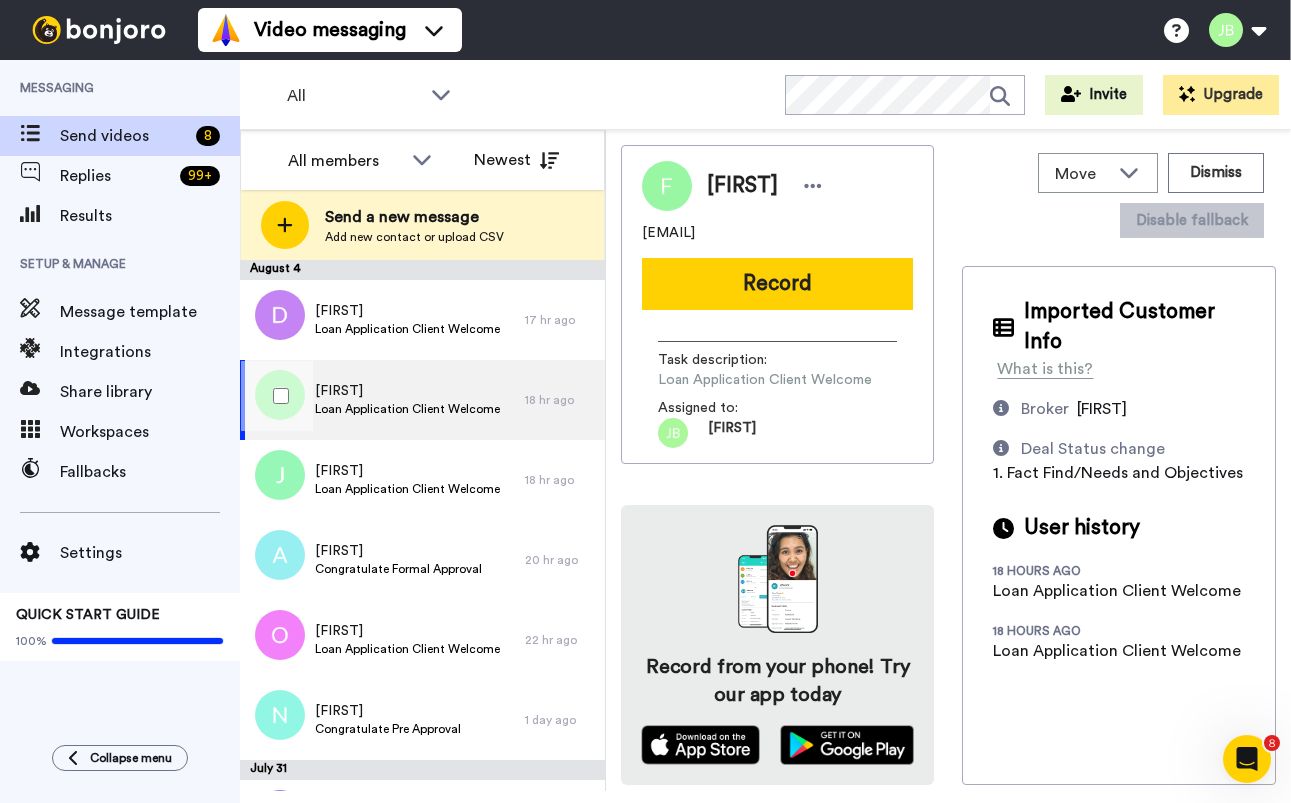 click on "Loan Application Client Welcome" at bounding box center [407, 409] 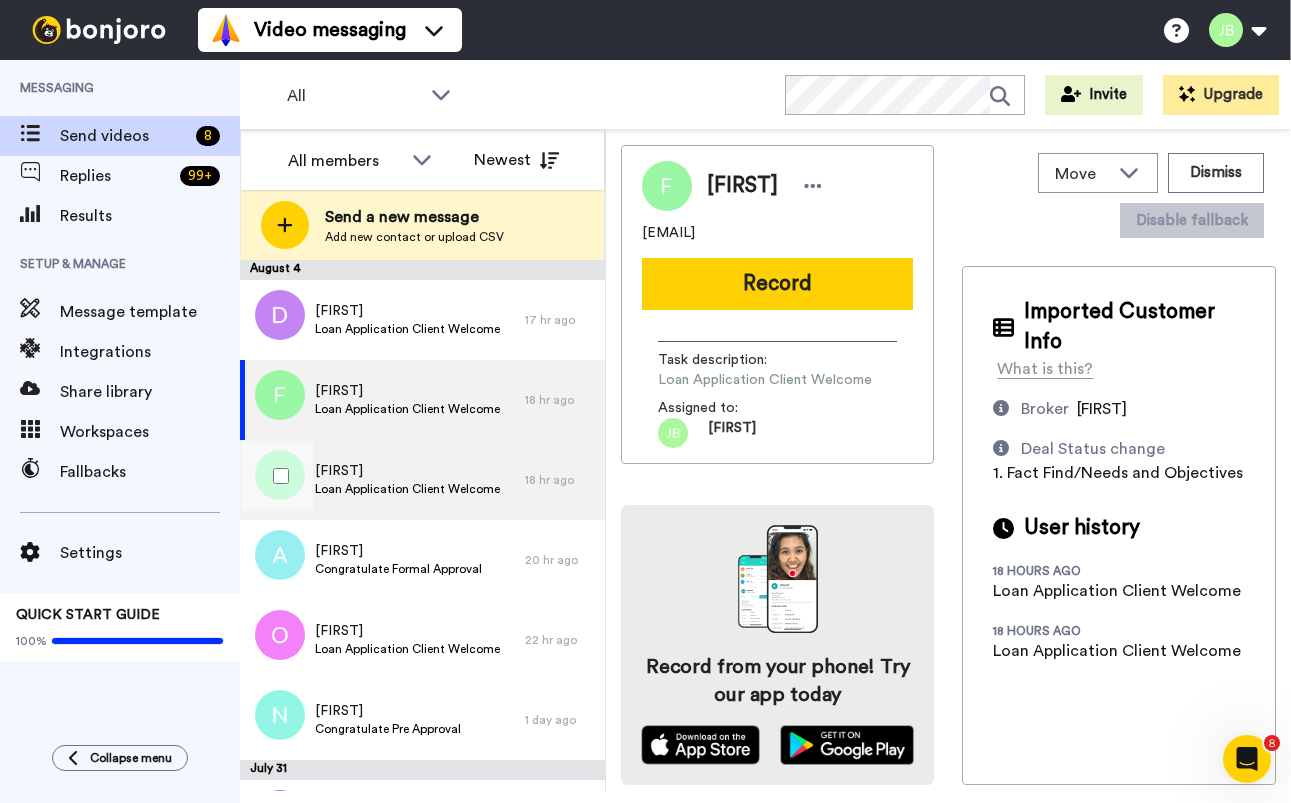 click on "Loan Application Client Welcome" at bounding box center [407, 489] 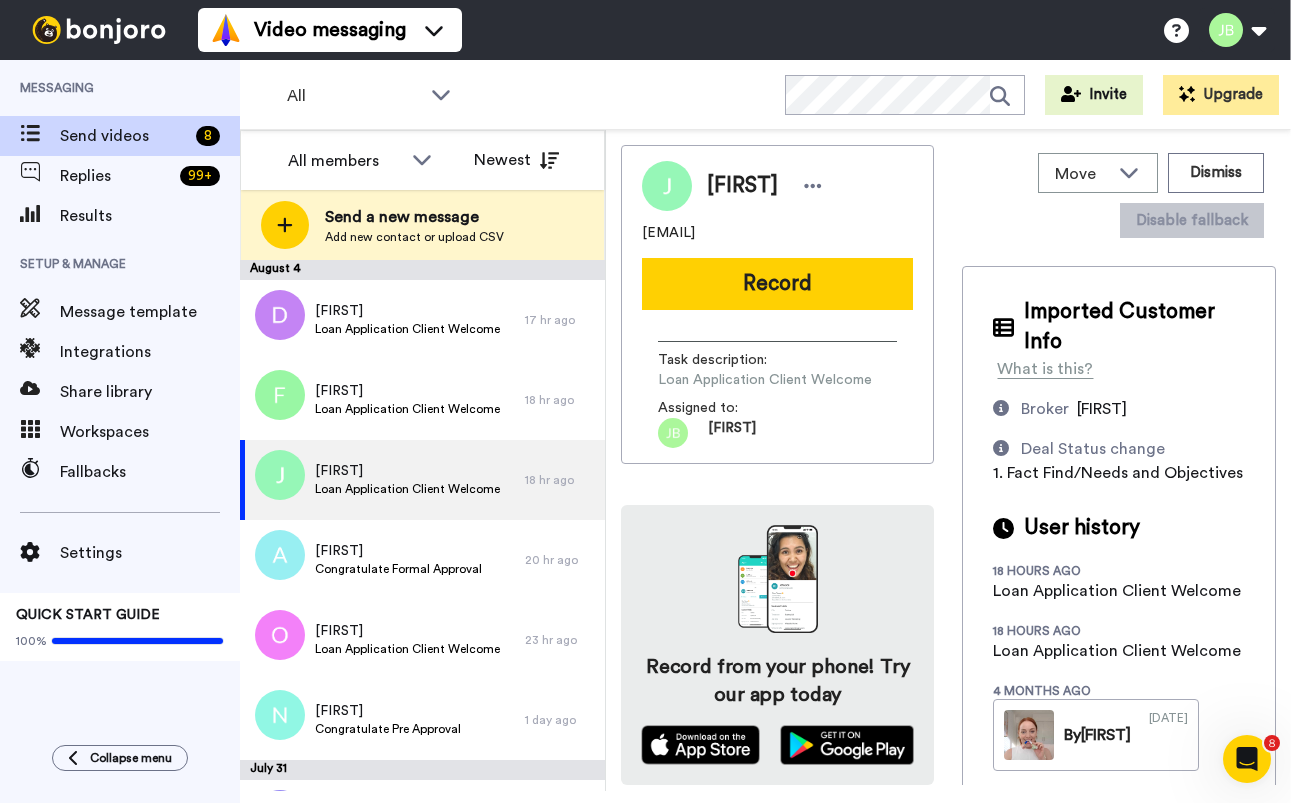 drag, startPoint x: 738, startPoint y: 238, endPoint x: 628, endPoint y: 234, distance: 110.0727 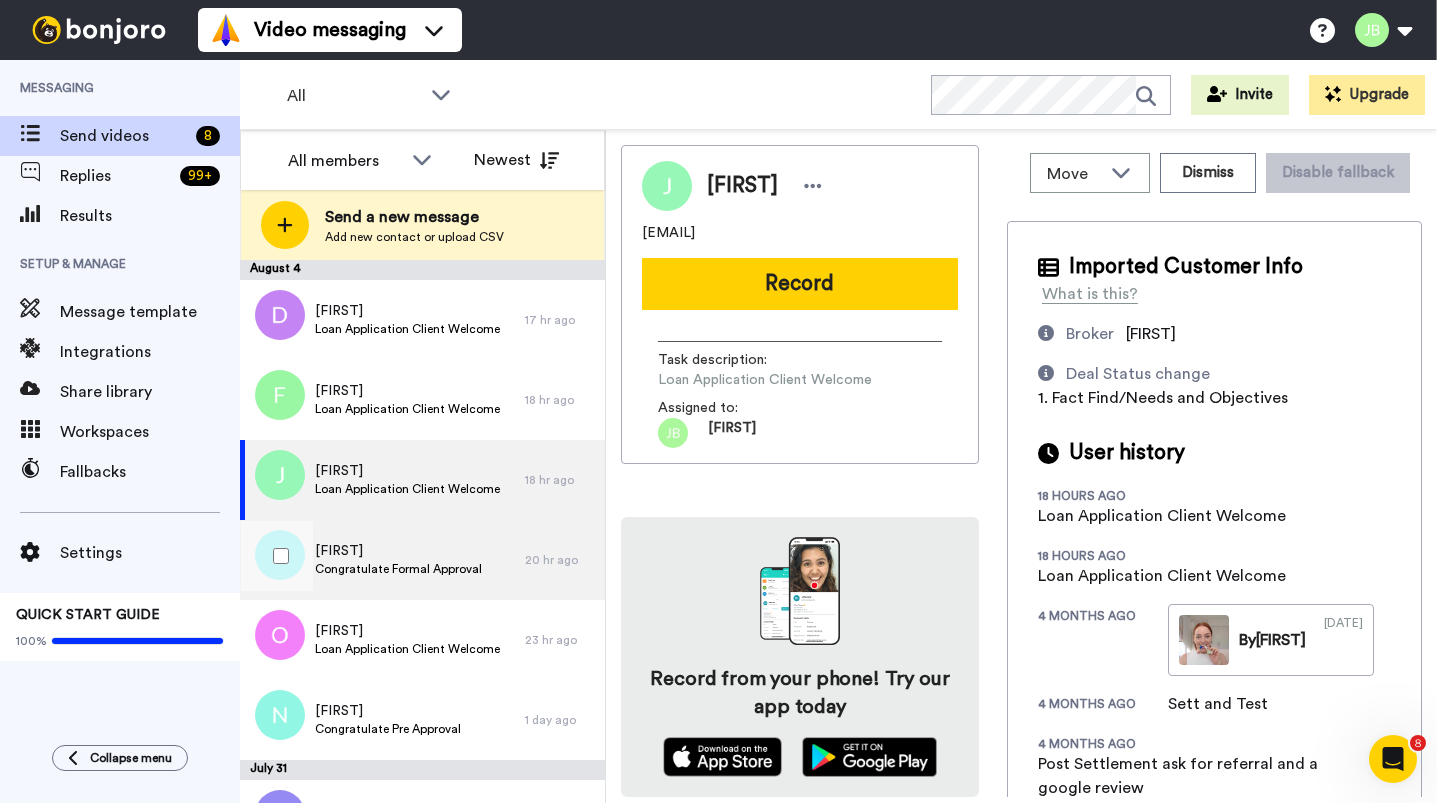 click on "Congratulate Formal Approval" at bounding box center (398, 569) 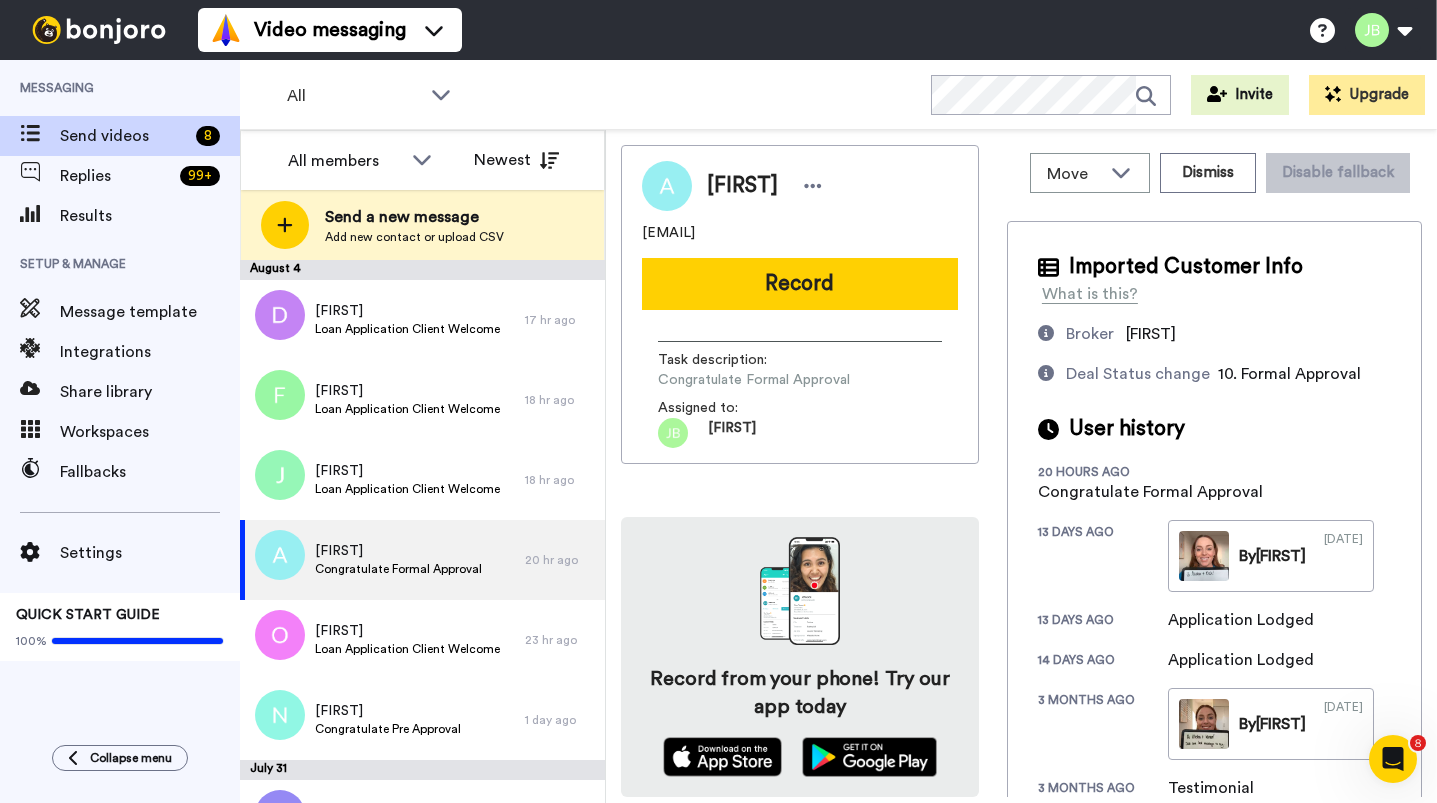 drag, startPoint x: 839, startPoint y: 229, endPoint x: 651, endPoint y: 227, distance: 188.01064 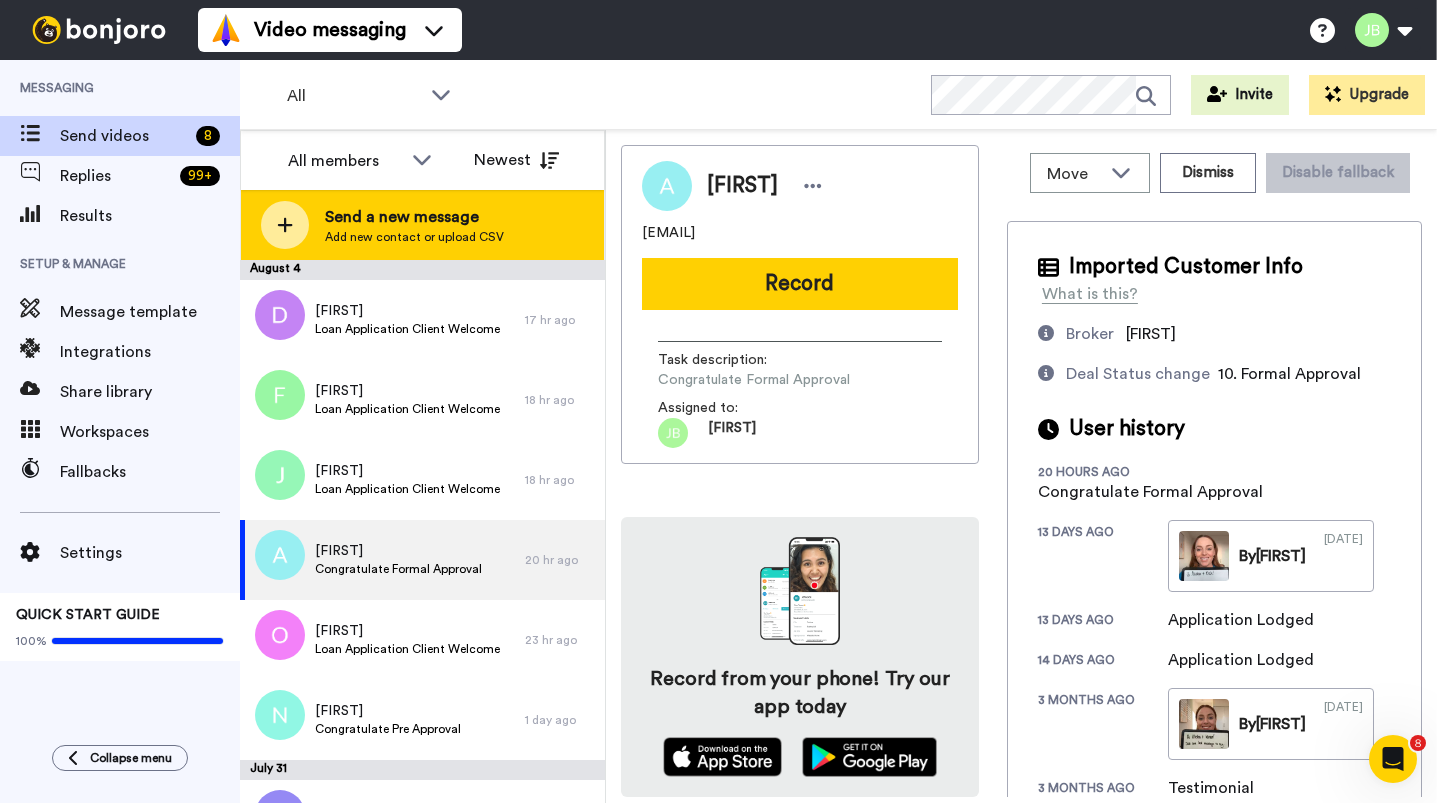 click on "Send a new message" at bounding box center [414, 217] 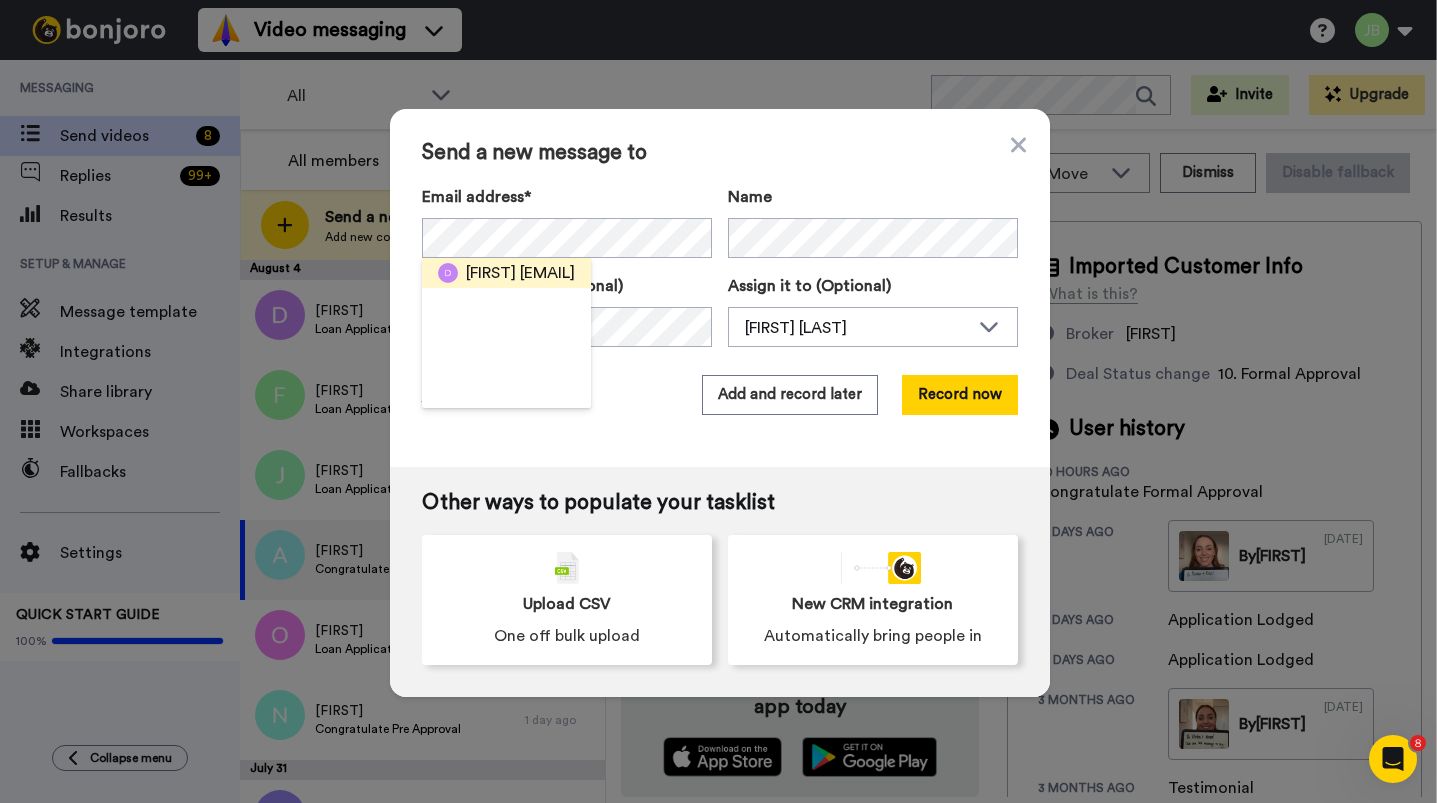 click on "<dale.stone@hotmail.com>" at bounding box center (547, 273) 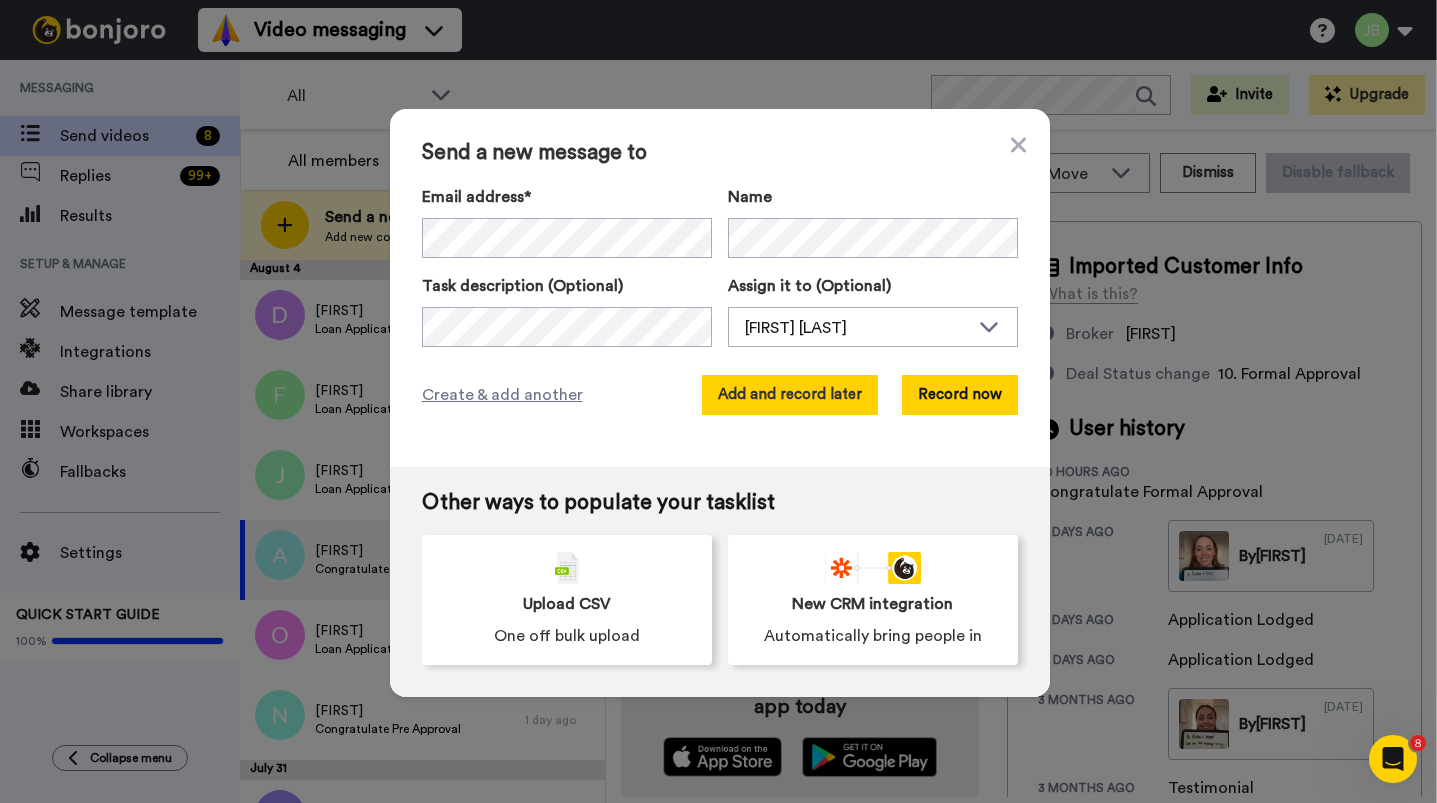 click on "Add and record later" at bounding box center [790, 395] 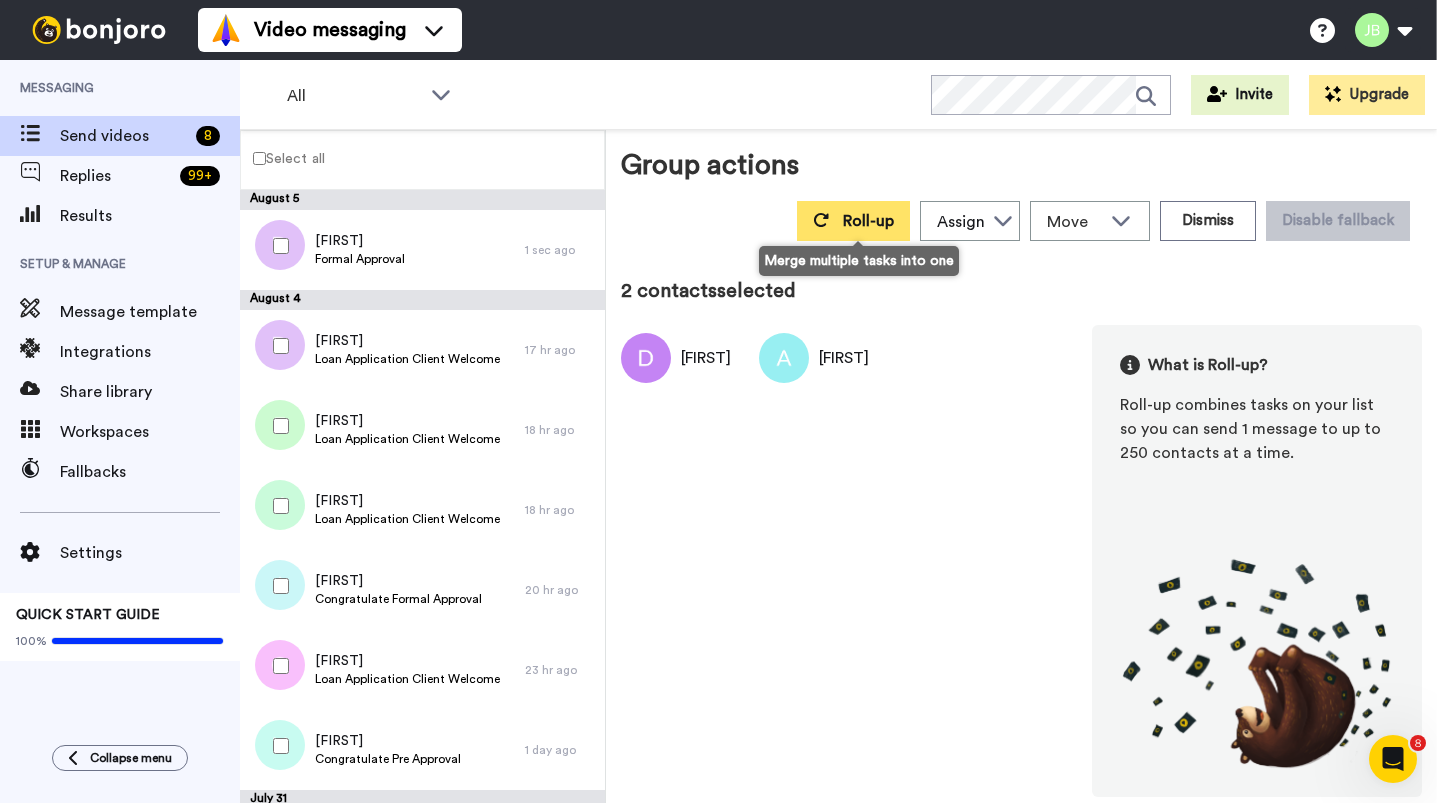 click on "Roll-up" at bounding box center [868, 221] 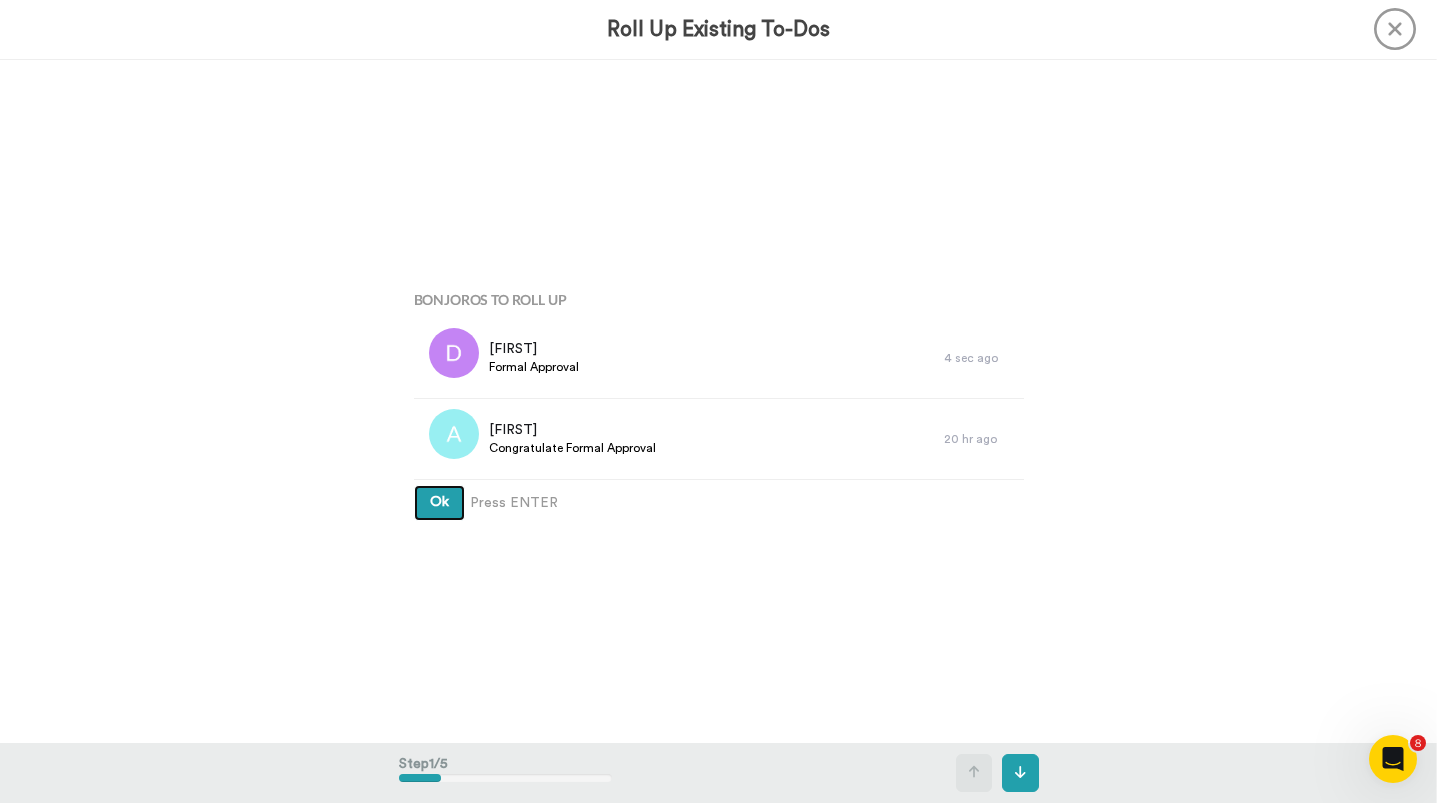 type 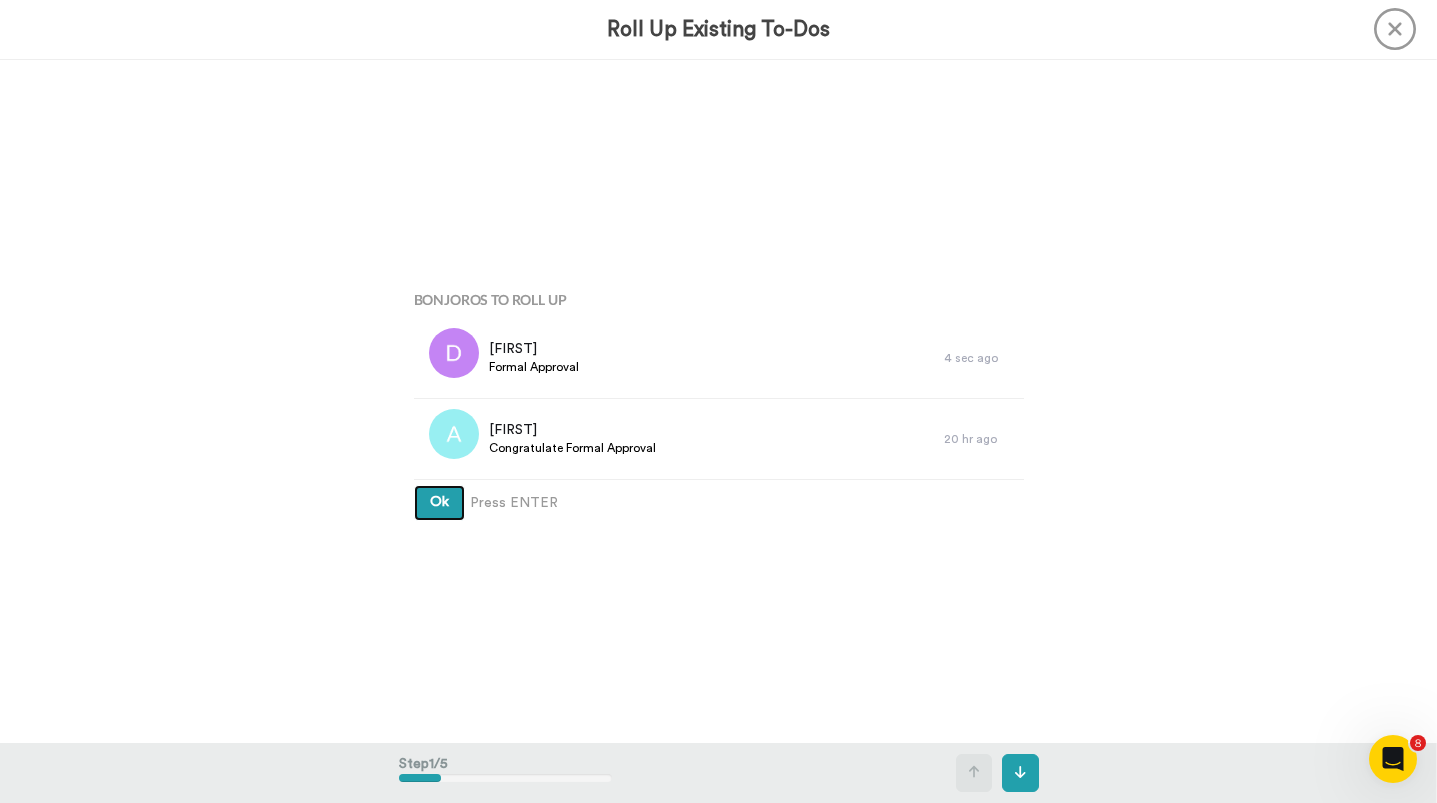 click on "Ok" at bounding box center [439, 503] 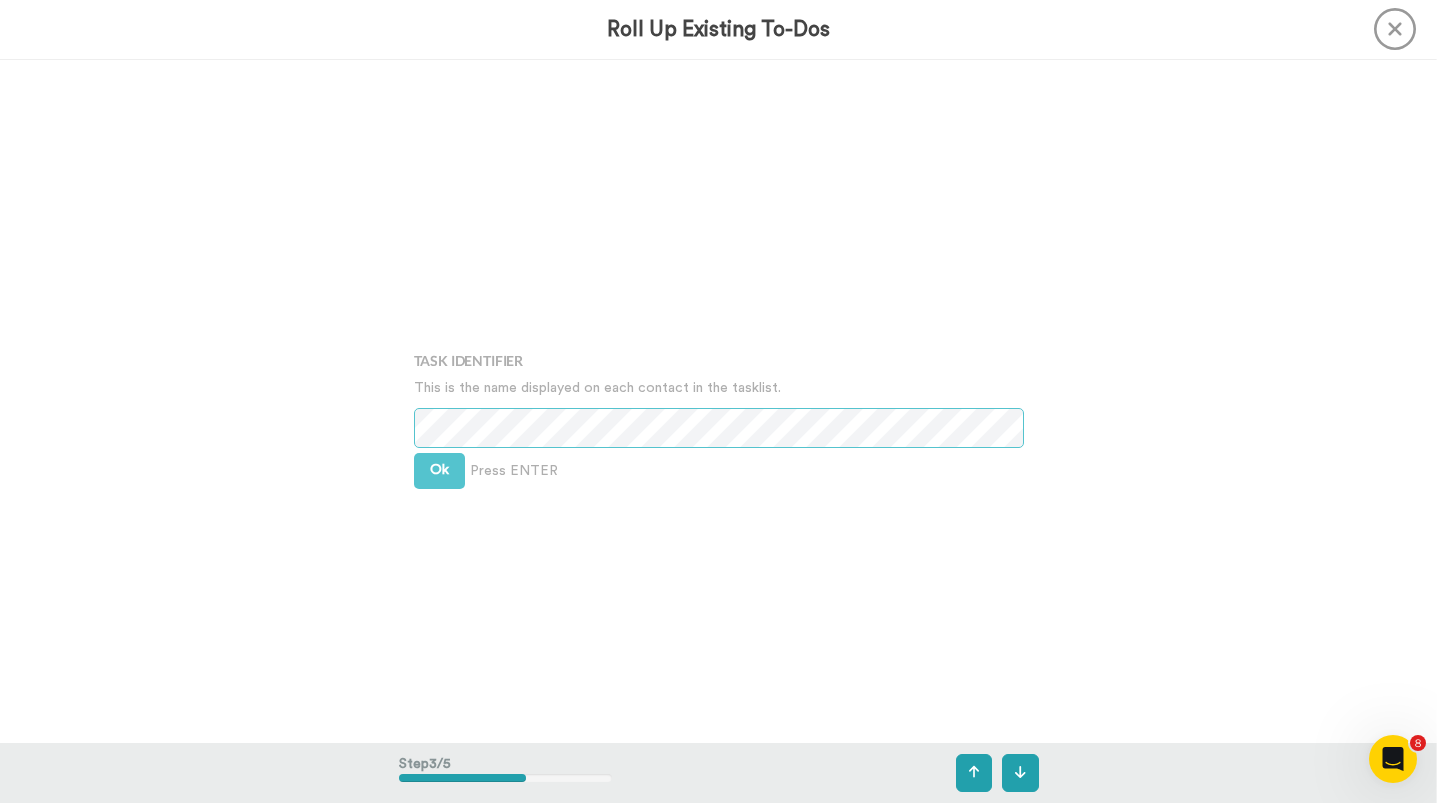 scroll, scrollTop: 1368, scrollLeft: 0, axis: vertical 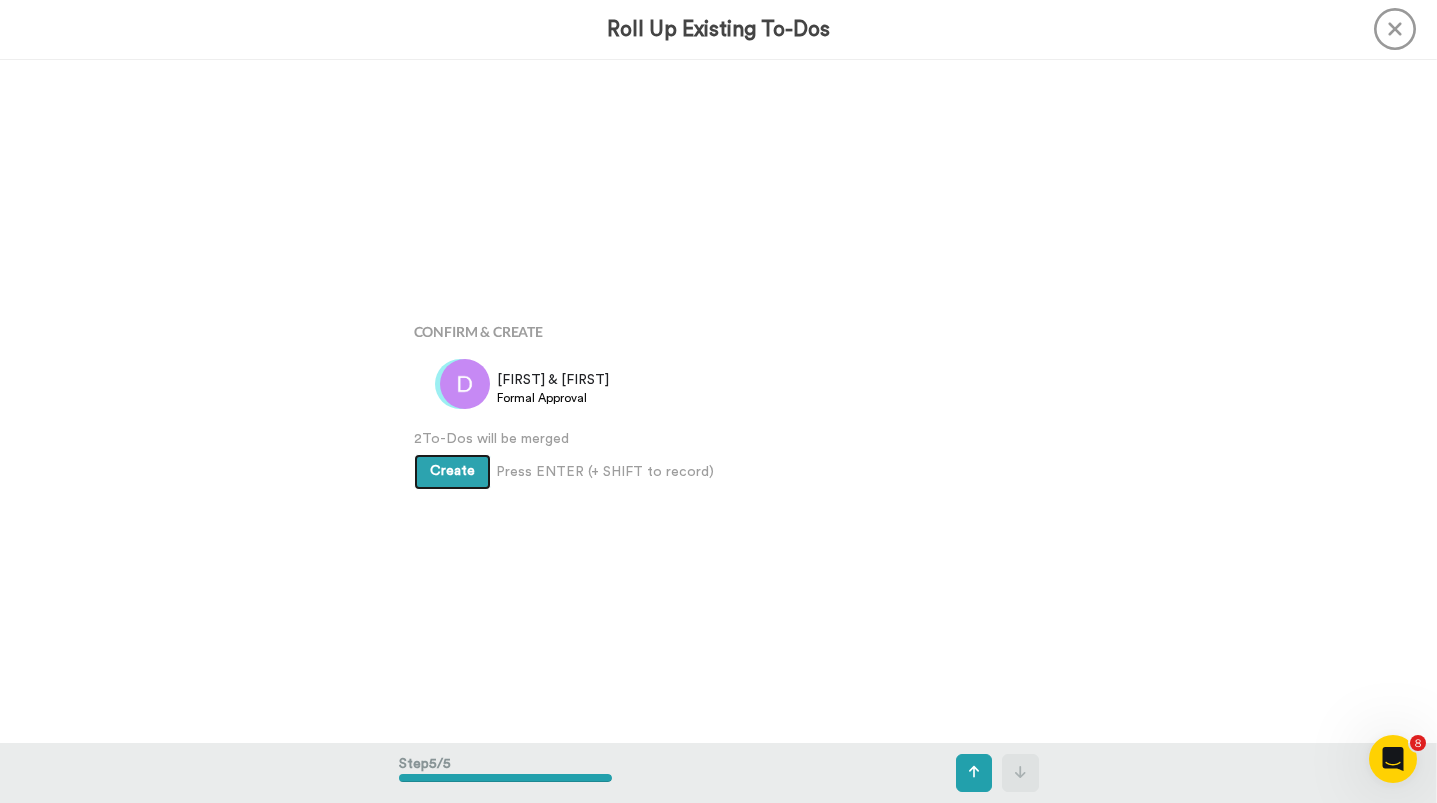 type 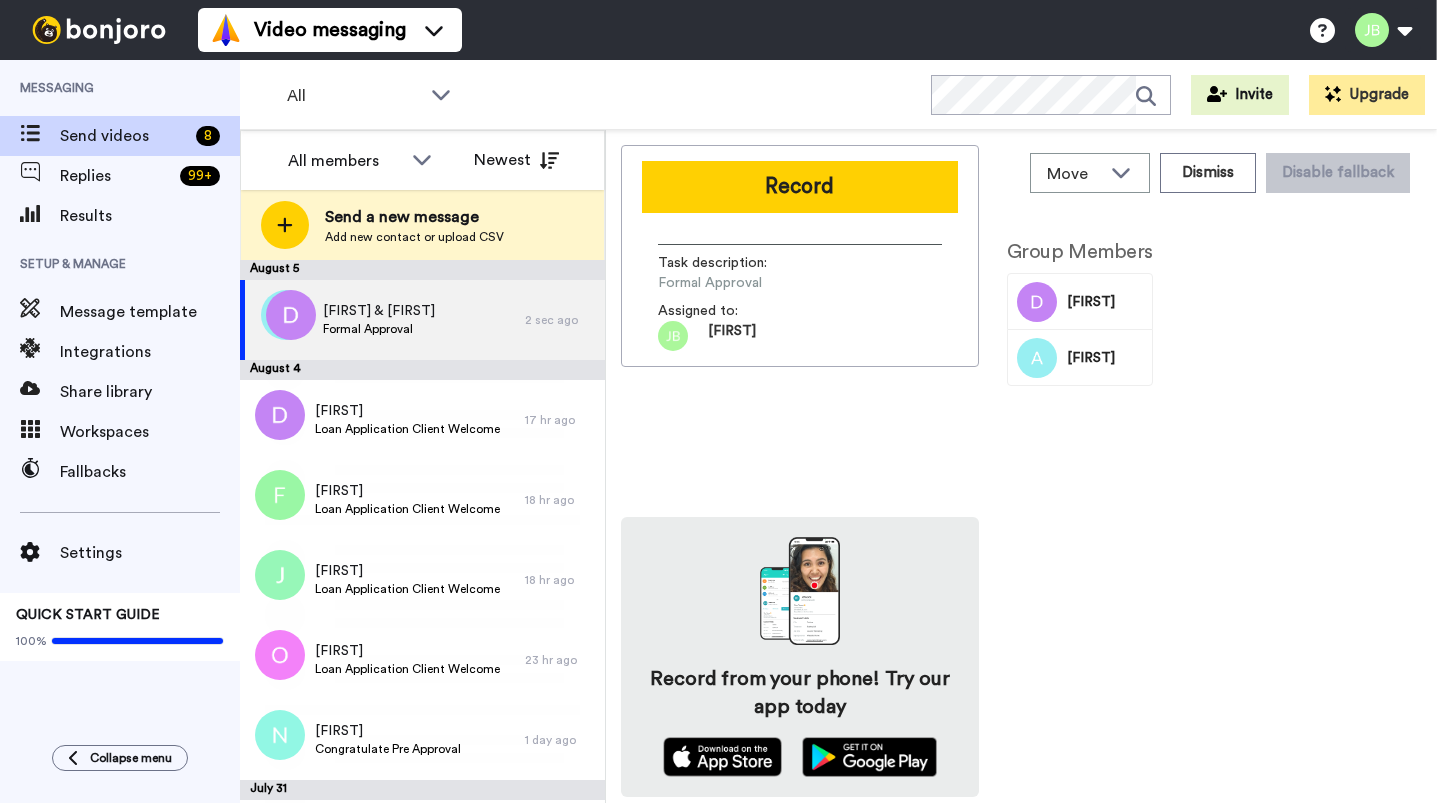 scroll, scrollTop: 0, scrollLeft: 0, axis: both 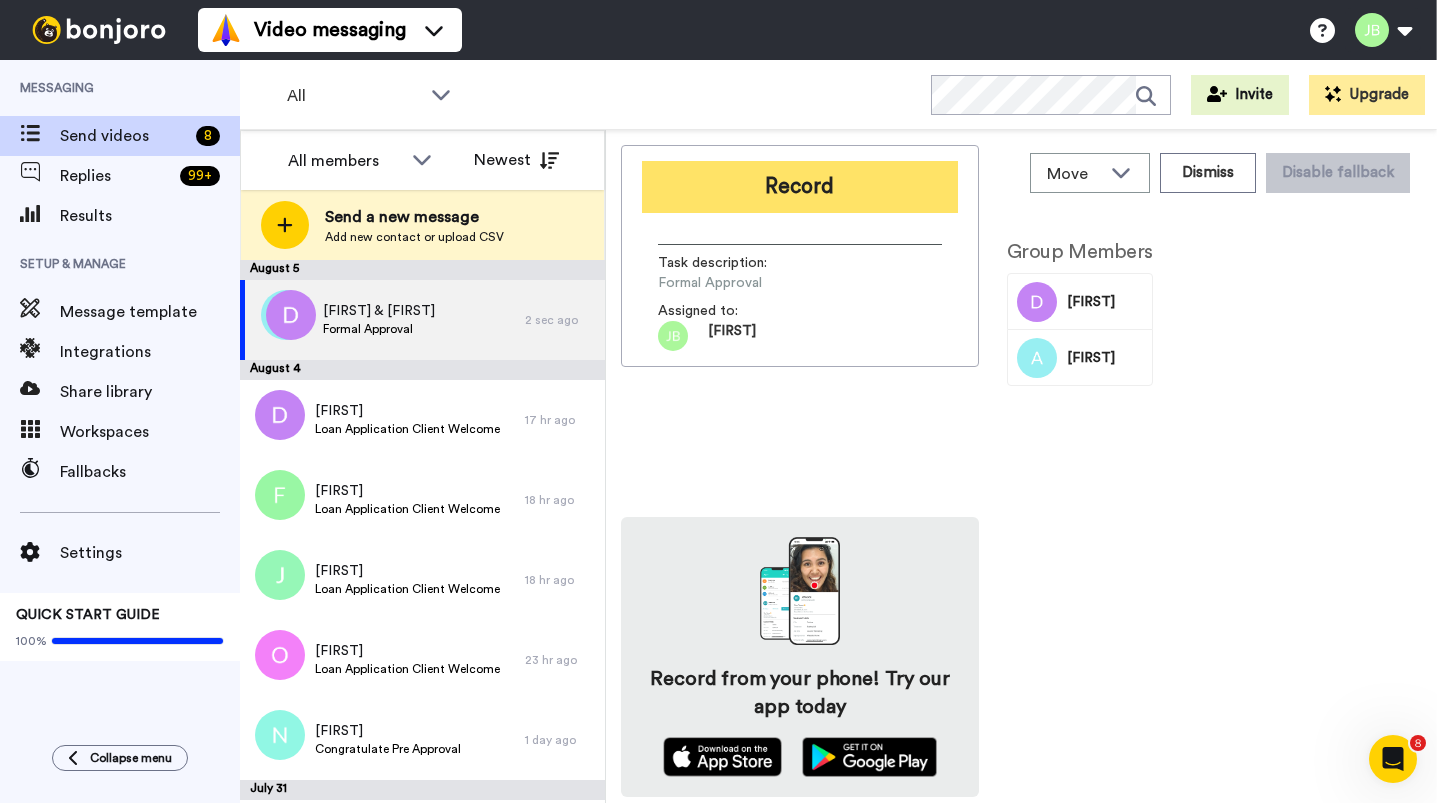 click on "Record" at bounding box center [800, 187] 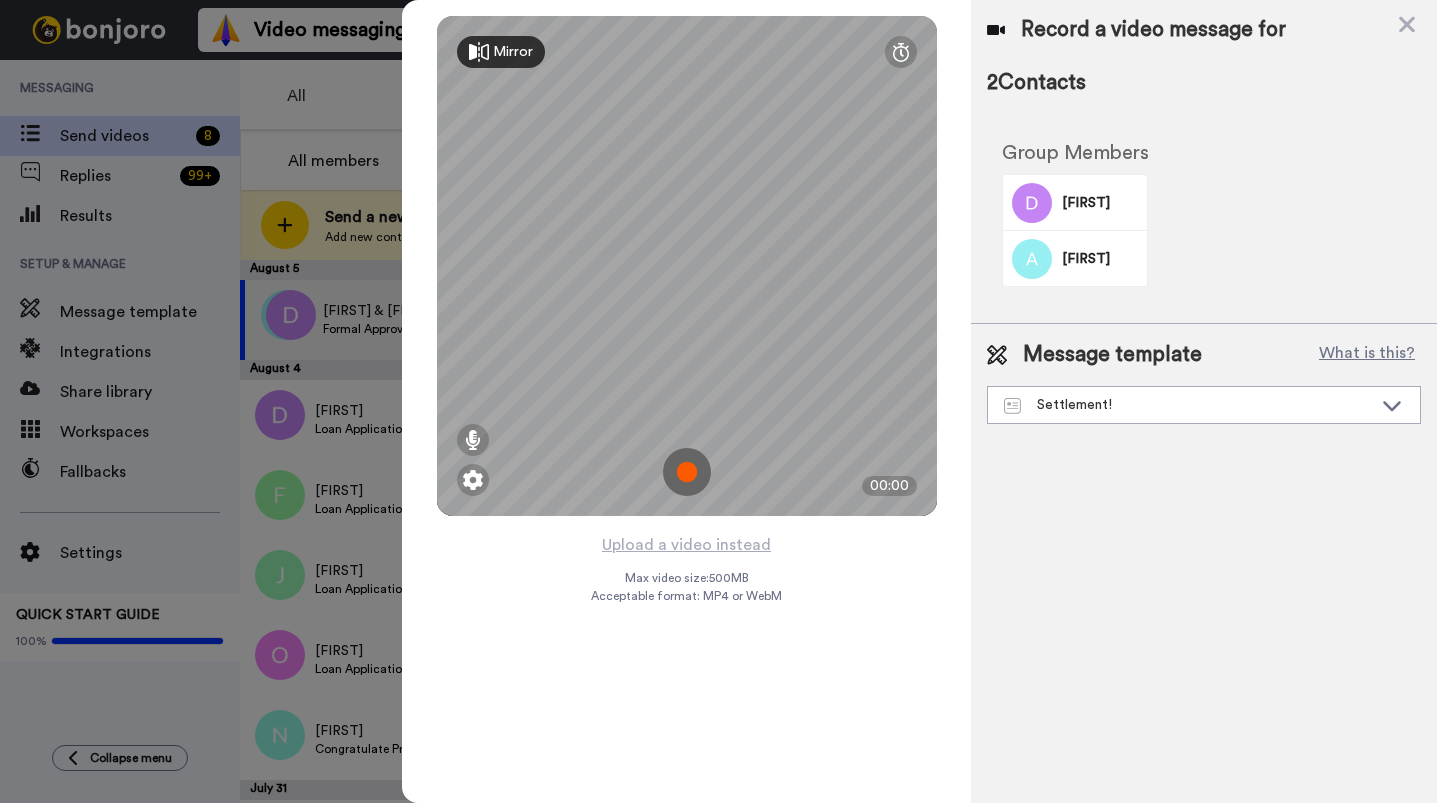 click at bounding box center [687, 472] 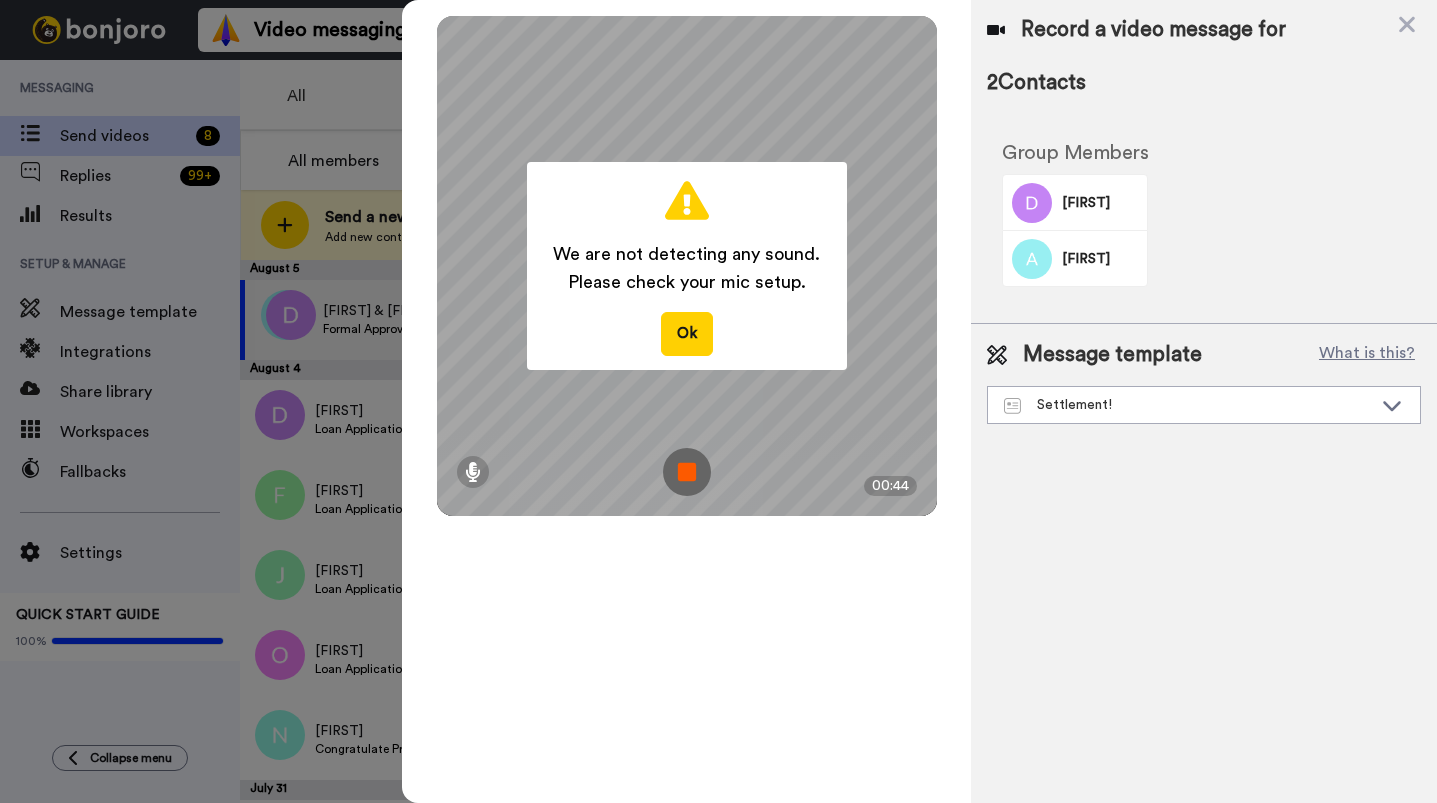 click at bounding box center (687, 472) 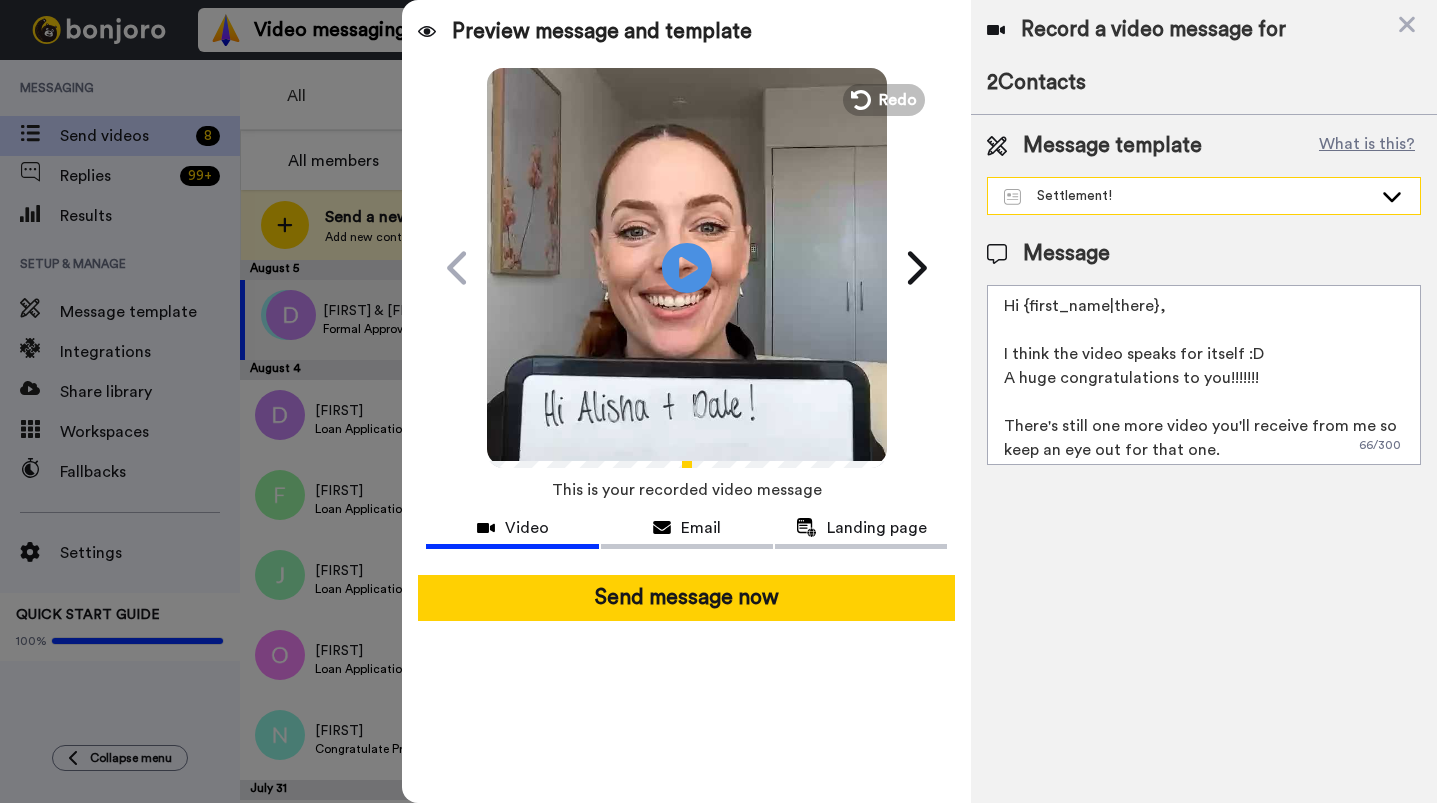 click on "Settlement!" at bounding box center [1204, 196] 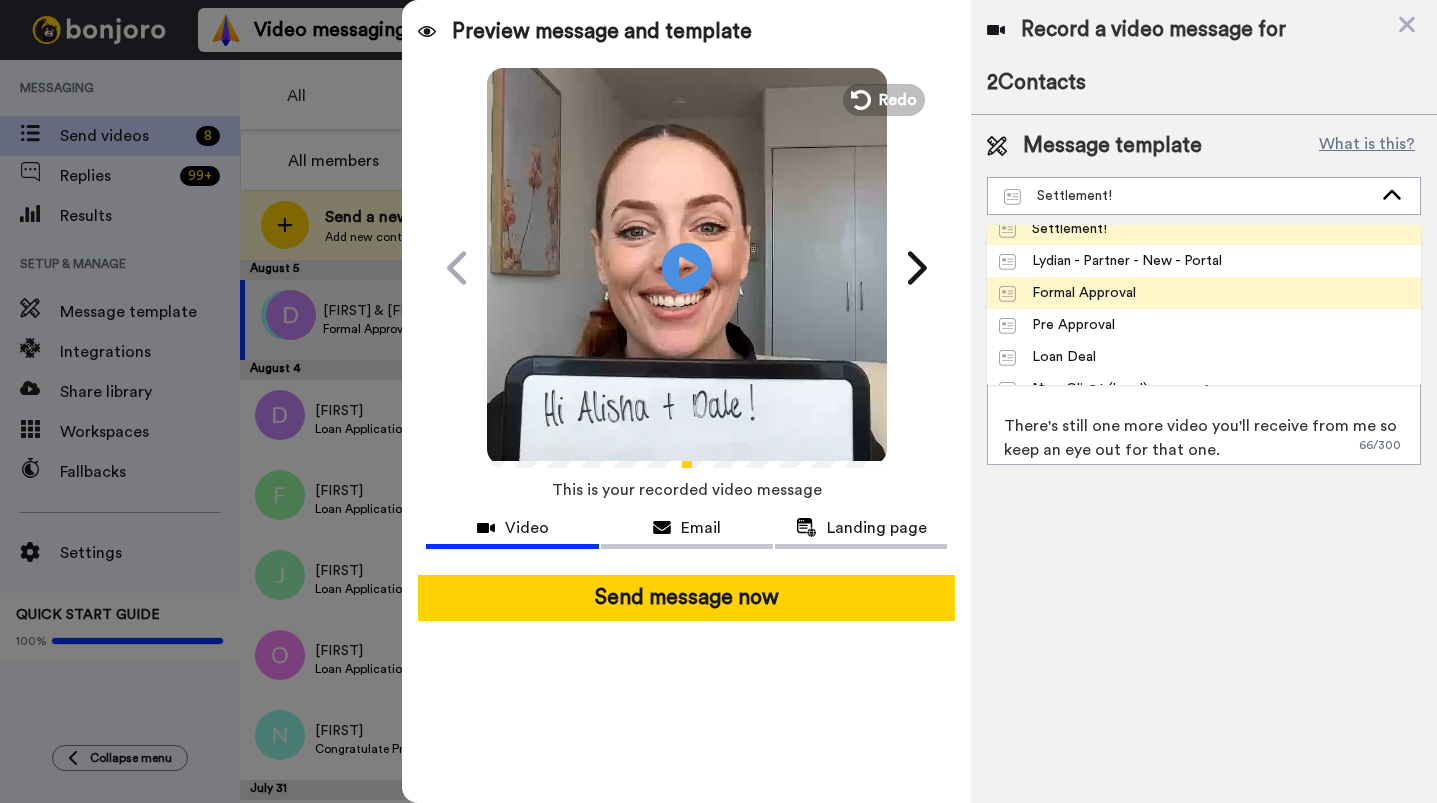 scroll, scrollTop: 269, scrollLeft: 0, axis: vertical 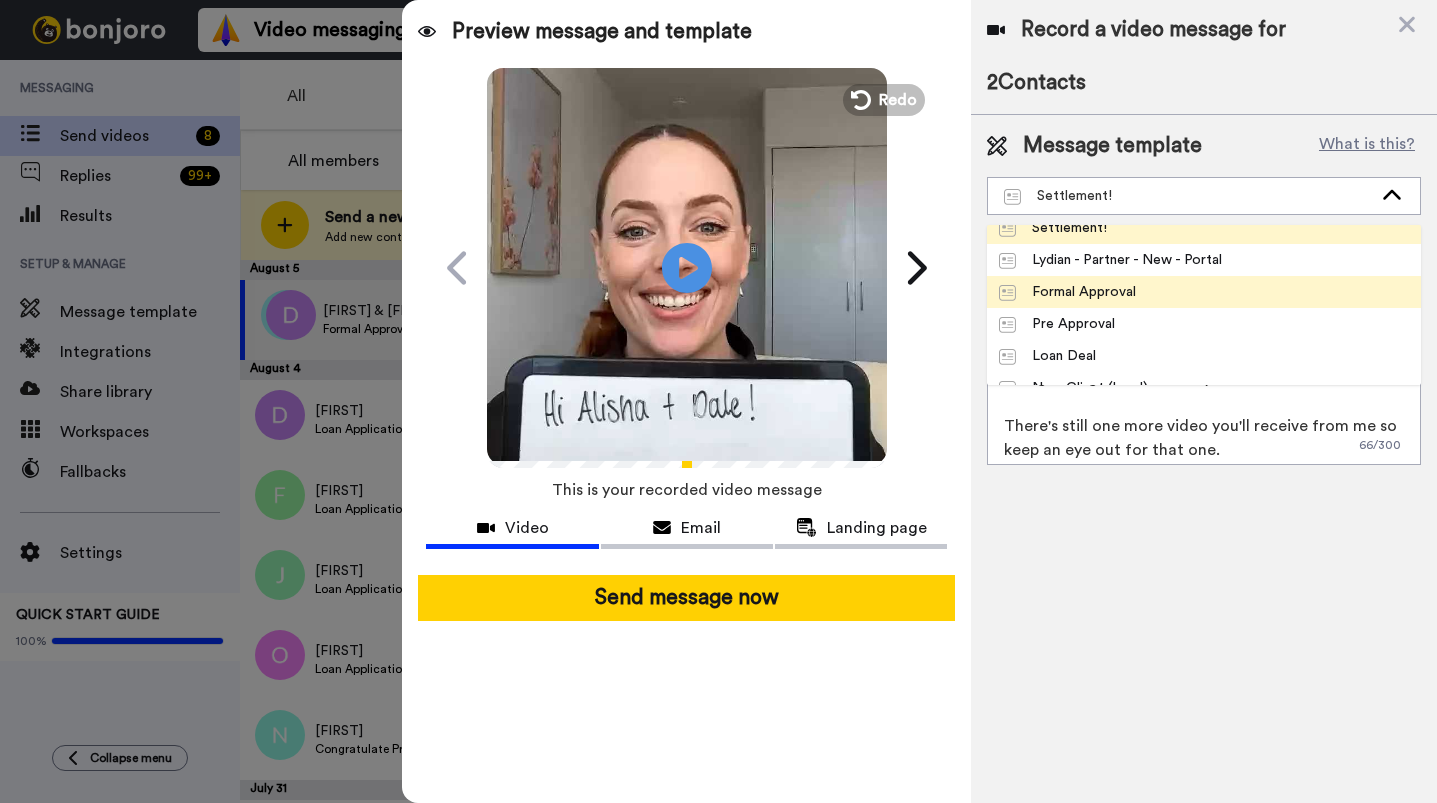 click on "Formal Approval" at bounding box center (1067, 292) 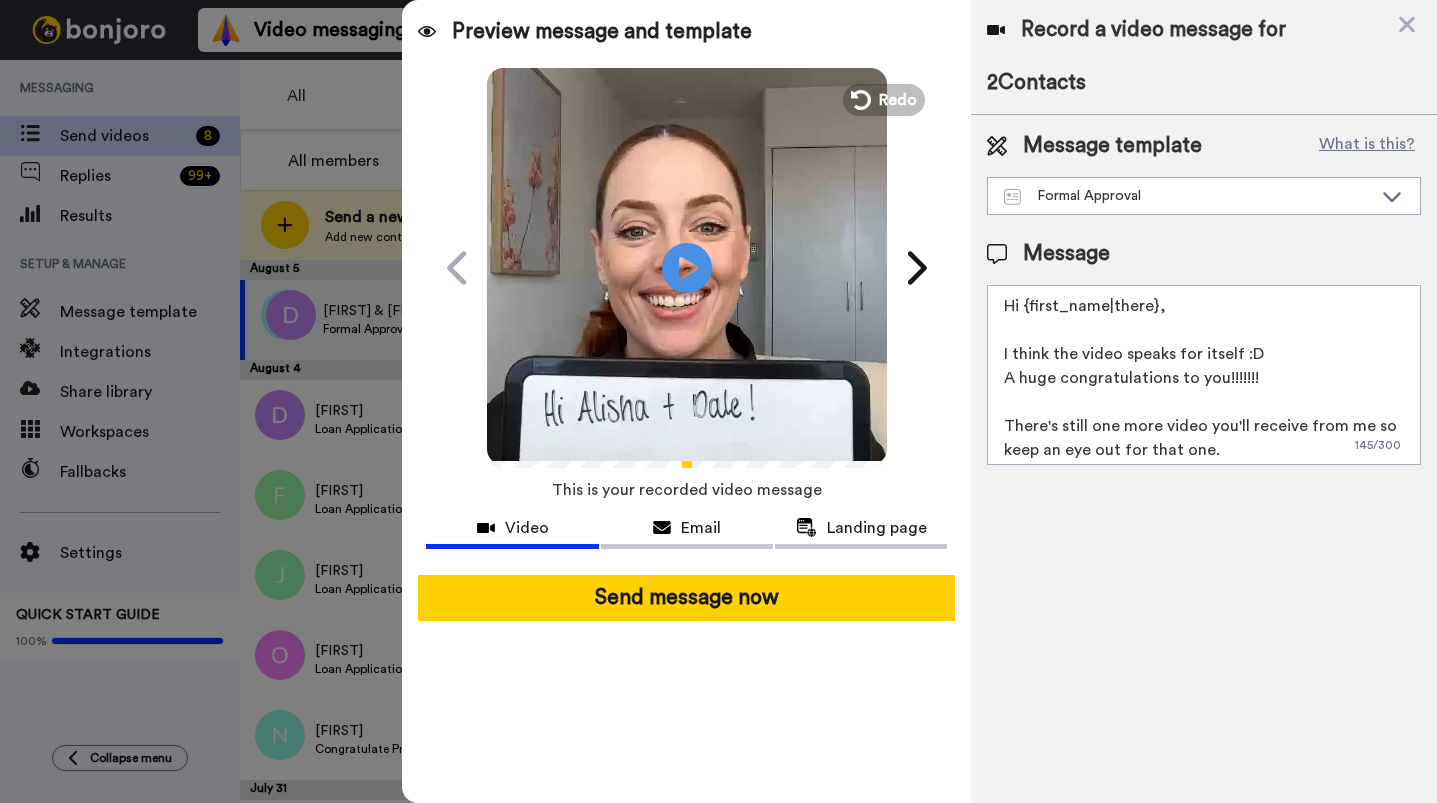 type on "Hi {first_name|there},
Congratulations on Formal Approval!
Watch the video to find out what will be happening next.
Jackie Bowker
Client Success Manager" 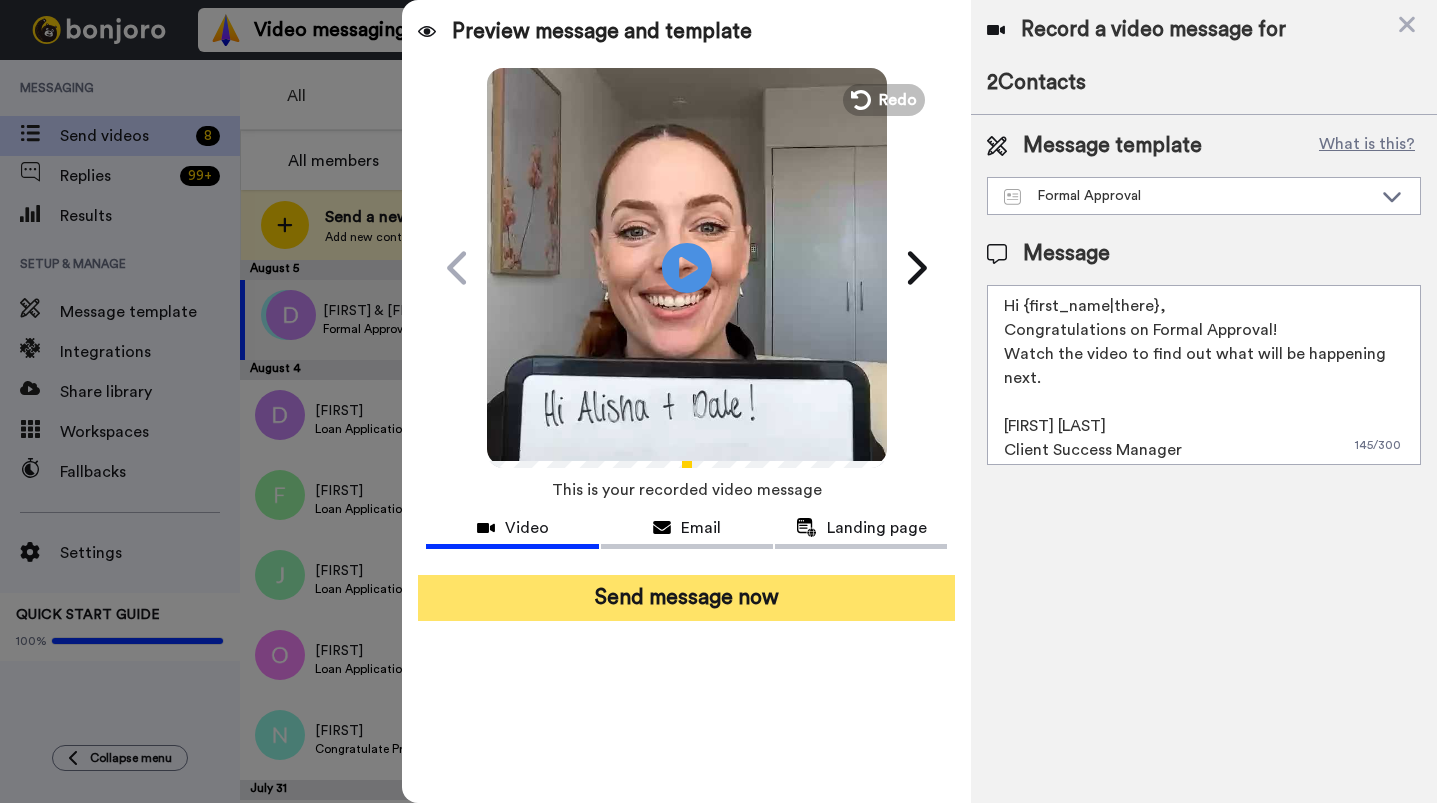 click on "Send message now" at bounding box center [686, 598] 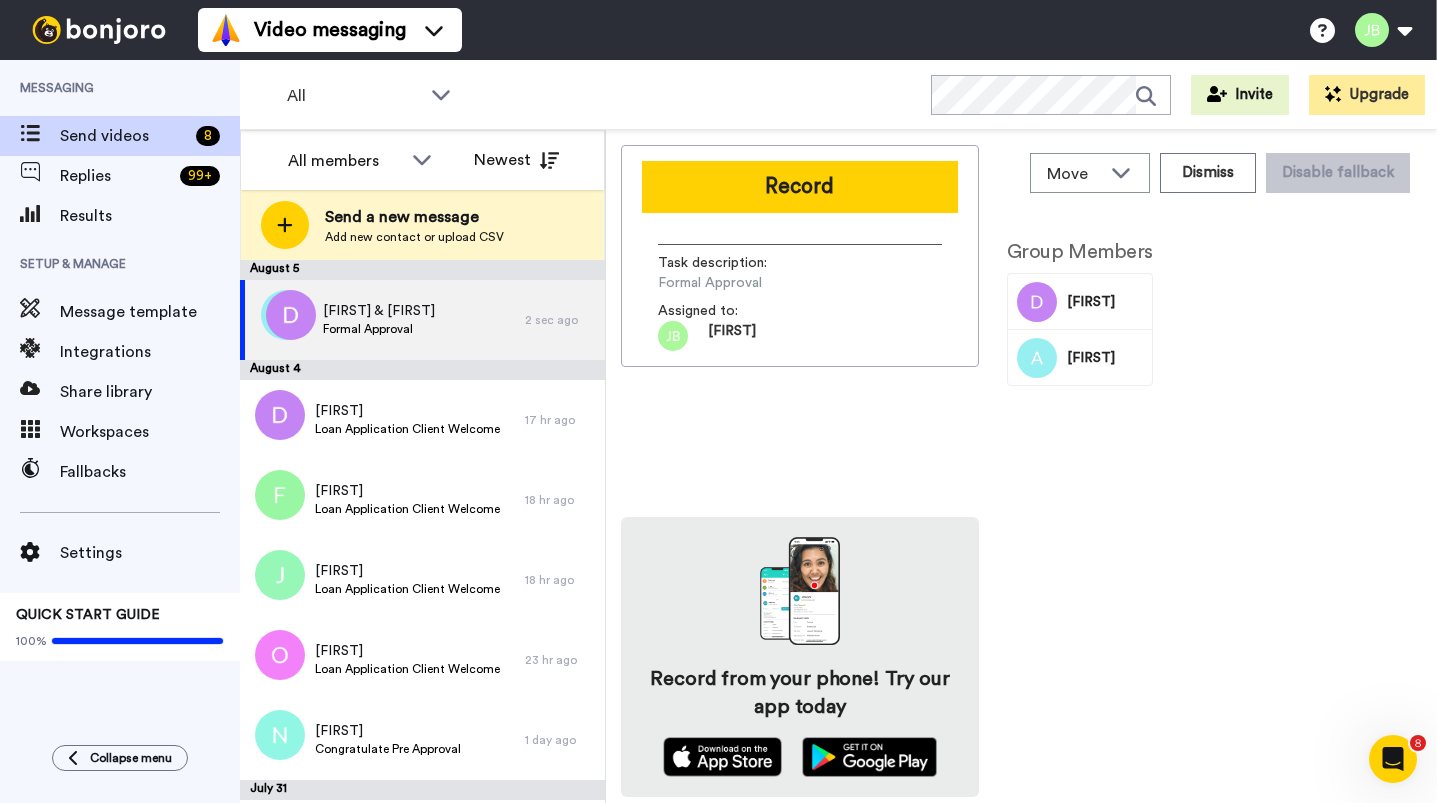 scroll, scrollTop: 0, scrollLeft: 0, axis: both 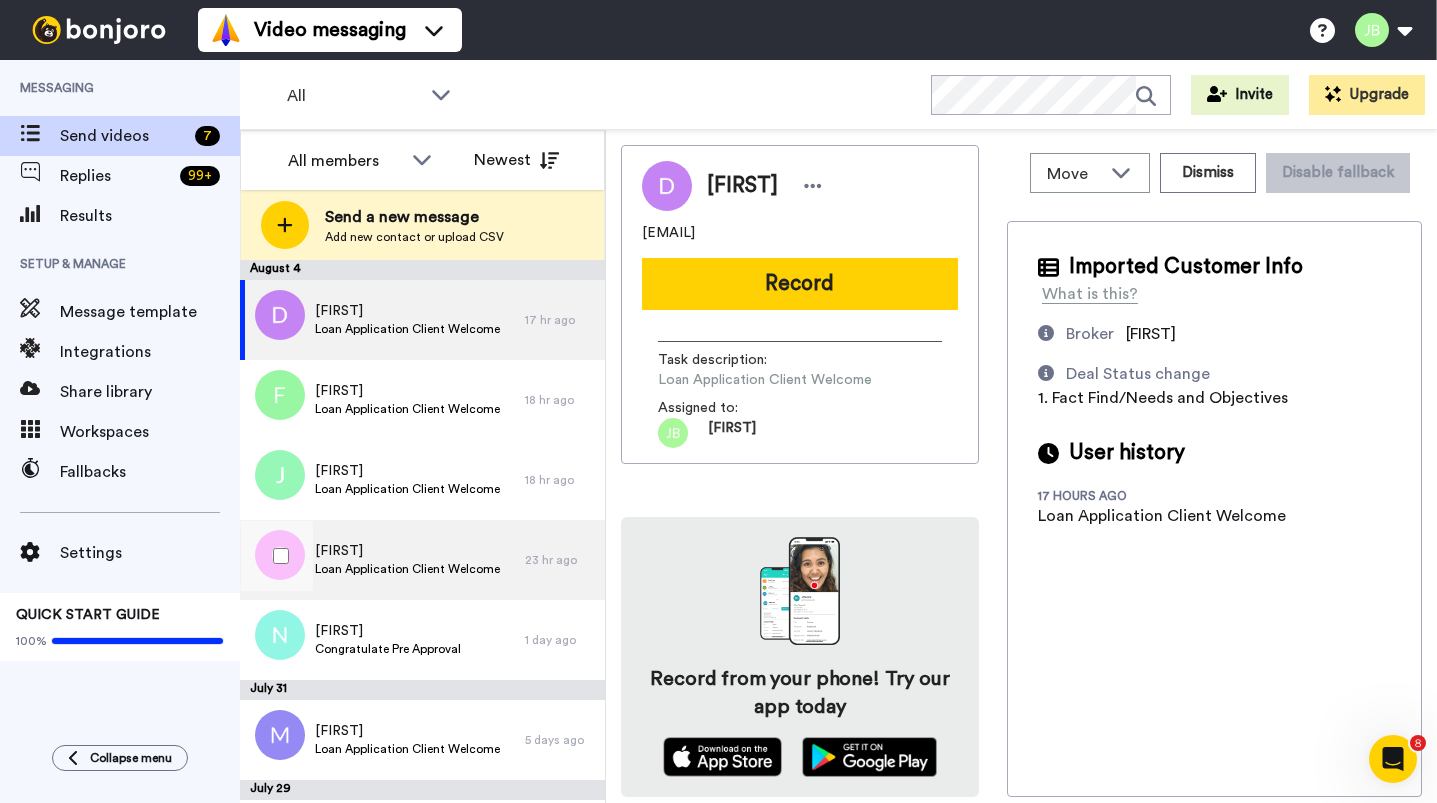 click on "Loan Application Client Welcome" at bounding box center (407, 569) 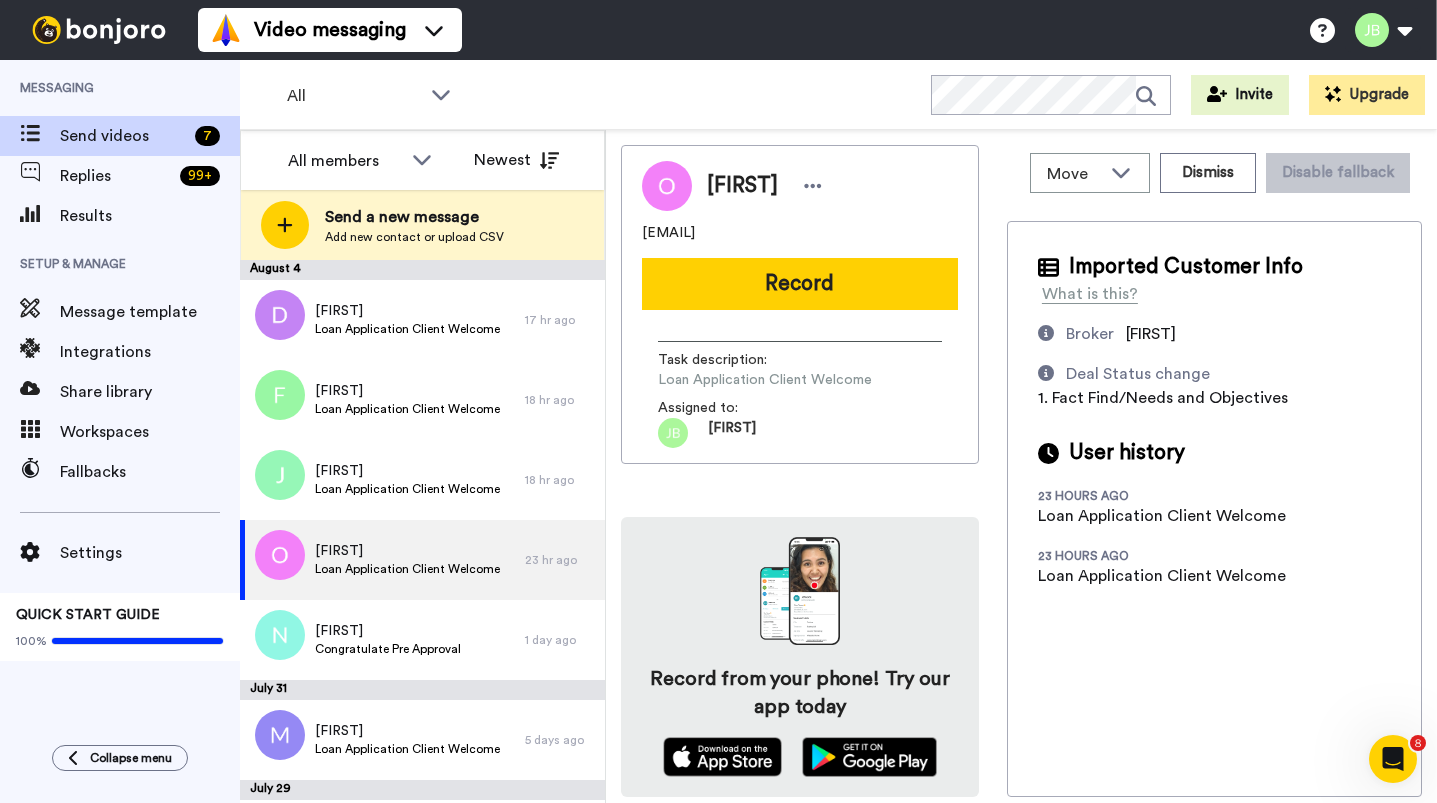 drag, startPoint x: 811, startPoint y: 233, endPoint x: 655, endPoint y: 233, distance: 156 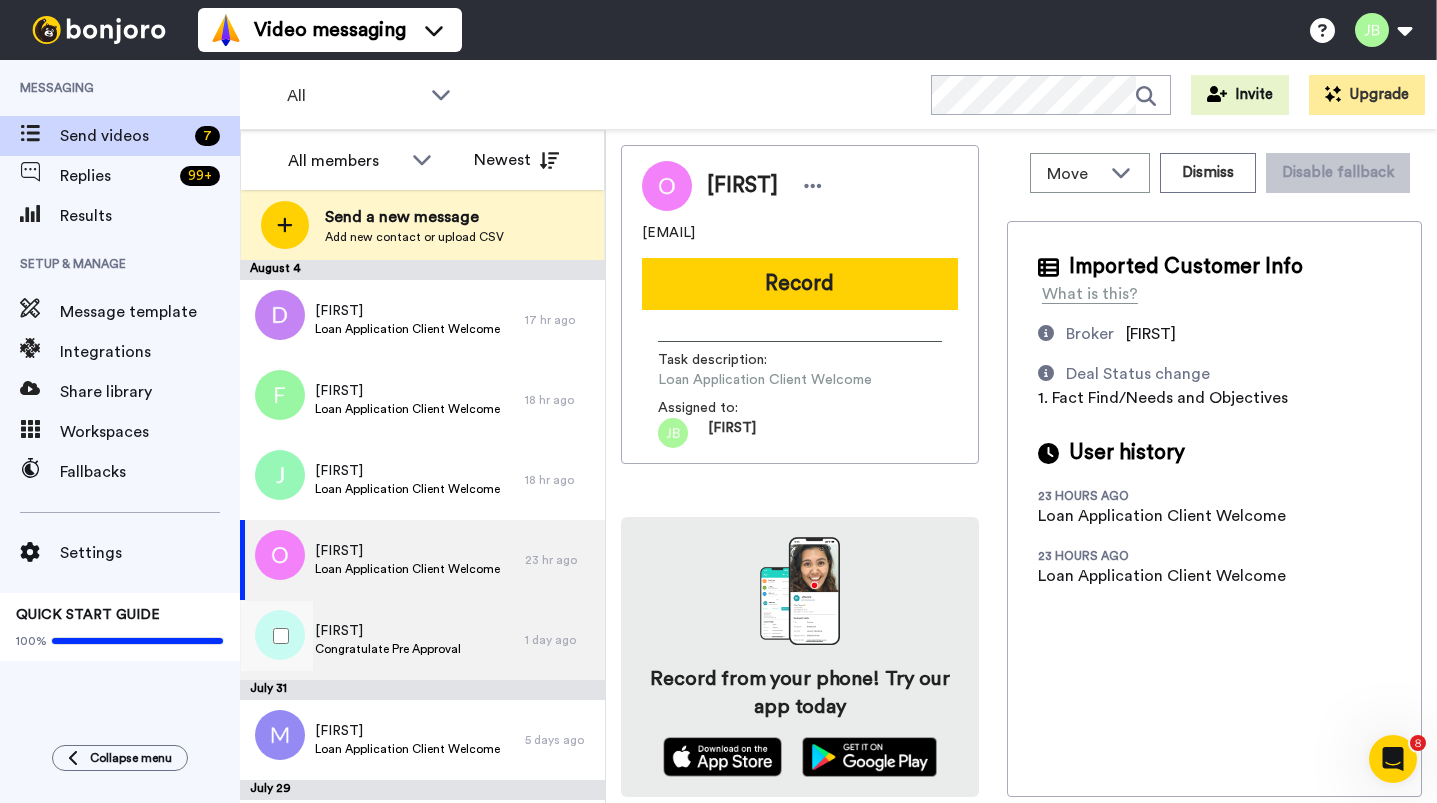 click on "[FIRST] Congratulate Pre Approval" at bounding box center (382, 640) 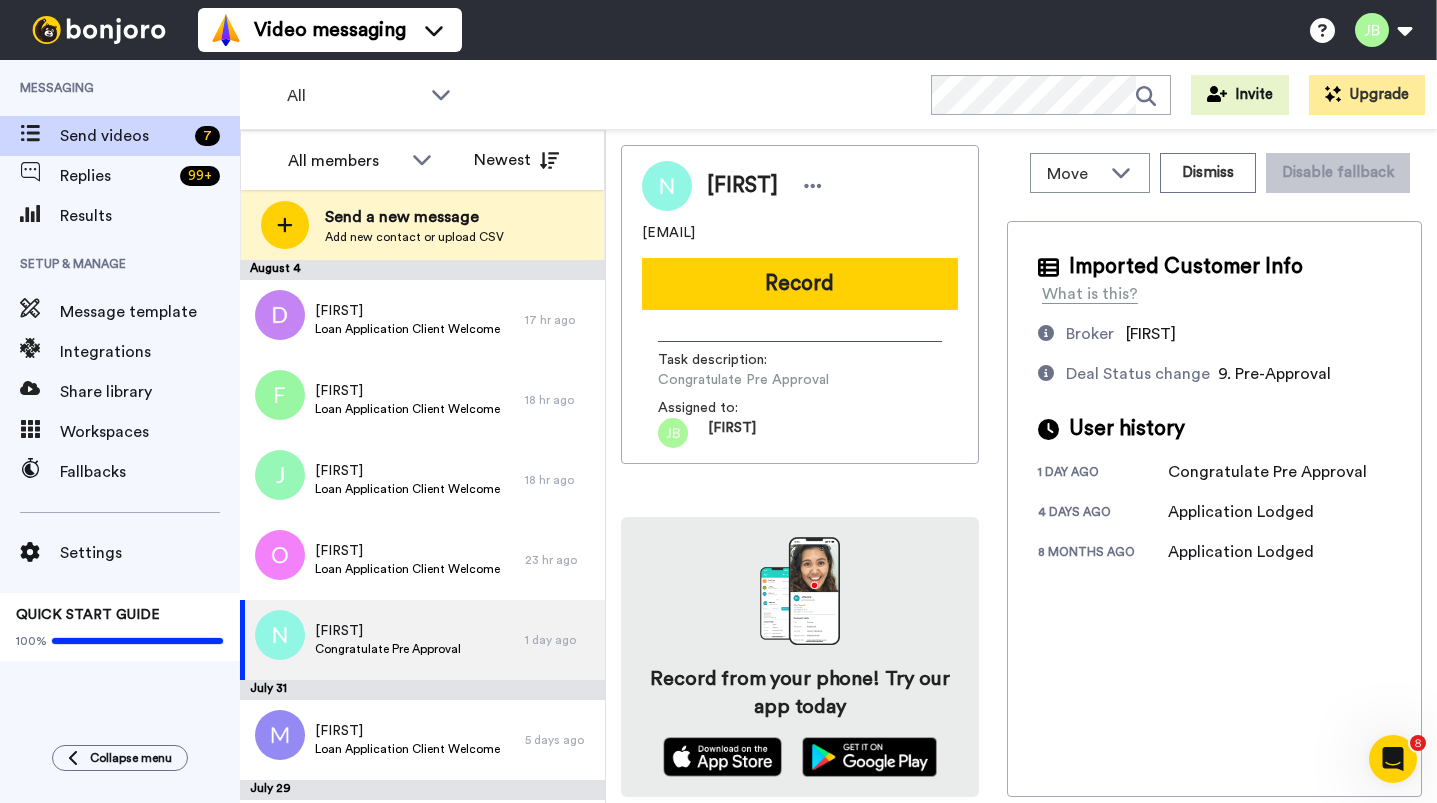 drag, startPoint x: 833, startPoint y: 233, endPoint x: 623, endPoint y: 232, distance: 210.00238 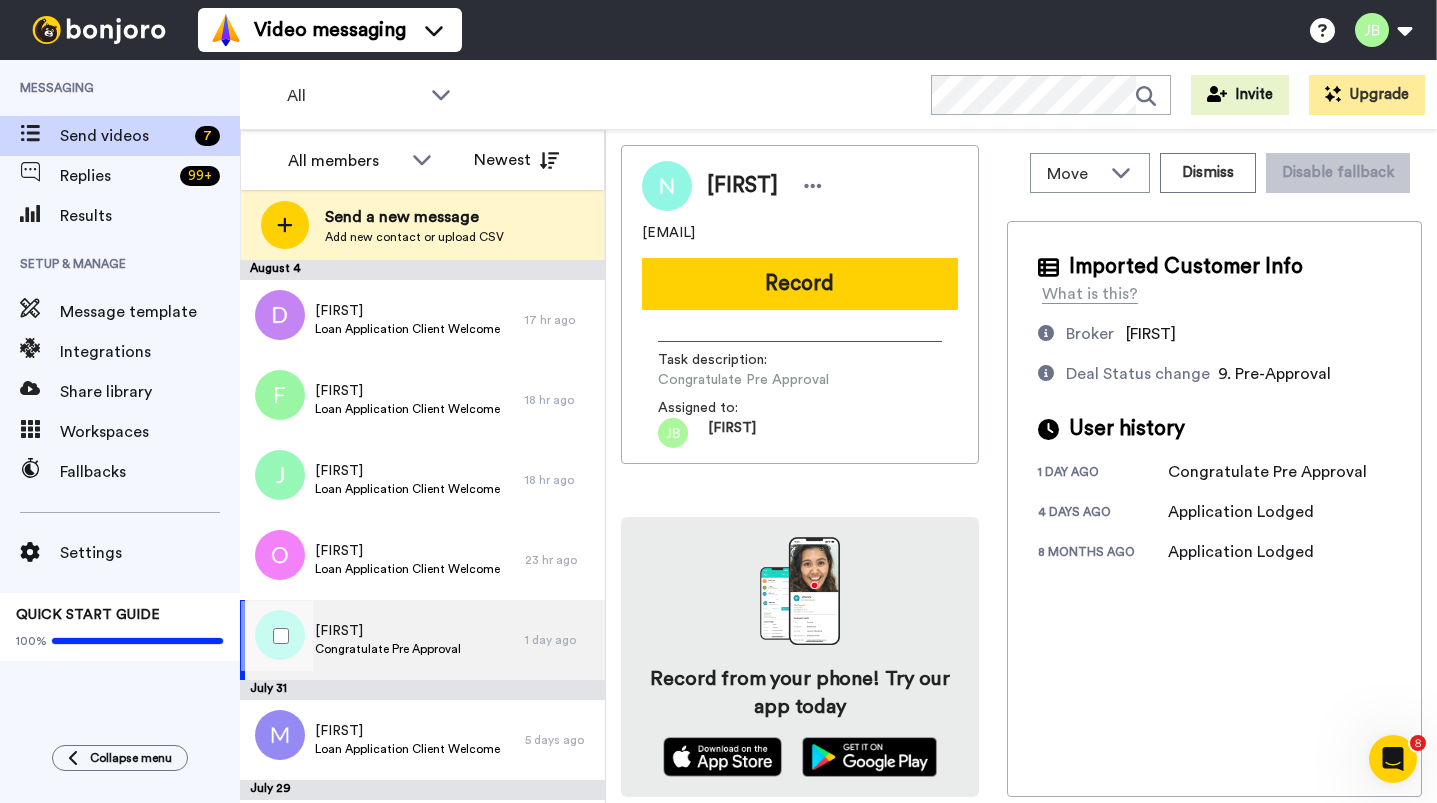 click on "Congratulate Pre Approval" at bounding box center (388, 649) 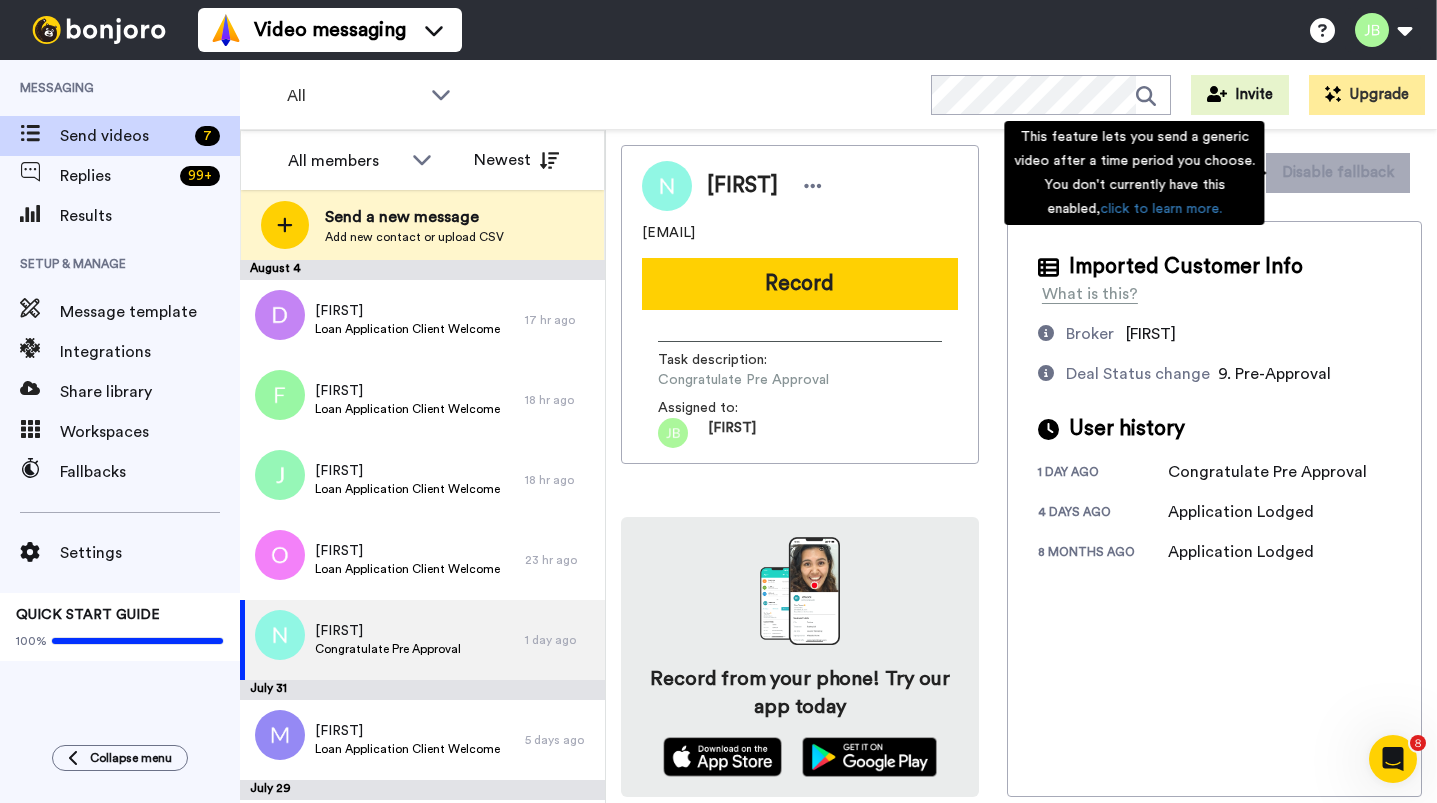 click on "This feature lets you send a generic video after a time period you choose. You don't currently have this enabled,  click to learn more." at bounding box center (1134, 173) 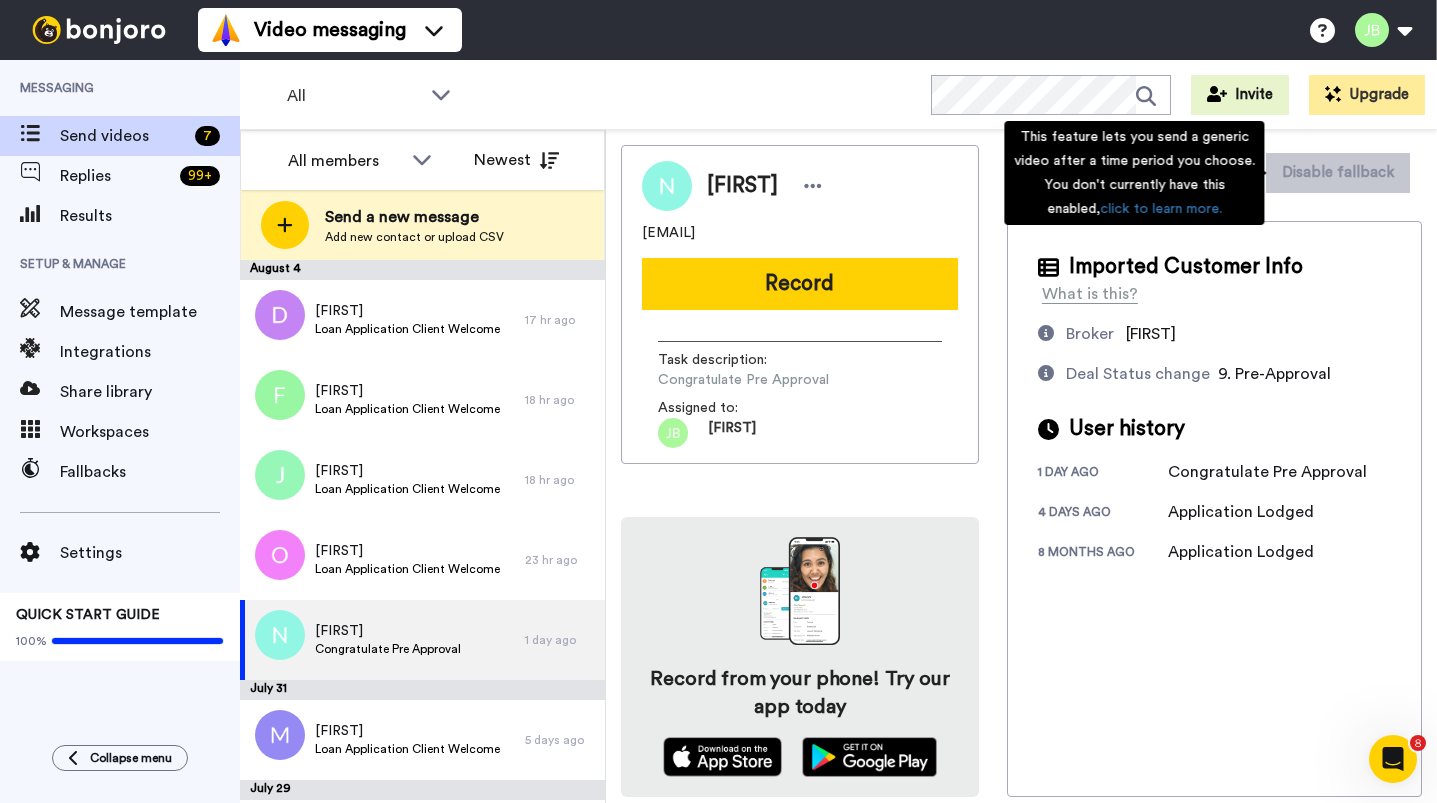click on "Imported Customer Info What is this?" at bounding box center [1214, 279] 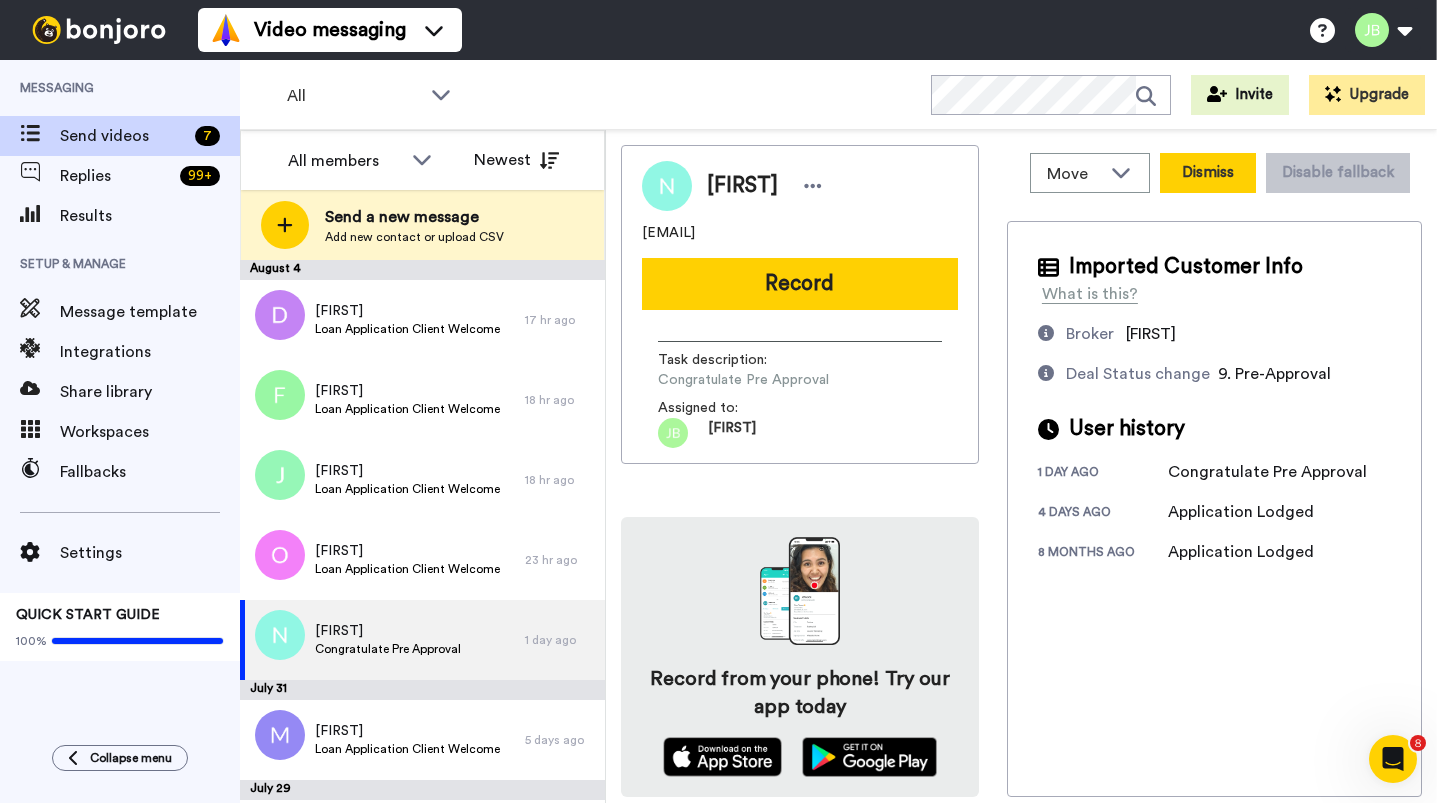click on "Dismiss" at bounding box center (1208, 173) 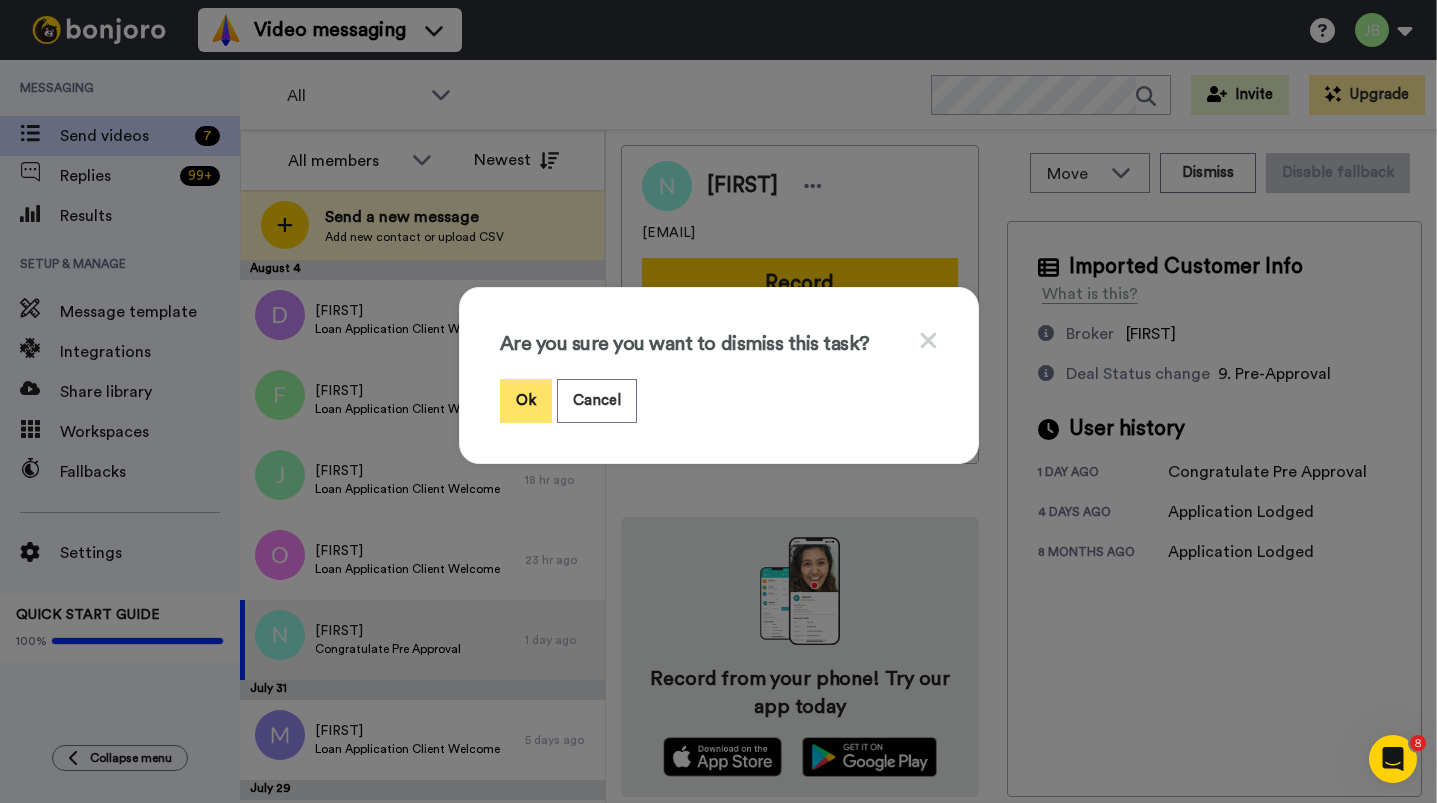 click on "Ok" at bounding box center [526, 400] 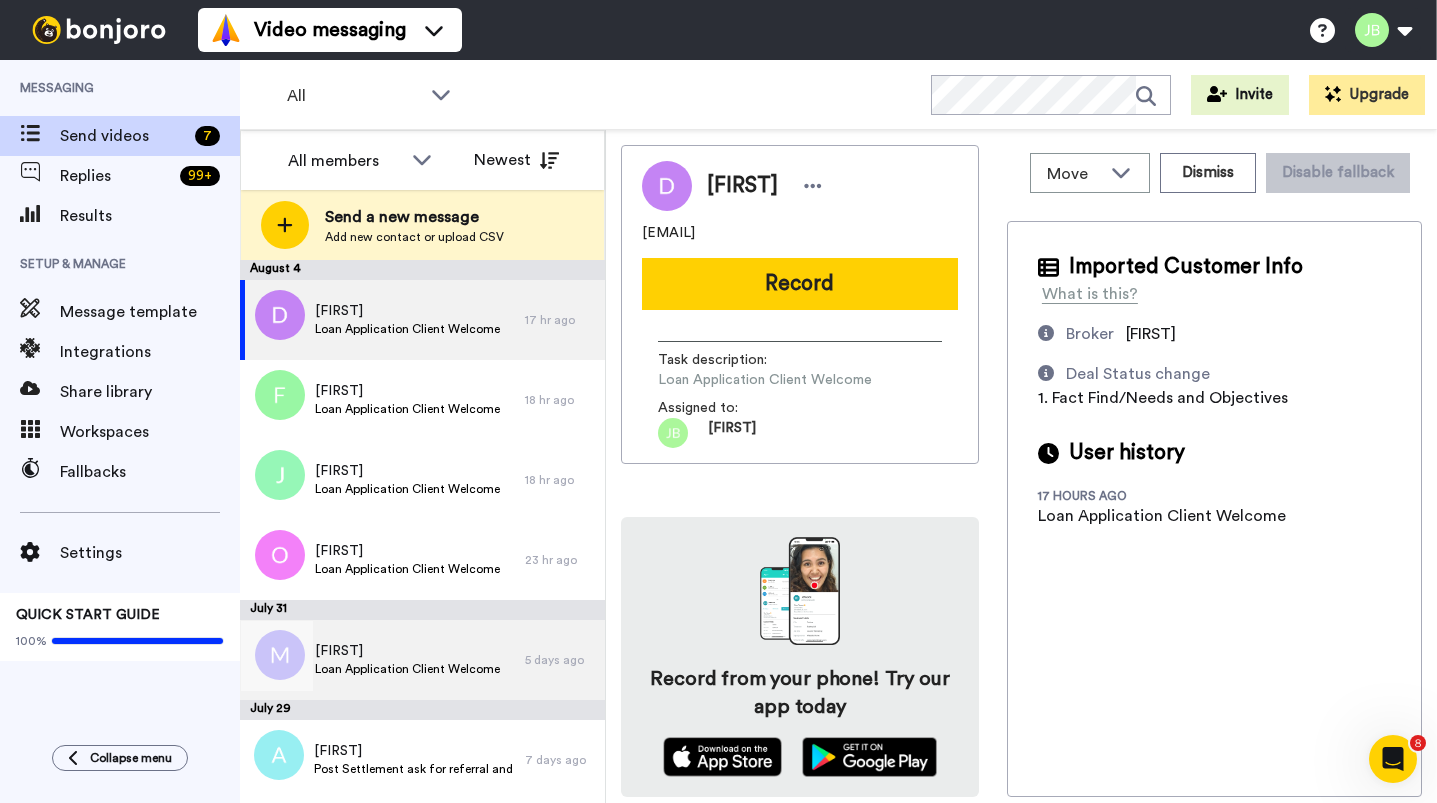 click on "[FIRST]" at bounding box center [407, 651] 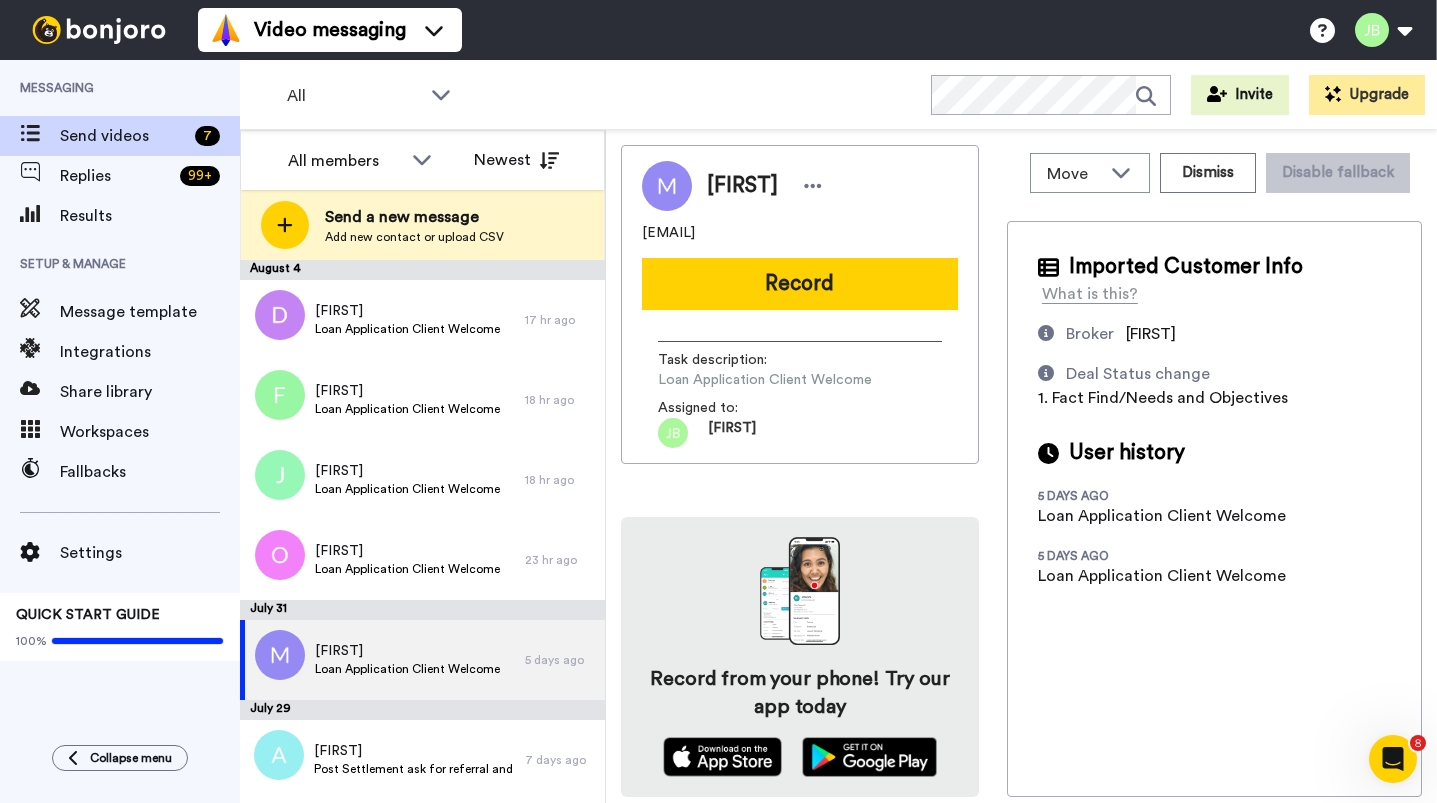 drag, startPoint x: 807, startPoint y: 231, endPoint x: 604, endPoint y: 232, distance: 203.00246 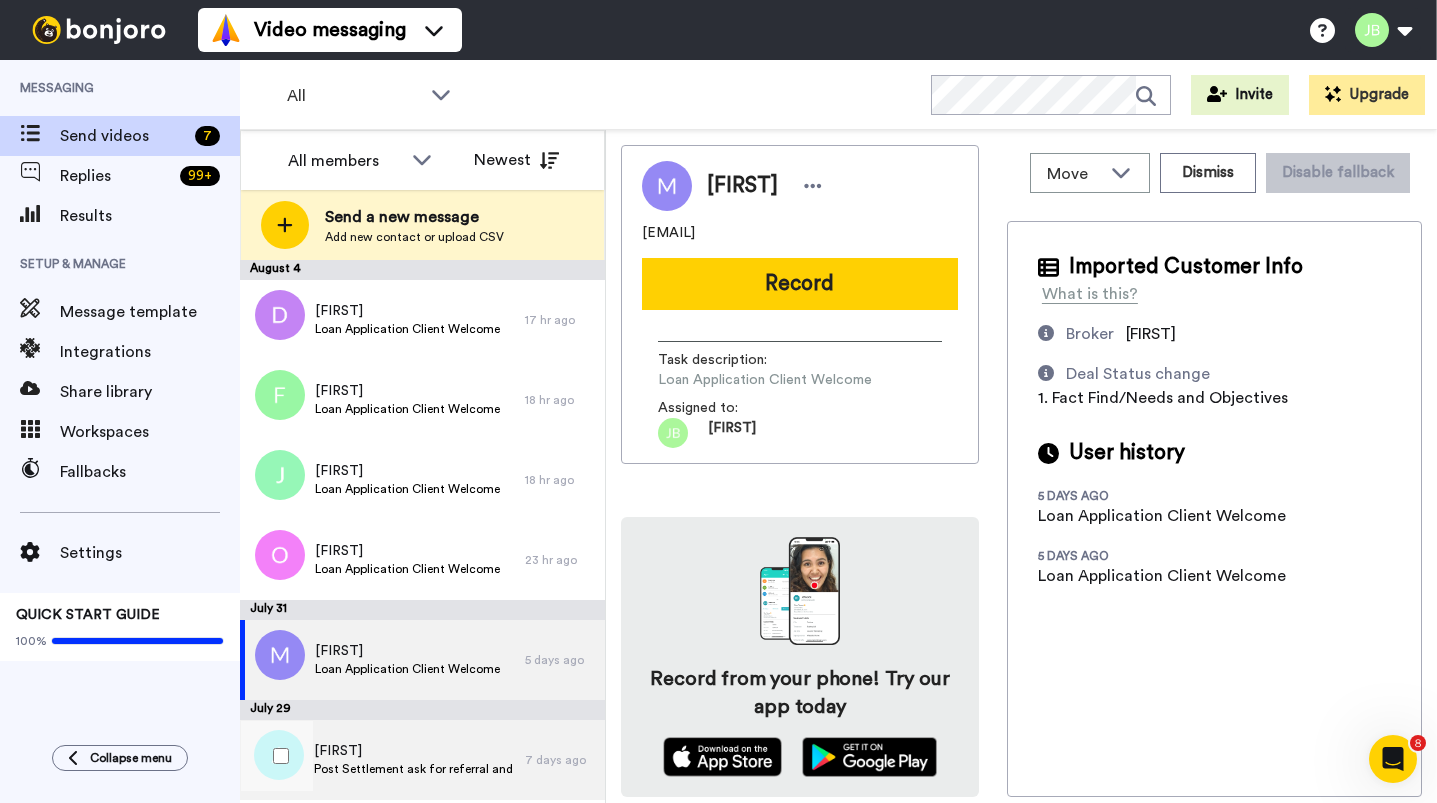 click on "Kevin" at bounding box center [414, 751] 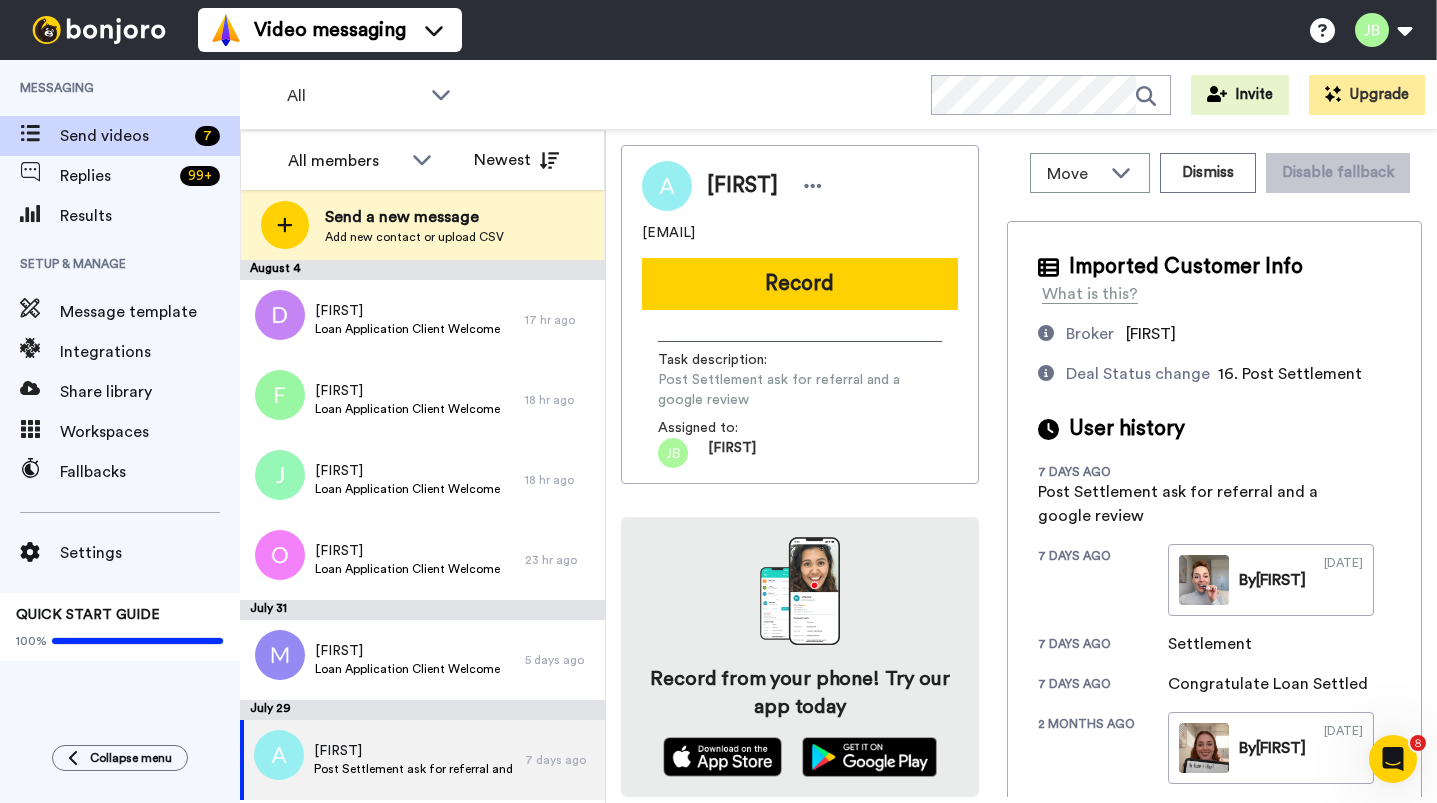 drag, startPoint x: 746, startPoint y: 237, endPoint x: 620, endPoint y: 237, distance: 126 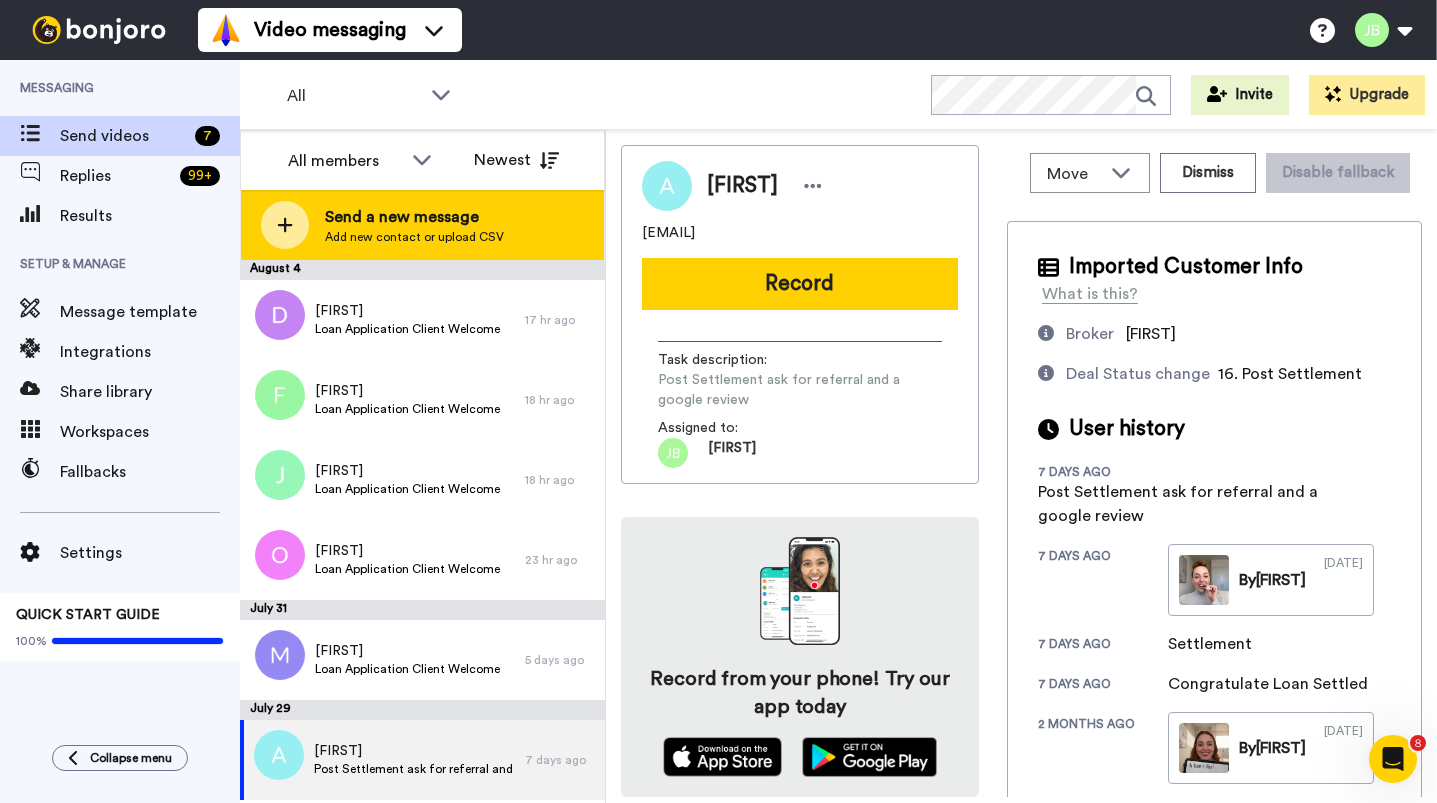 click on "Send a new message" at bounding box center (414, 217) 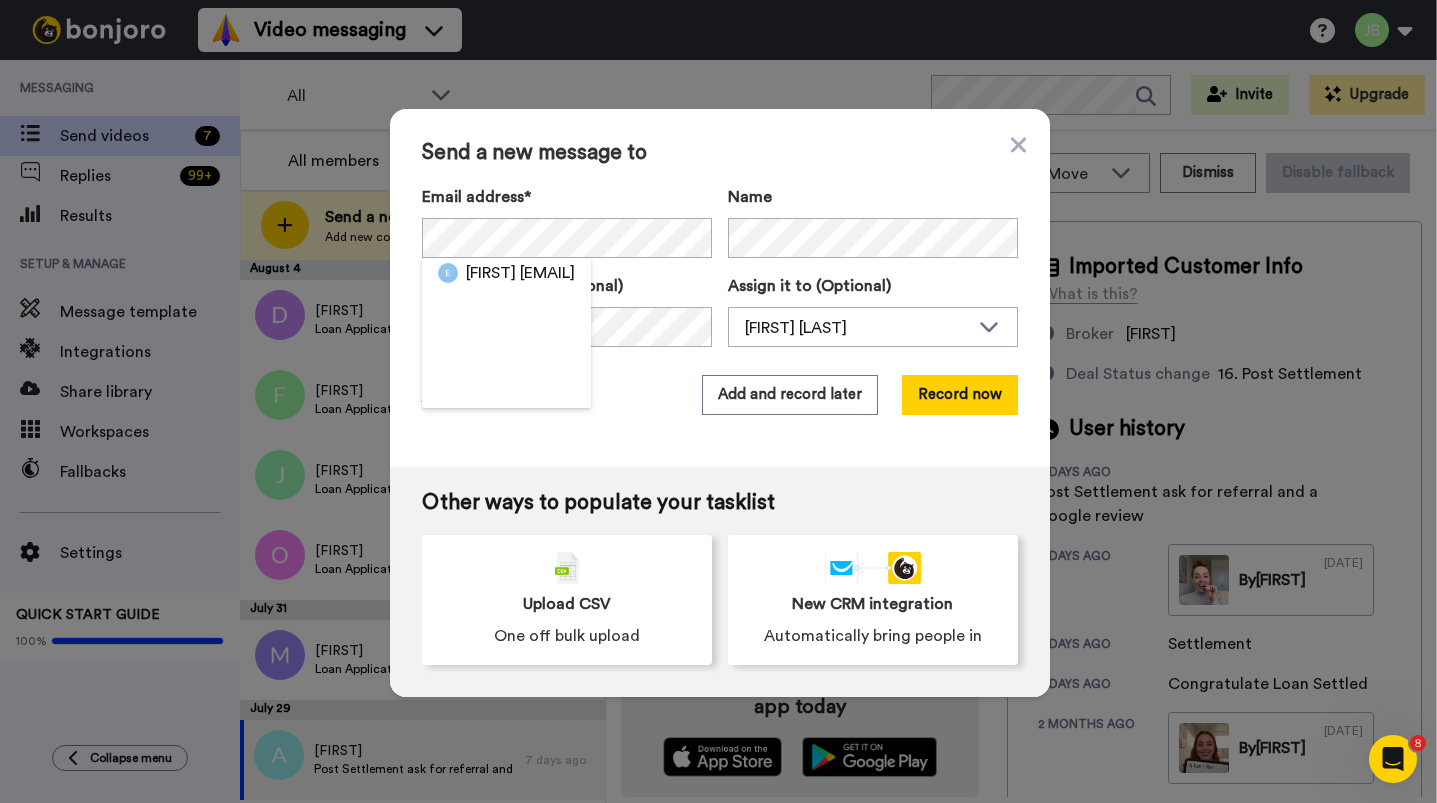 drag, startPoint x: 578, startPoint y: 275, endPoint x: 562, endPoint y: 301, distance: 30.528675 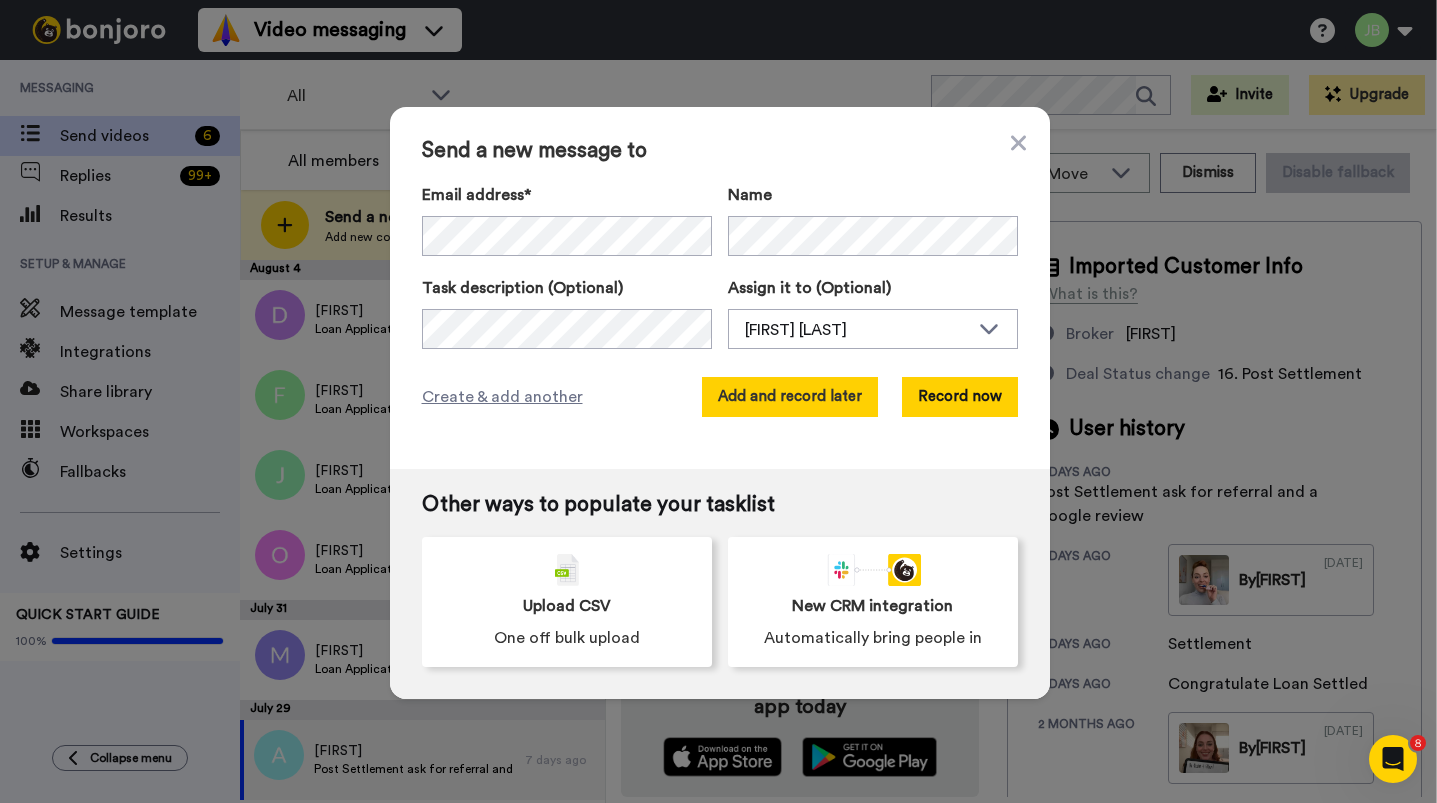 click on "Add and record later" at bounding box center [790, 397] 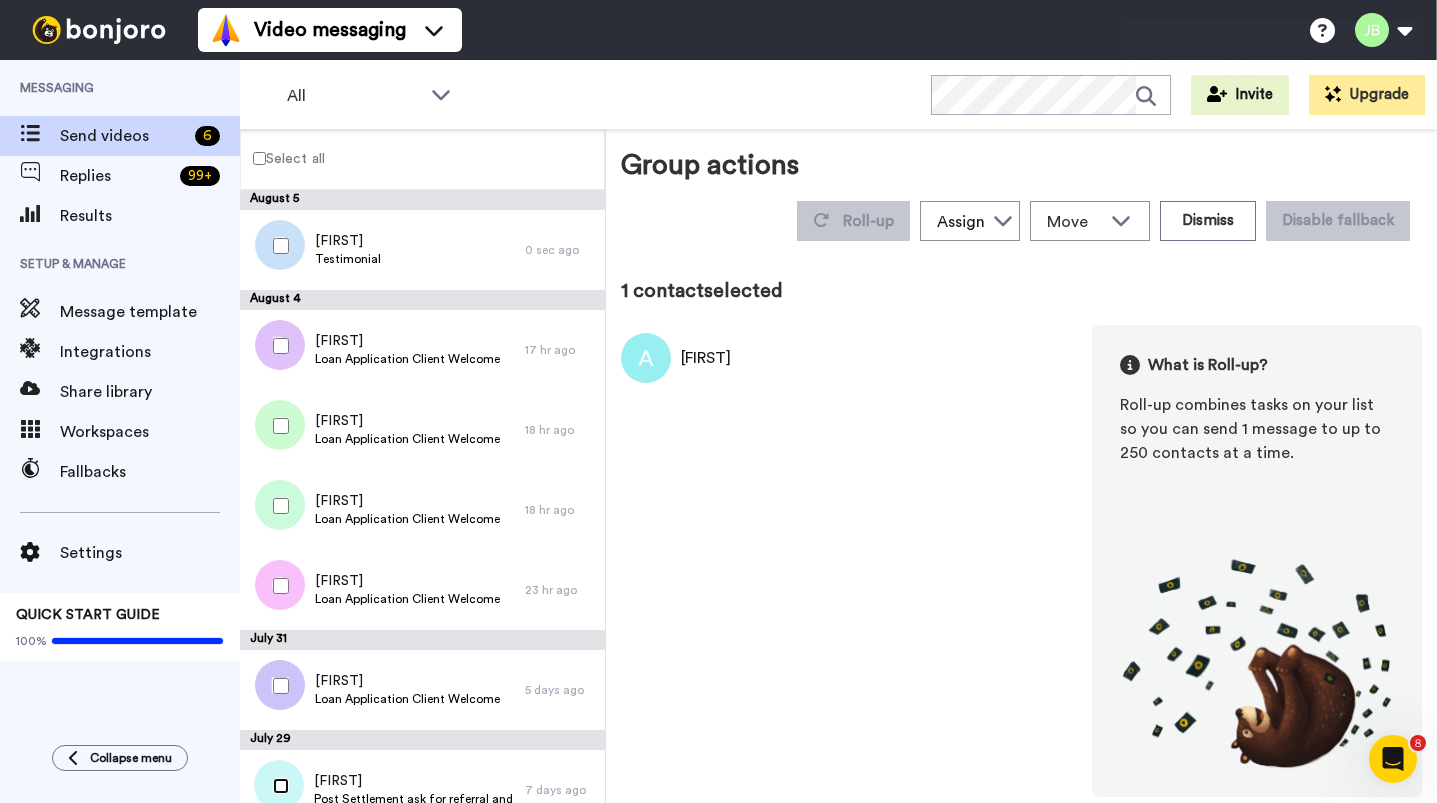 scroll, scrollTop: 0, scrollLeft: 0, axis: both 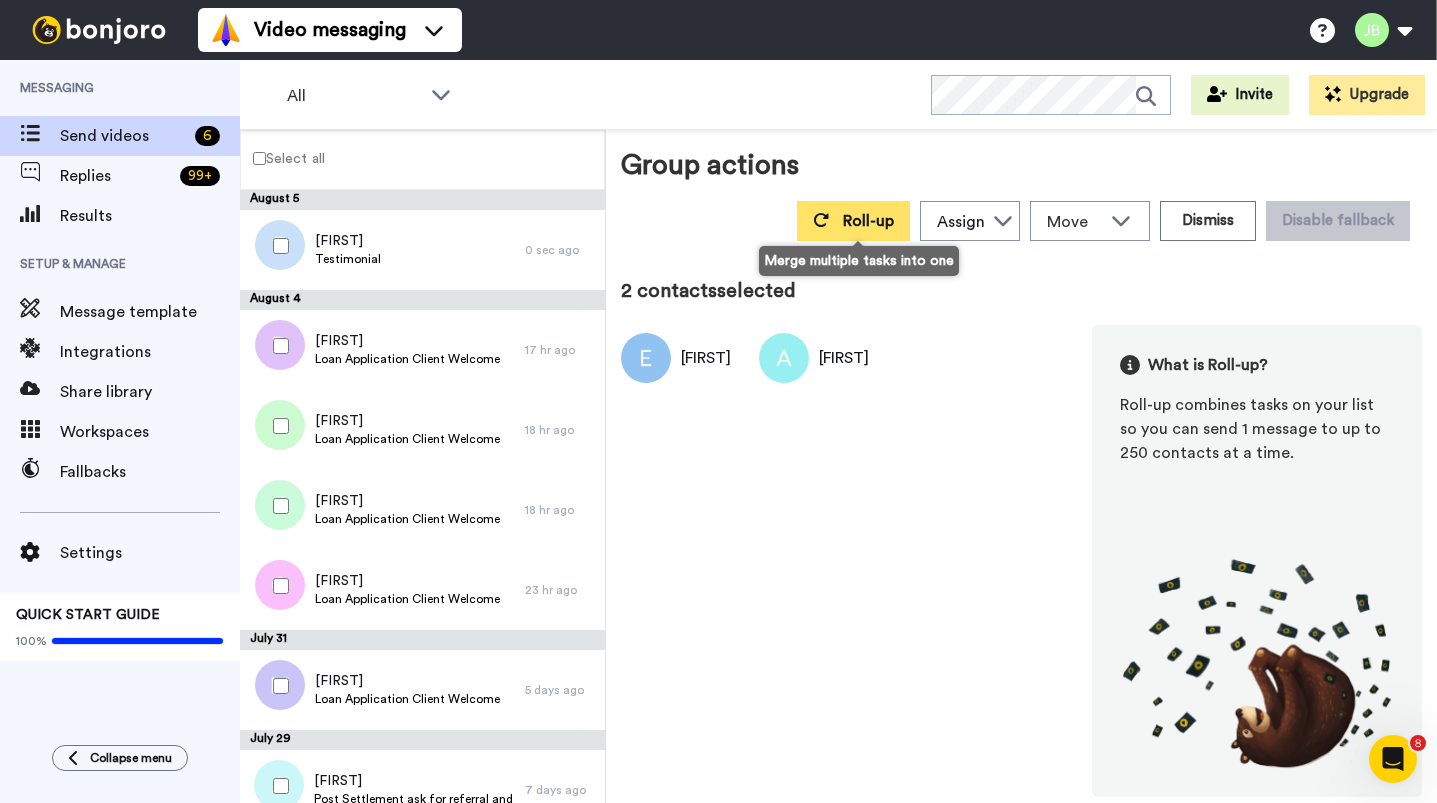 click on "Roll-up" at bounding box center [868, 221] 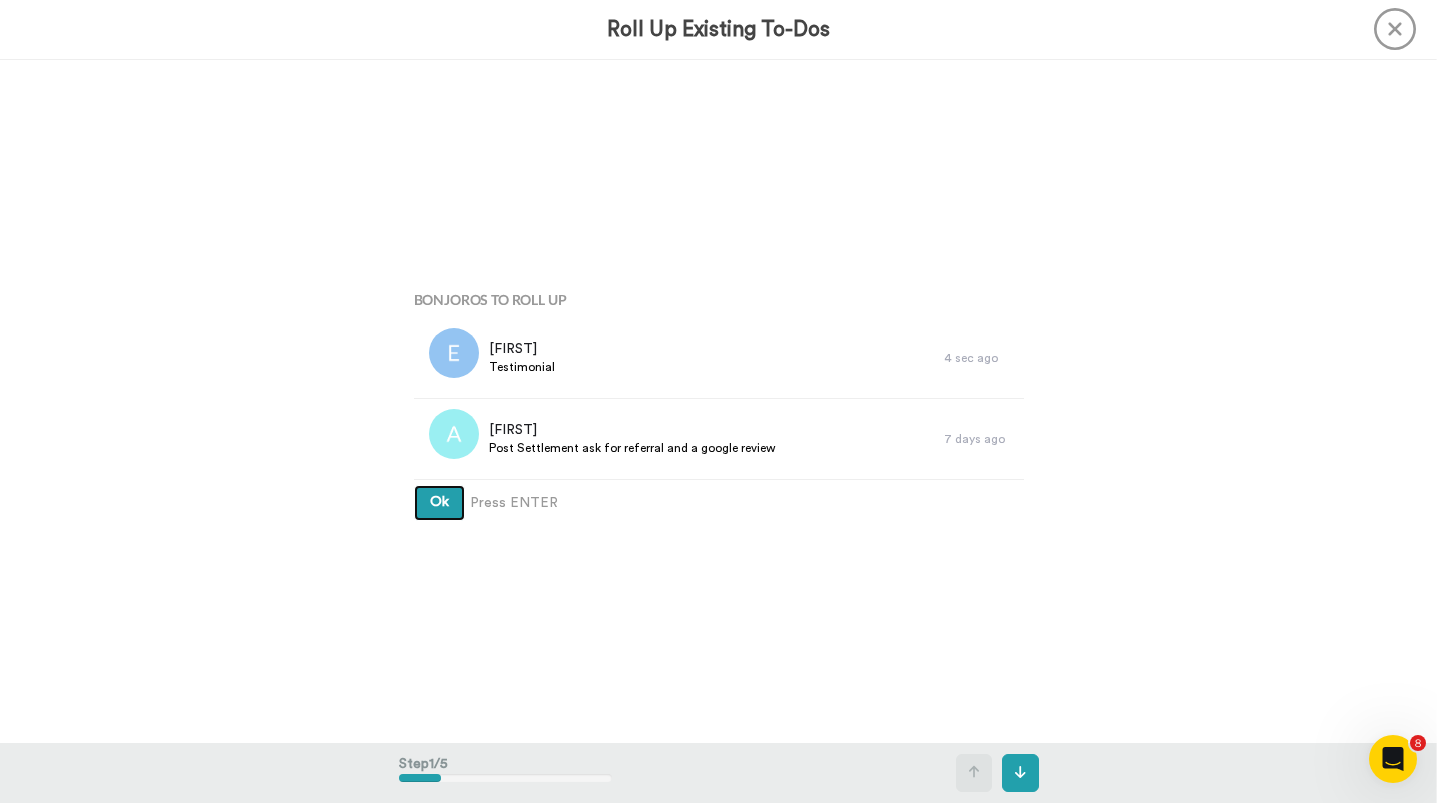 type 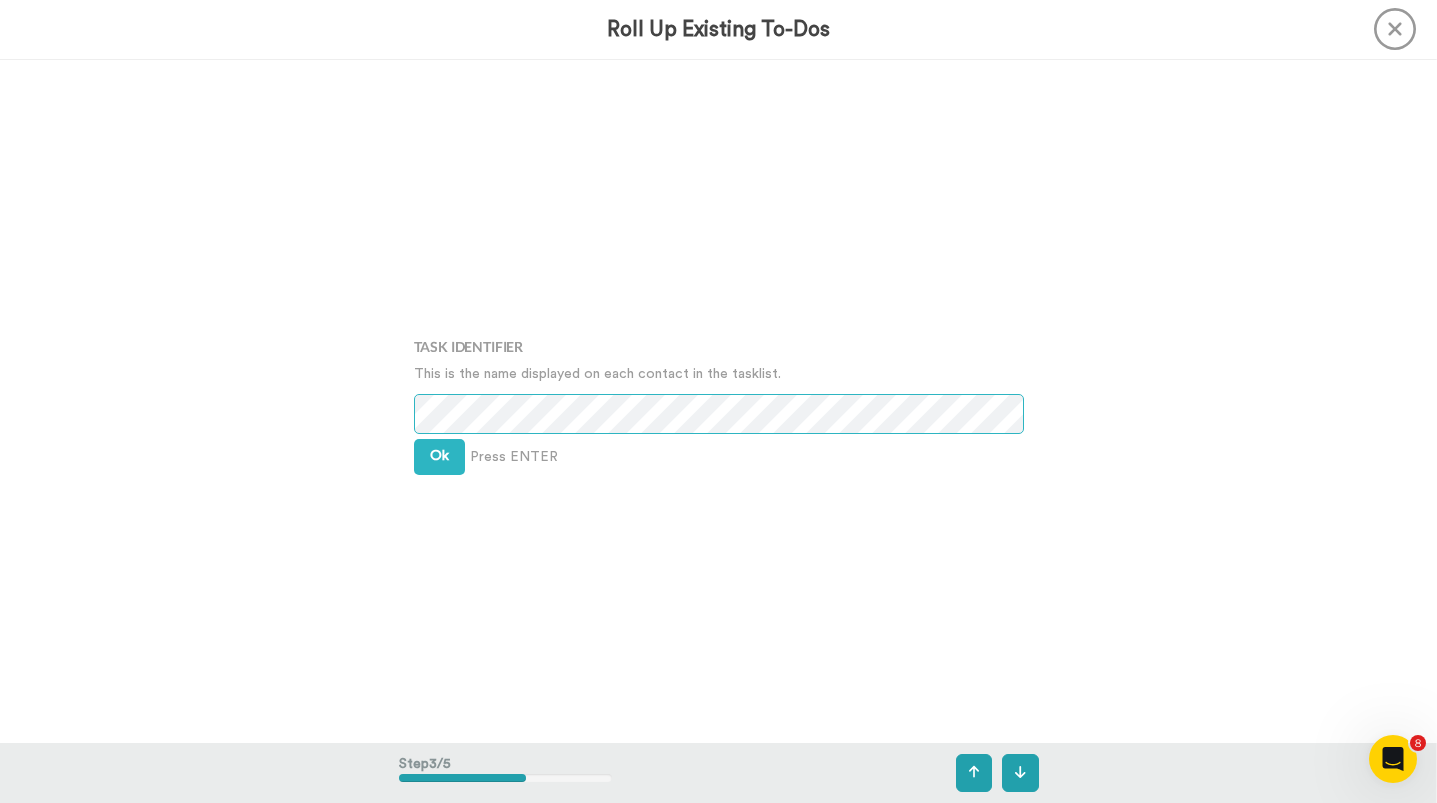 scroll, scrollTop: 1368, scrollLeft: 0, axis: vertical 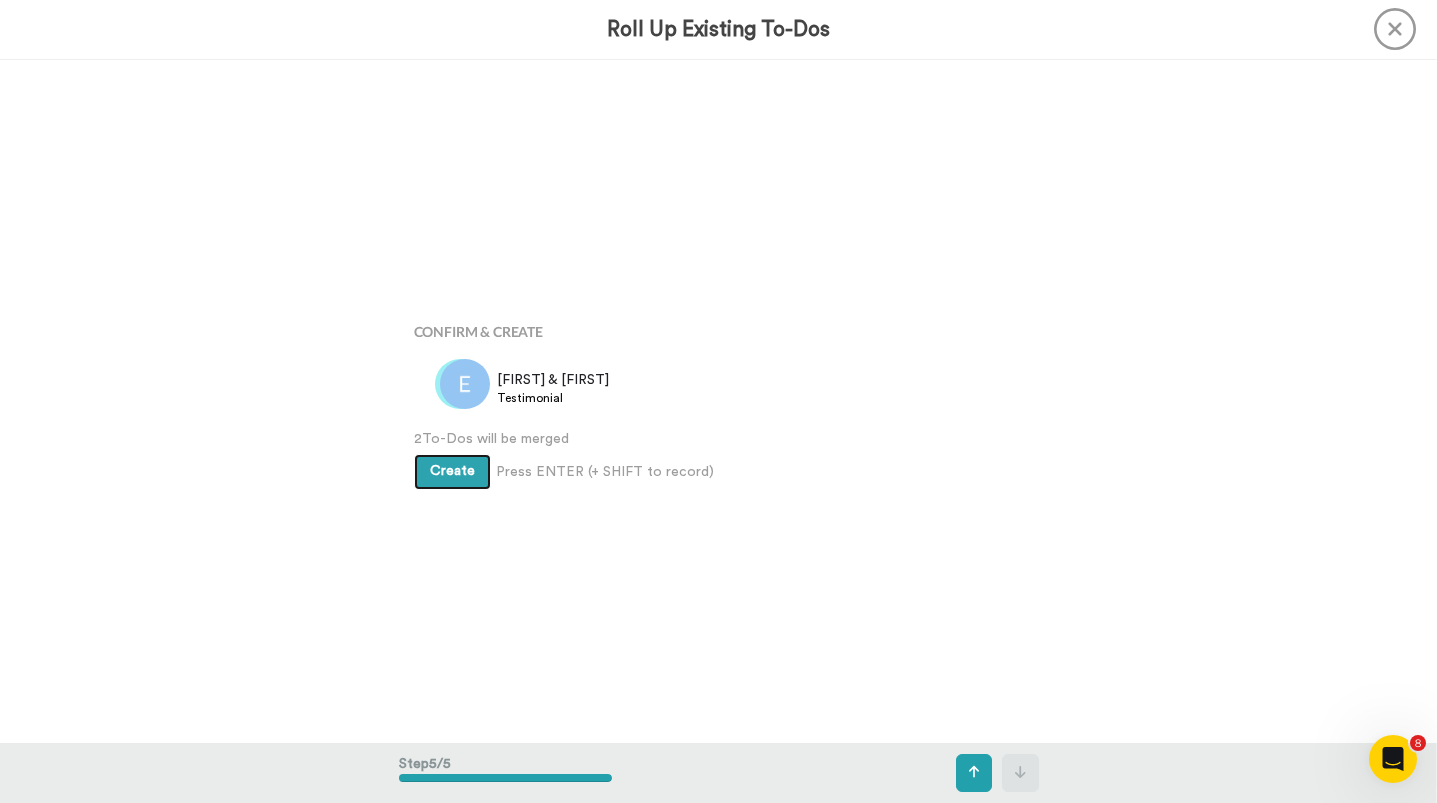 type 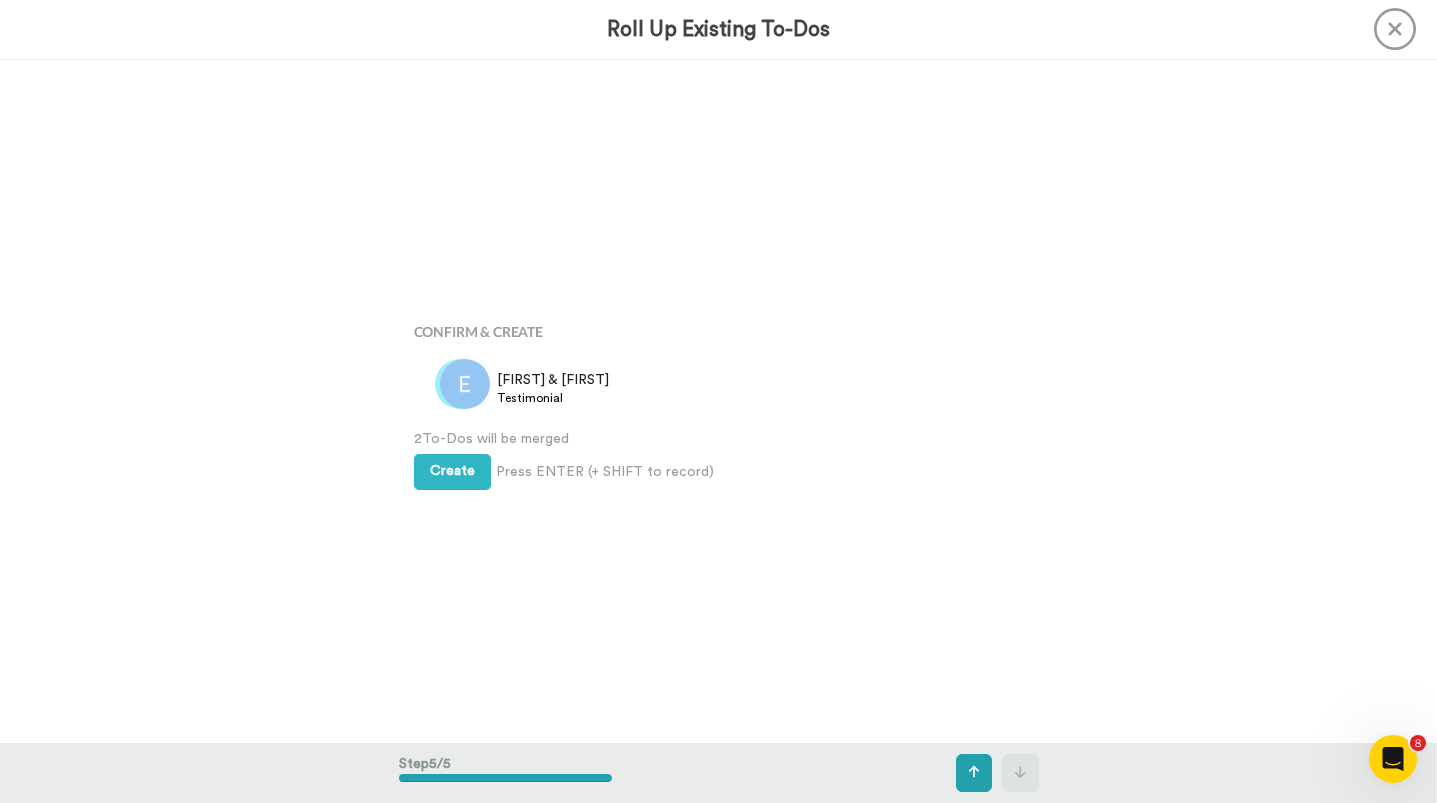 scroll, scrollTop: 2735, scrollLeft: 0, axis: vertical 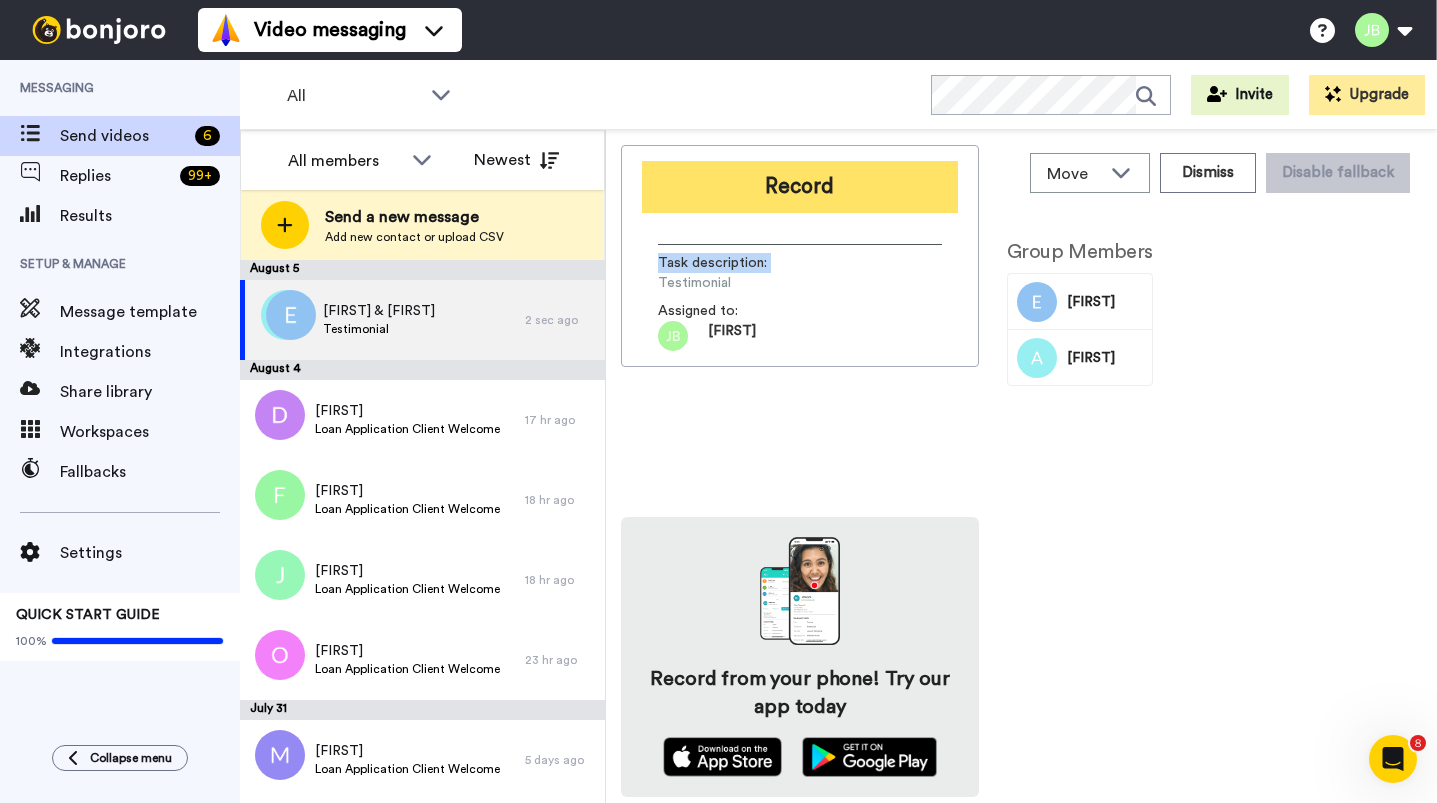 click on "Record Task description : Testimonial Assigned to: Jackie" at bounding box center [800, 256] 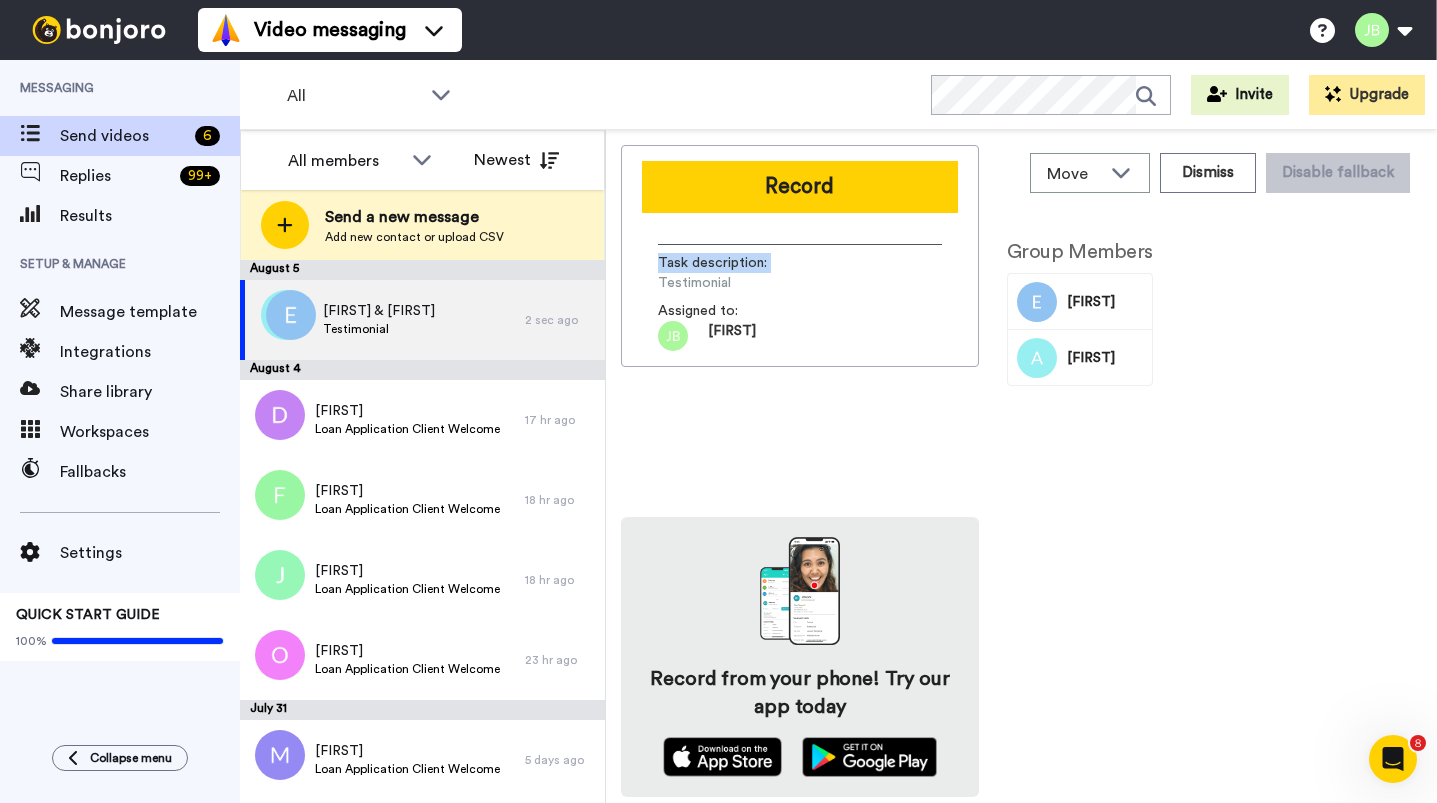 click on "Record" at bounding box center (800, 187) 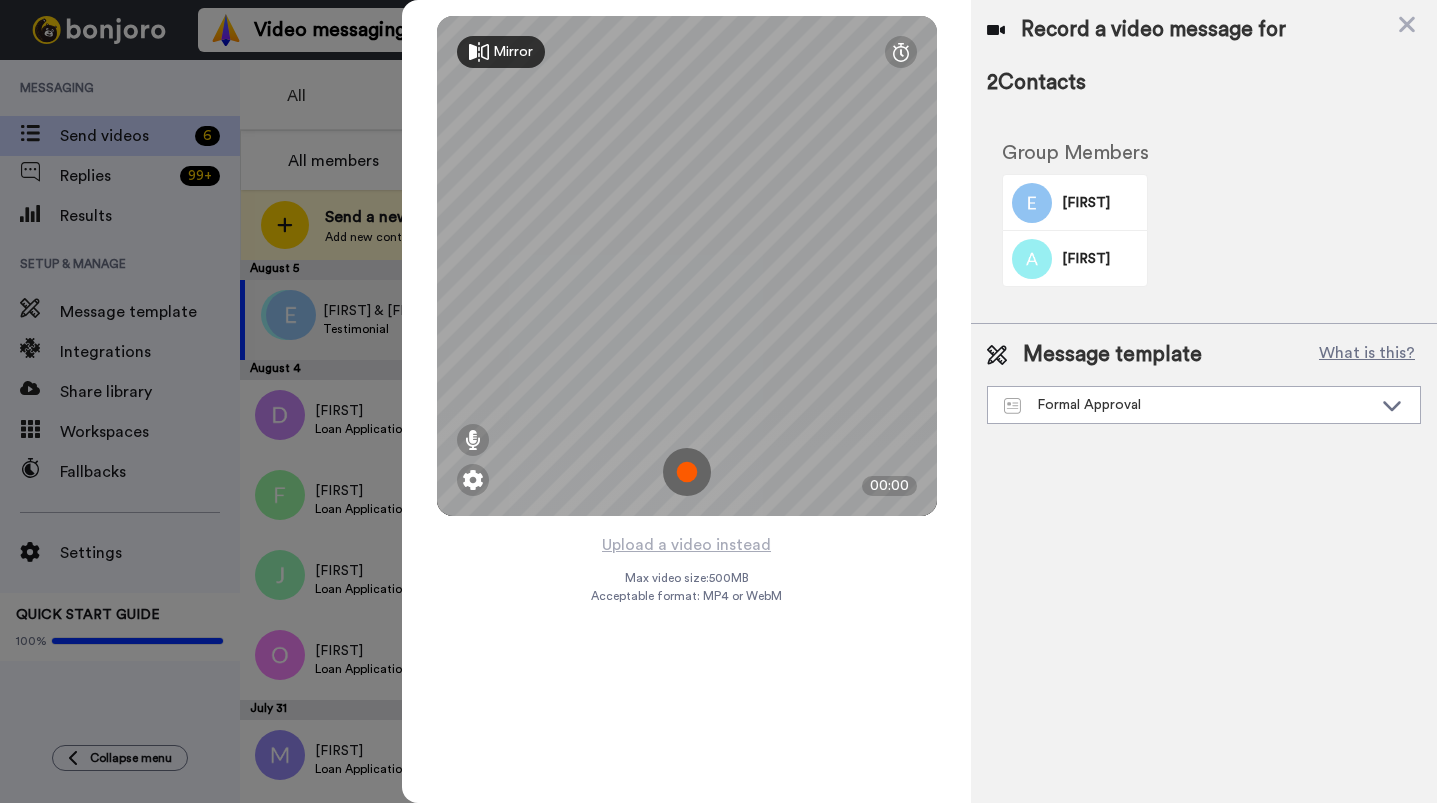 click at bounding box center [687, 472] 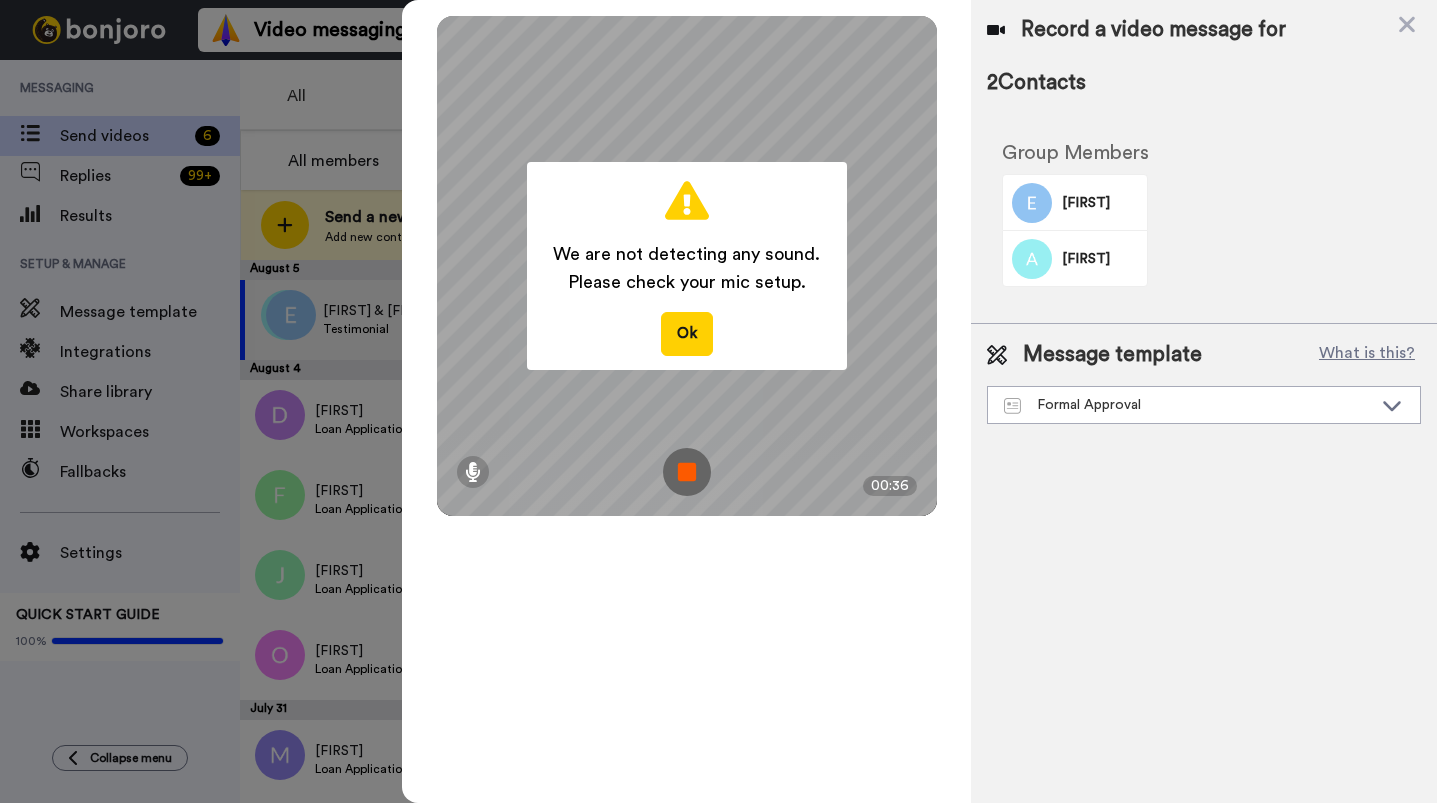 click at bounding box center [687, 472] 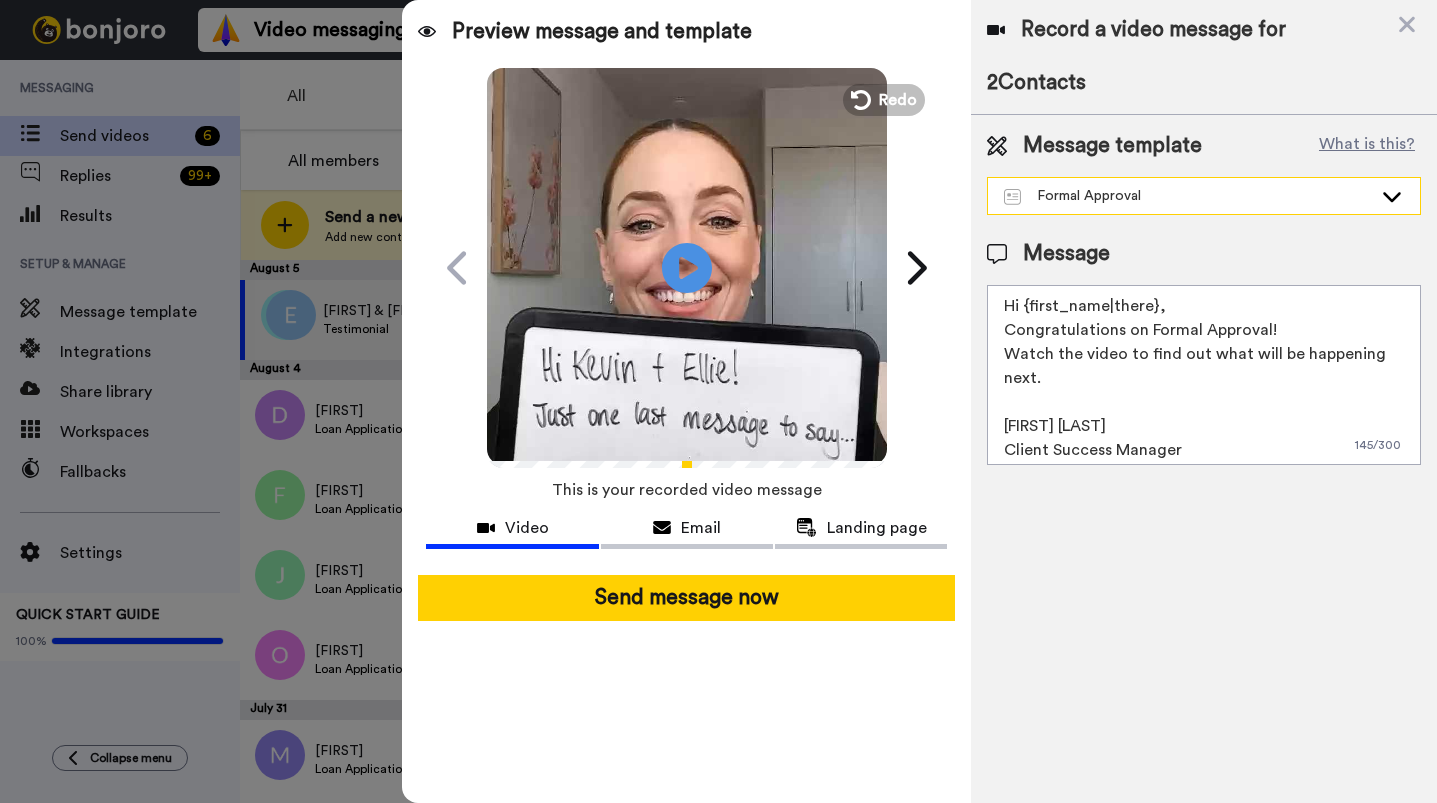 click on "Formal Approval" at bounding box center [1188, 196] 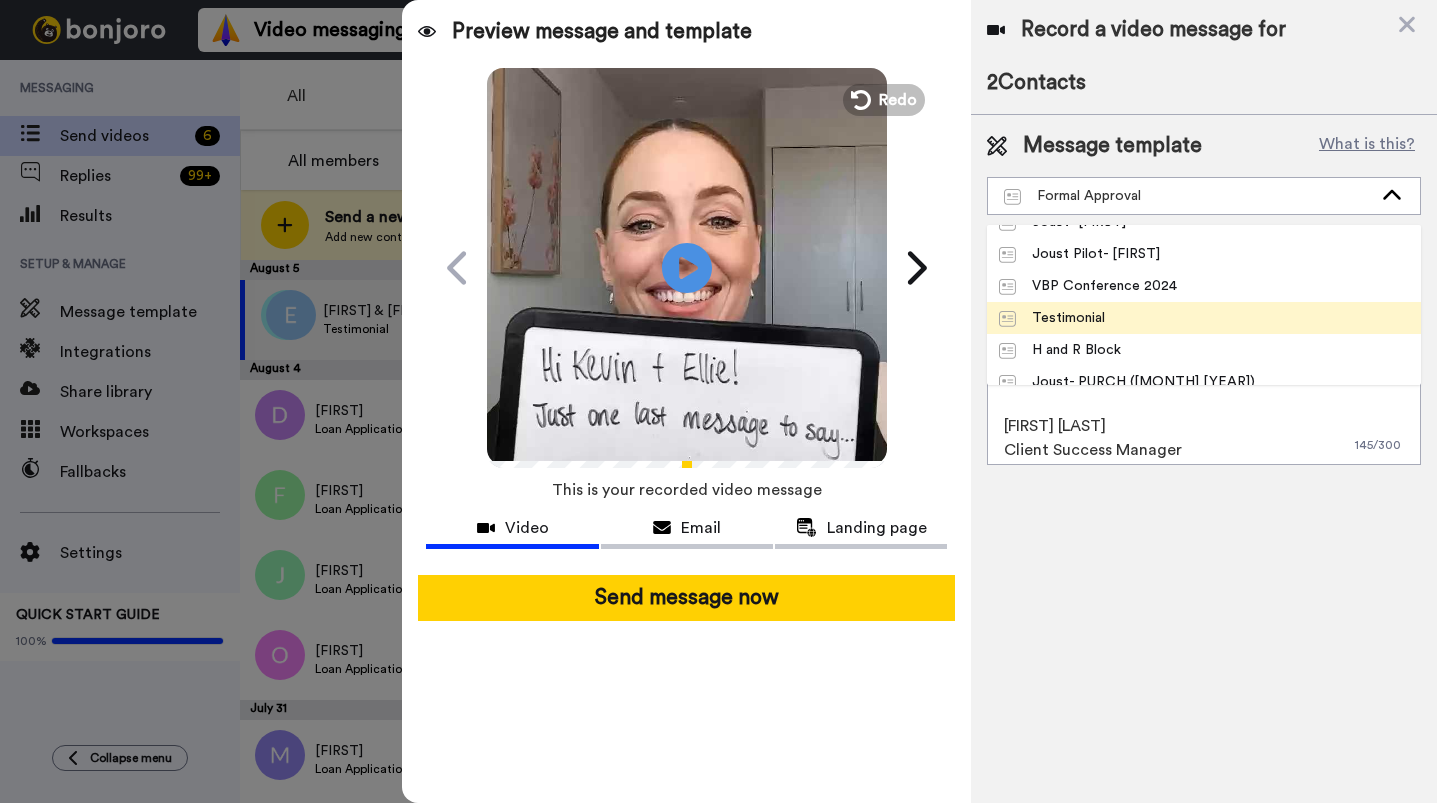 scroll, scrollTop: 25, scrollLeft: 0, axis: vertical 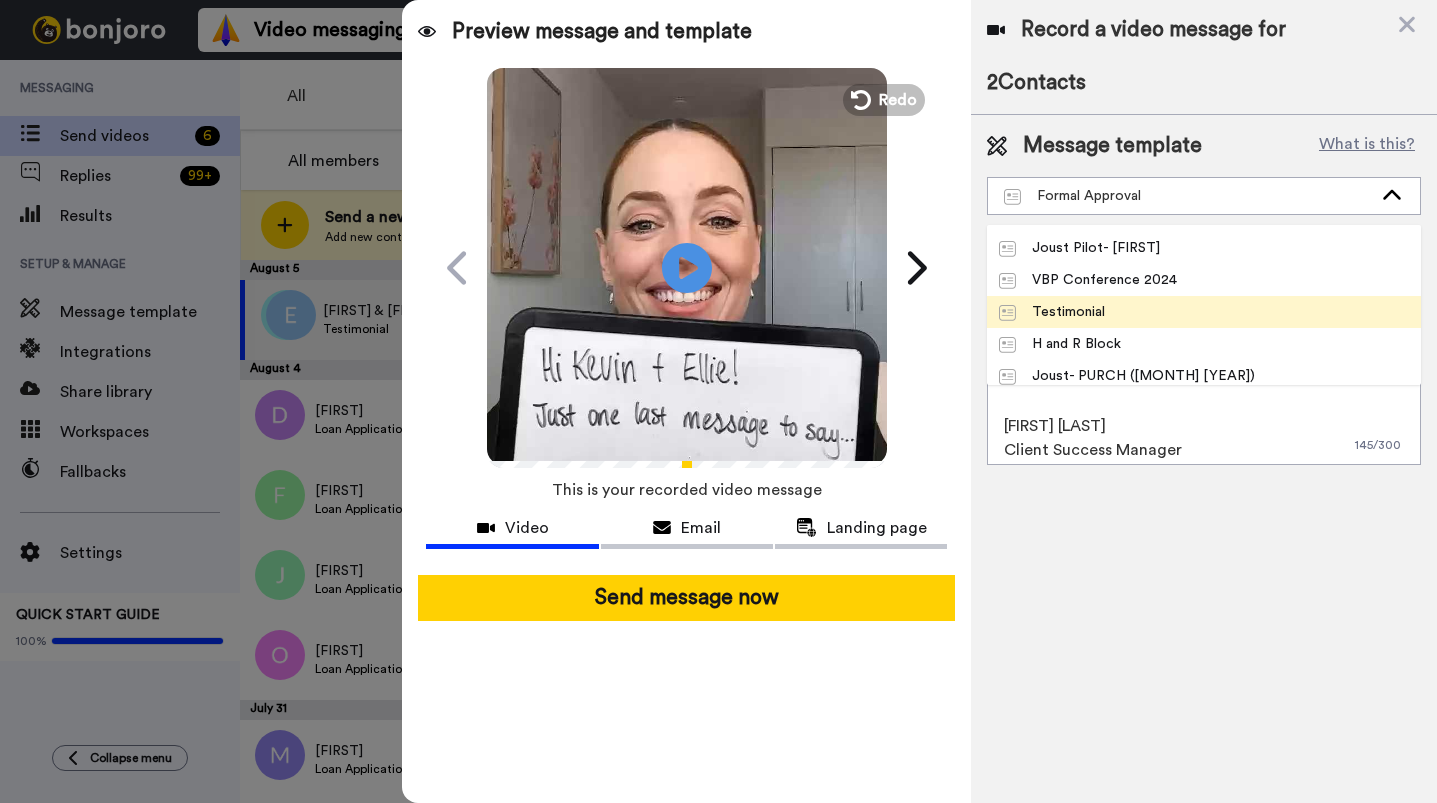 click on "Testimonial" at bounding box center [1204, 312] 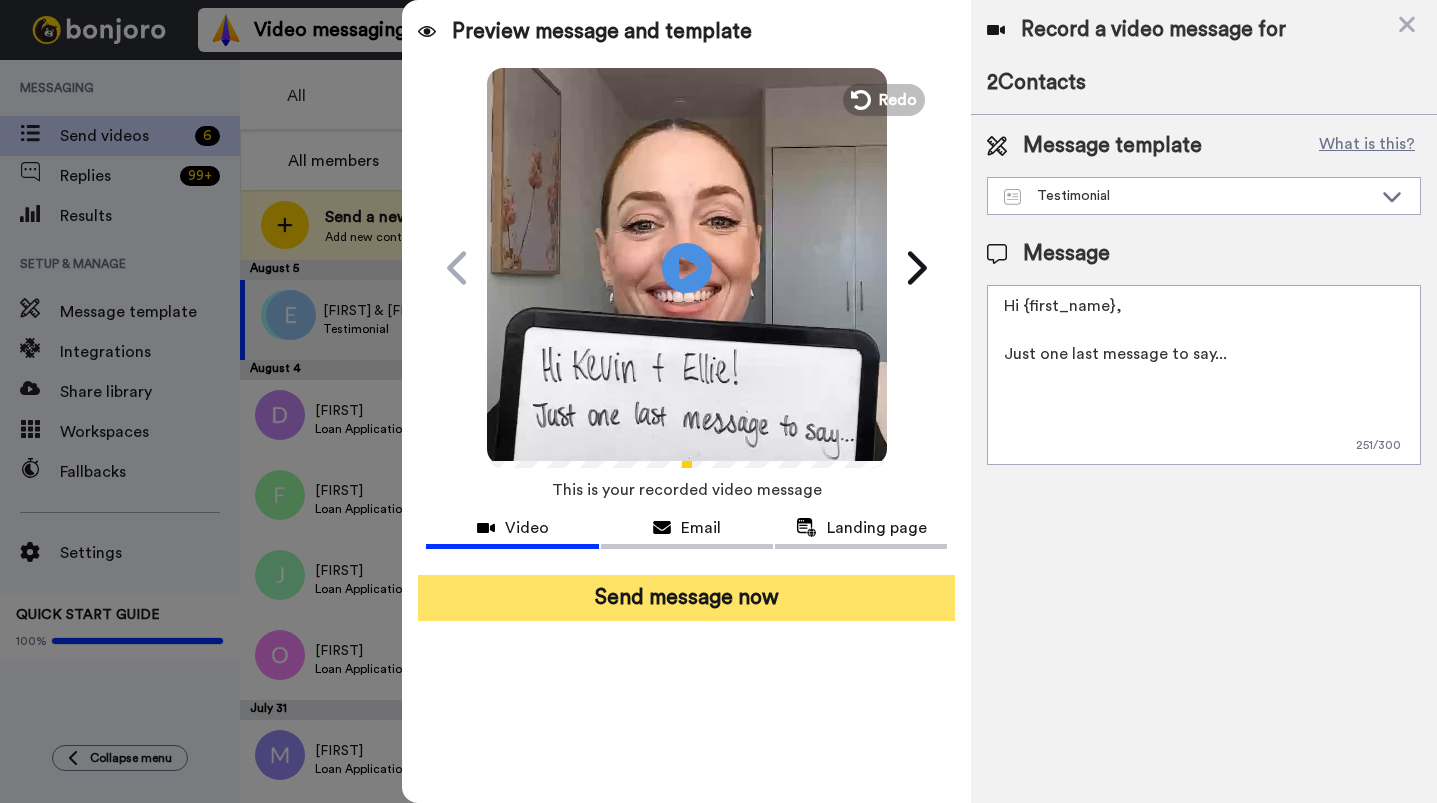 click on "Send message now" at bounding box center (686, 598) 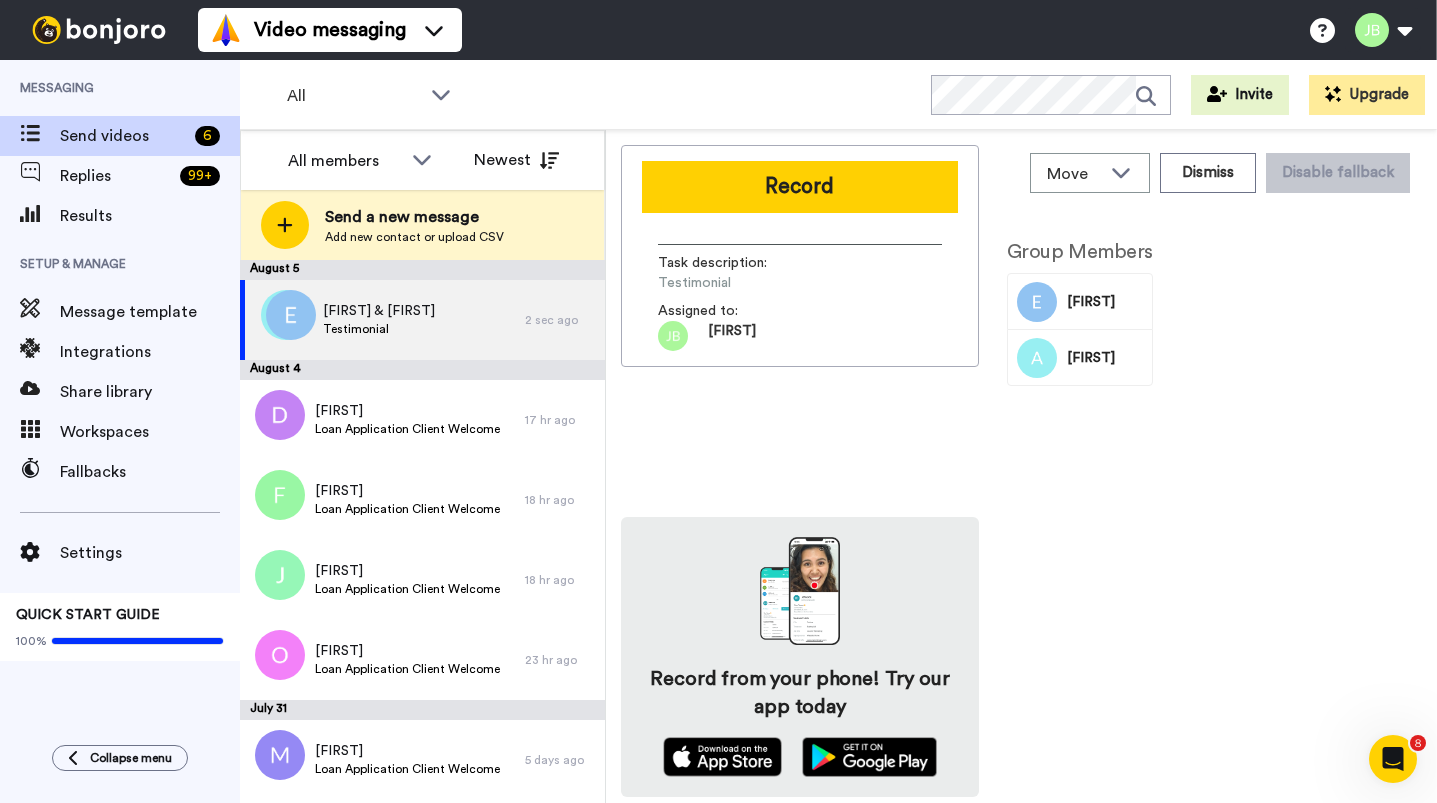 scroll, scrollTop: 0, scrollLeft: 0, axis: both 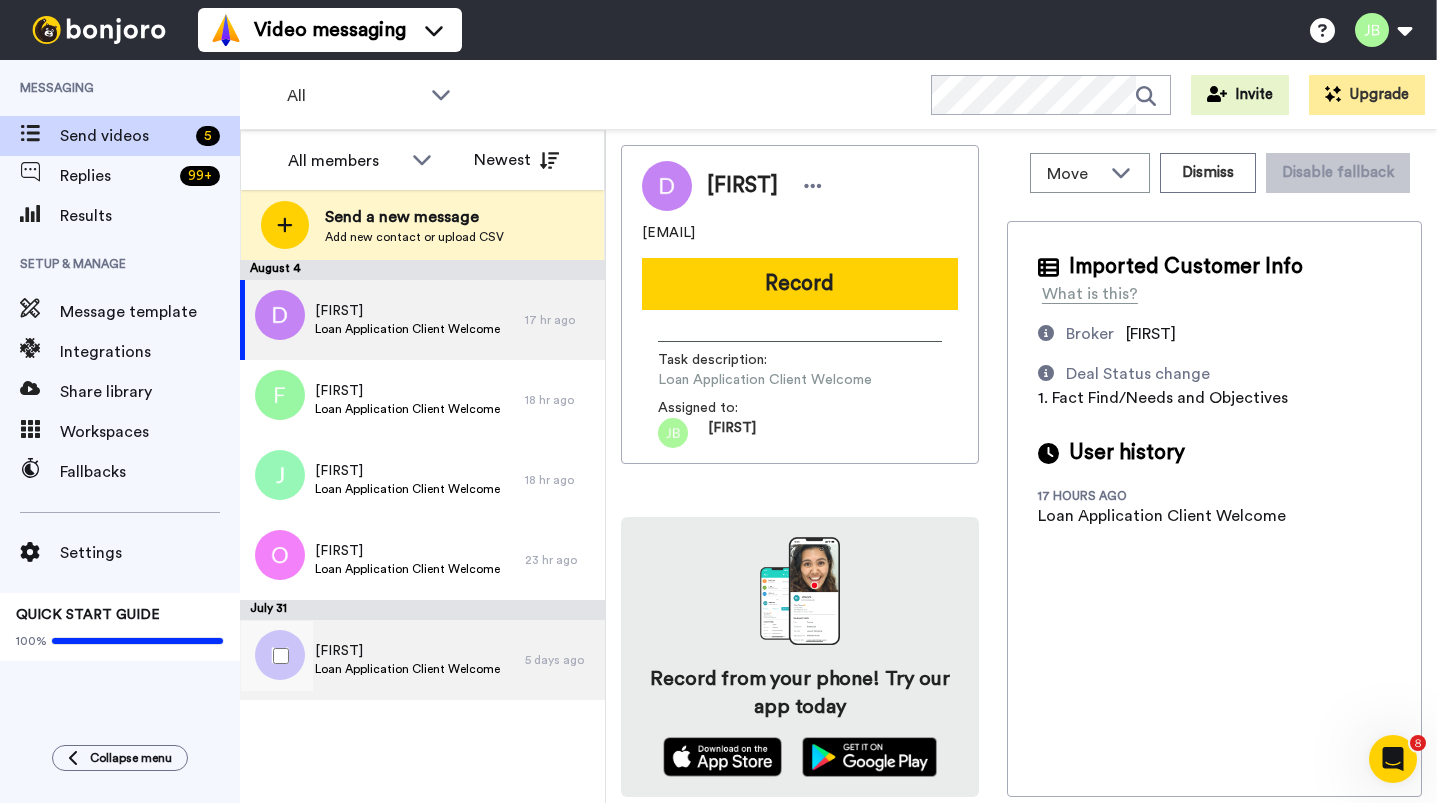 click on "[FIRST]" at bounding box center (407, 651) 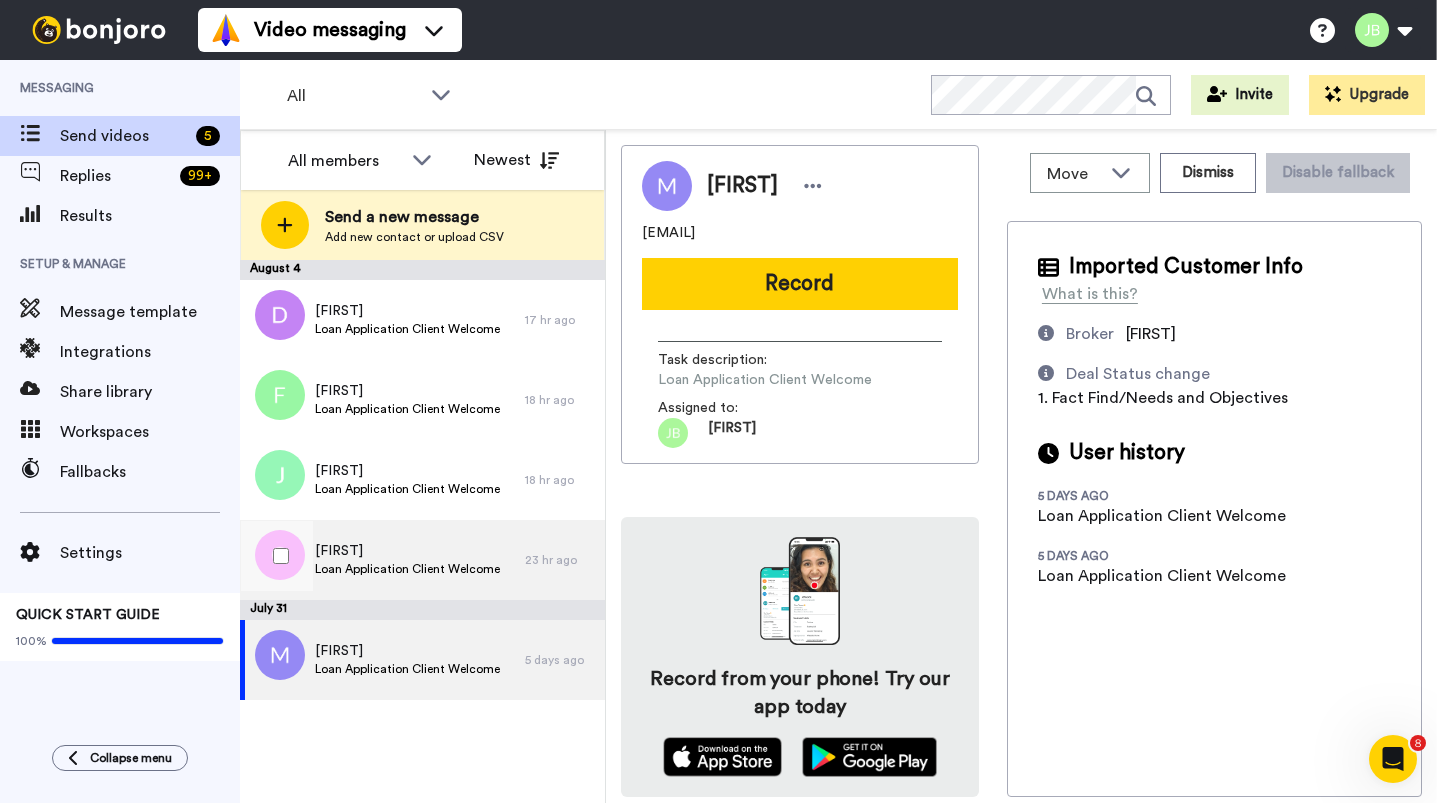 click on "[FIRST]" at bounding box center (407, 551) 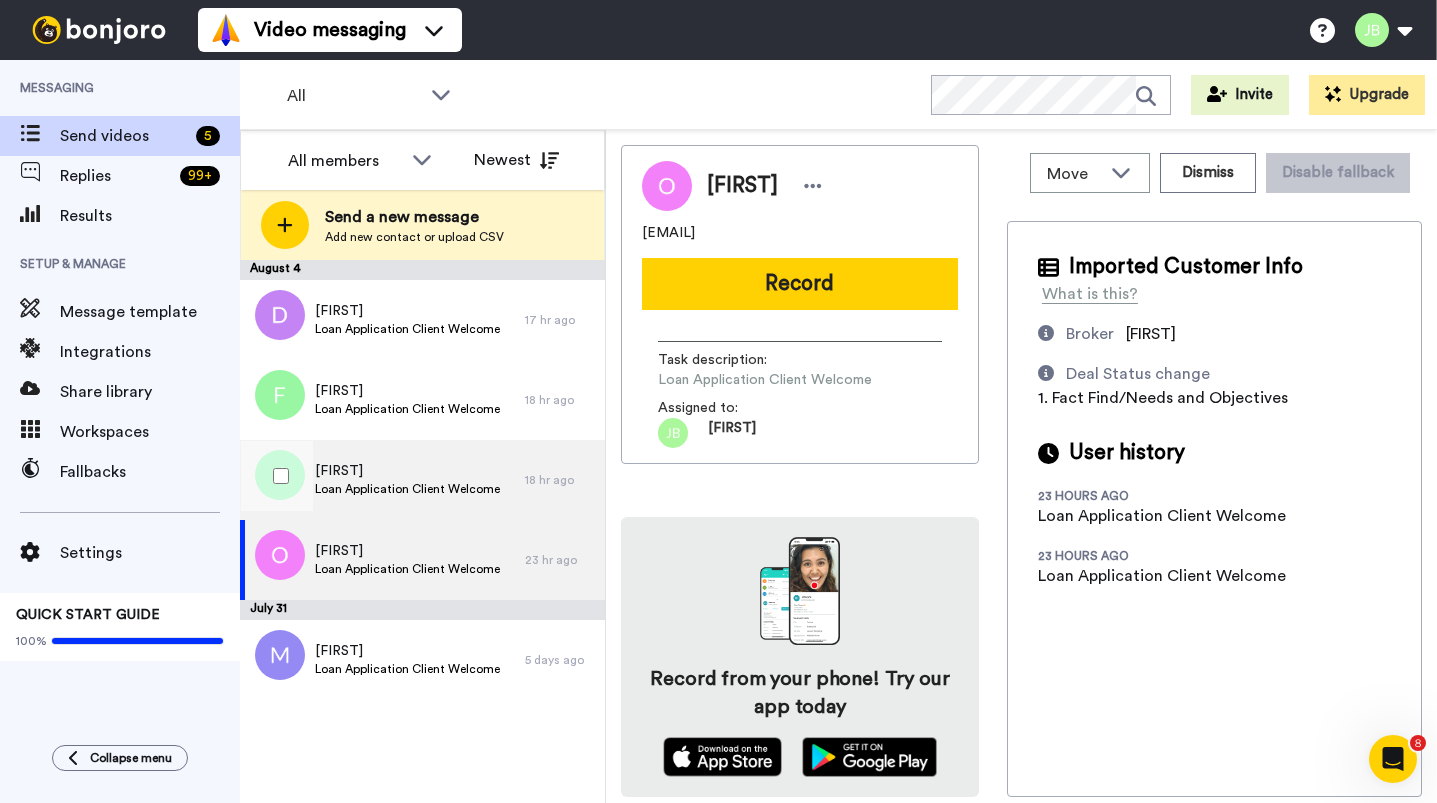 click on "Loan Application Client Welcome" at bounding box center (407, 489) 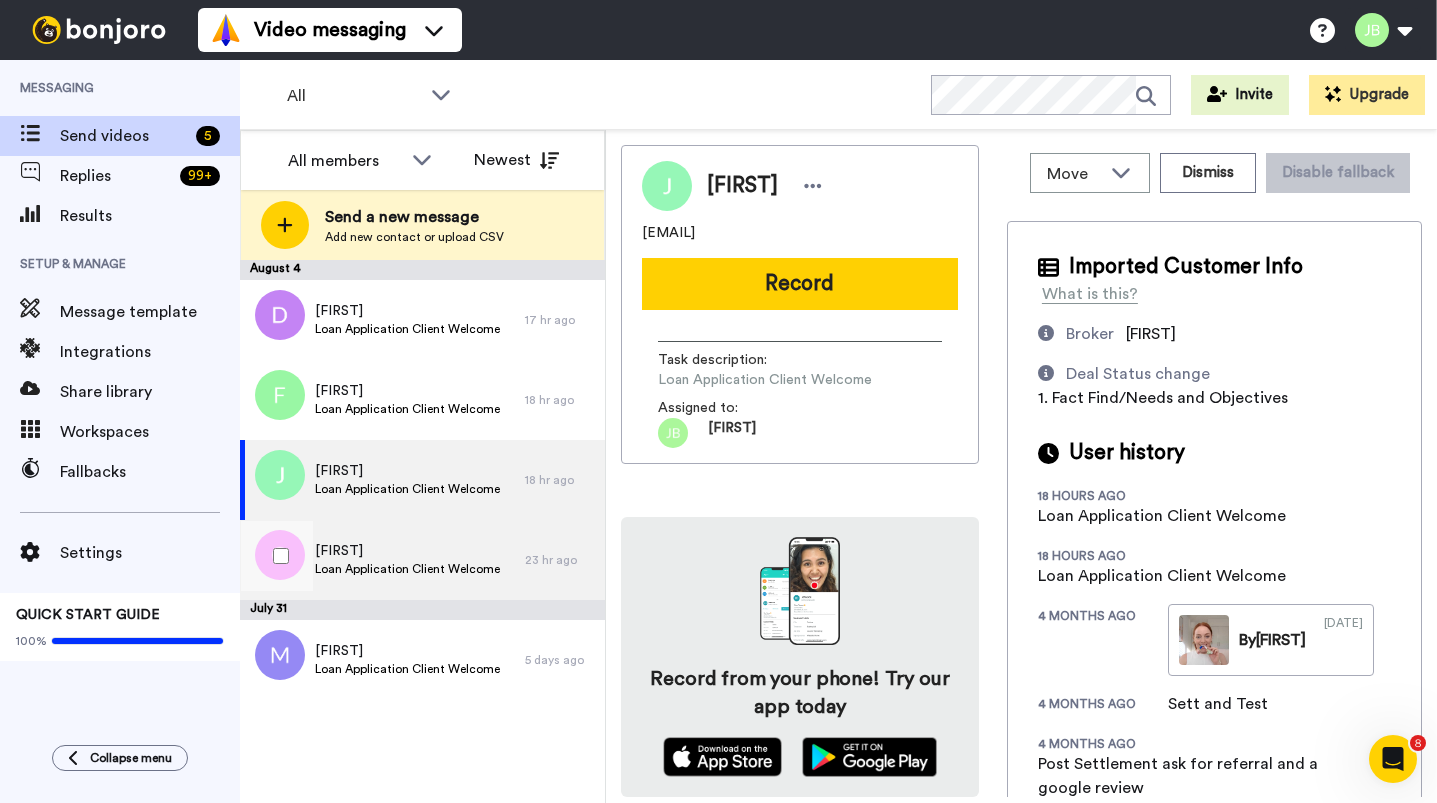 click on "Loan Application Client Welcome" at bounding box center (407, 569) 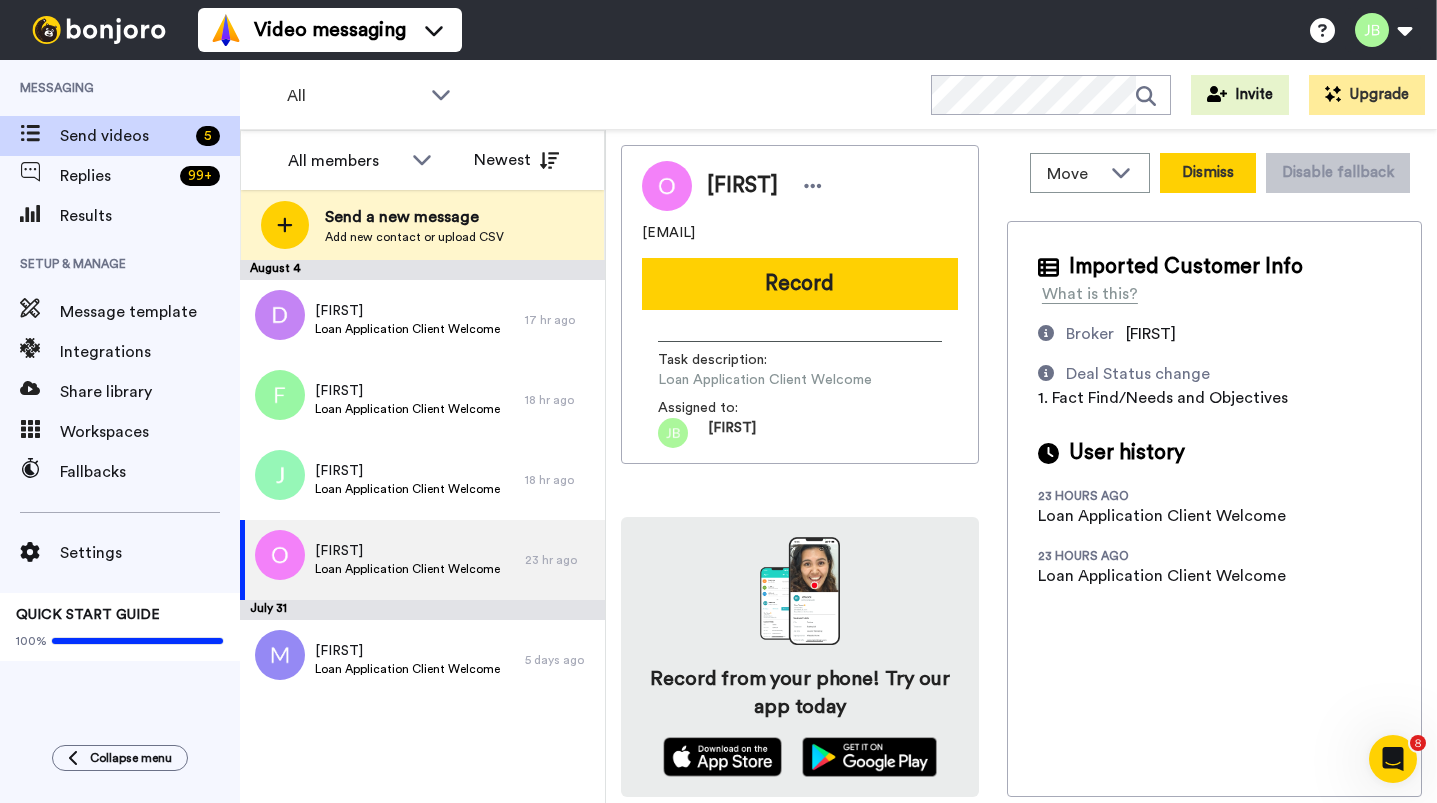 click on "Dismiss" at bounding box center (1208, 173) 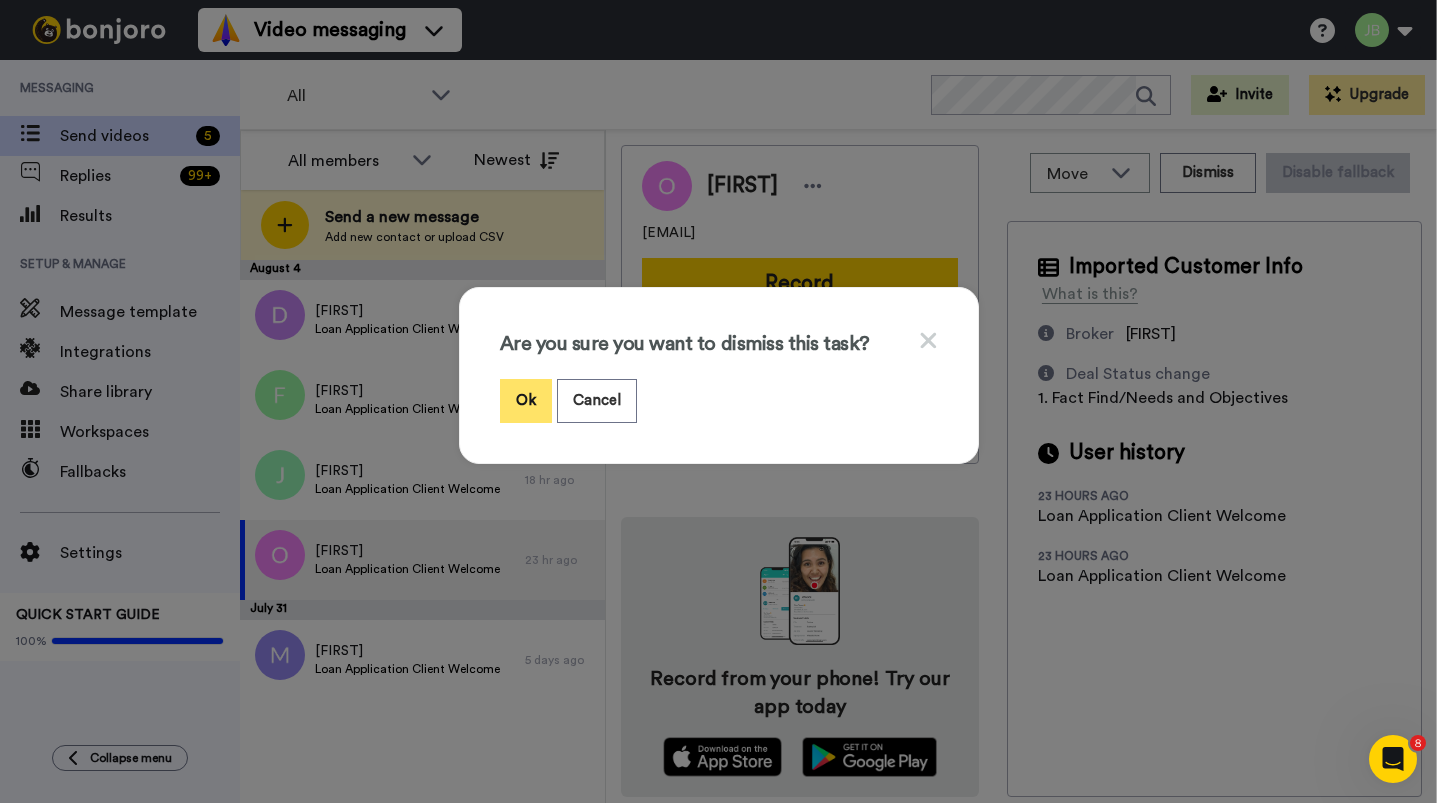 click on "Ok" at bounding box center (526, 400) 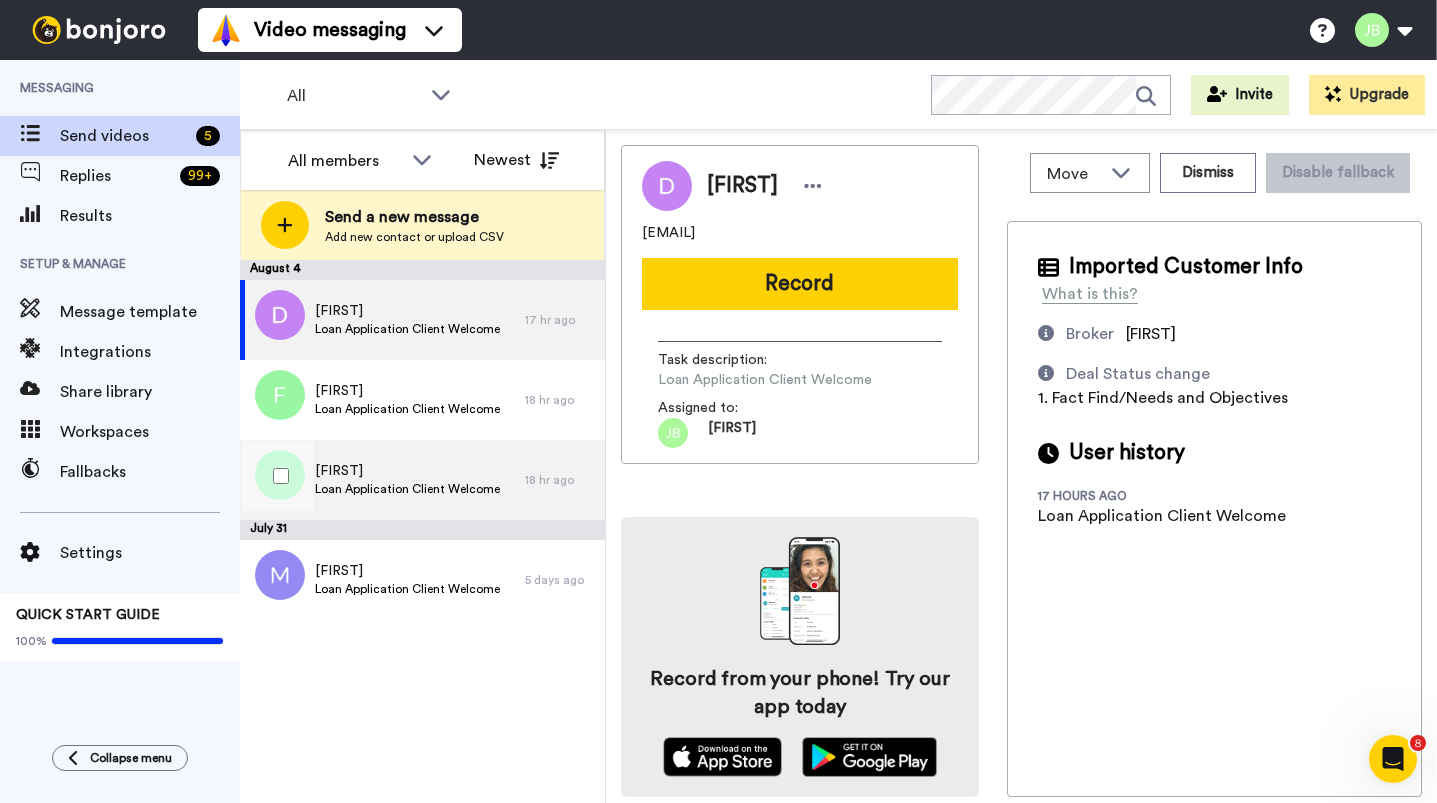 click on "[FIRST]" at bounding box center [407, 471] 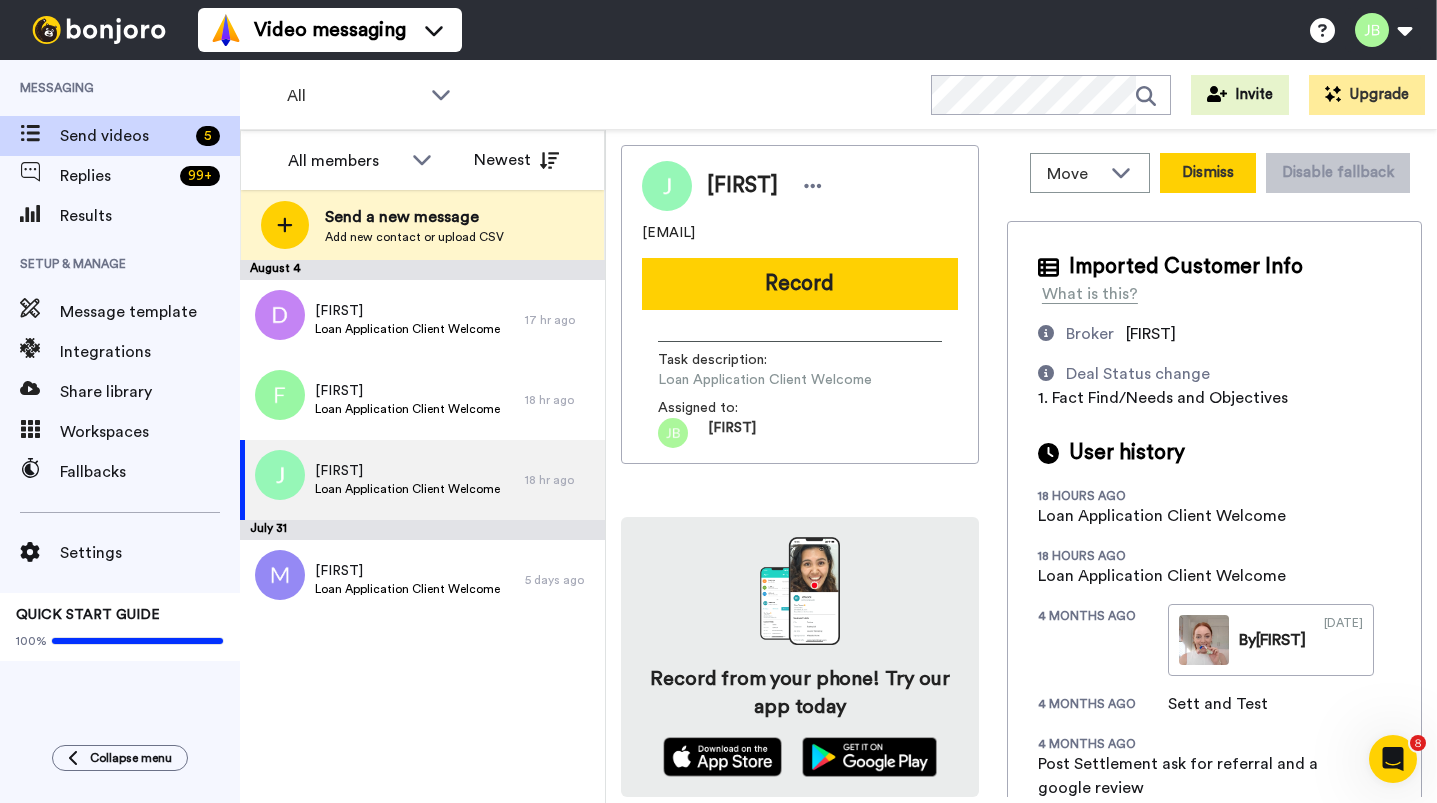 click on "Dismiss" at bounding box center [1208, 173] 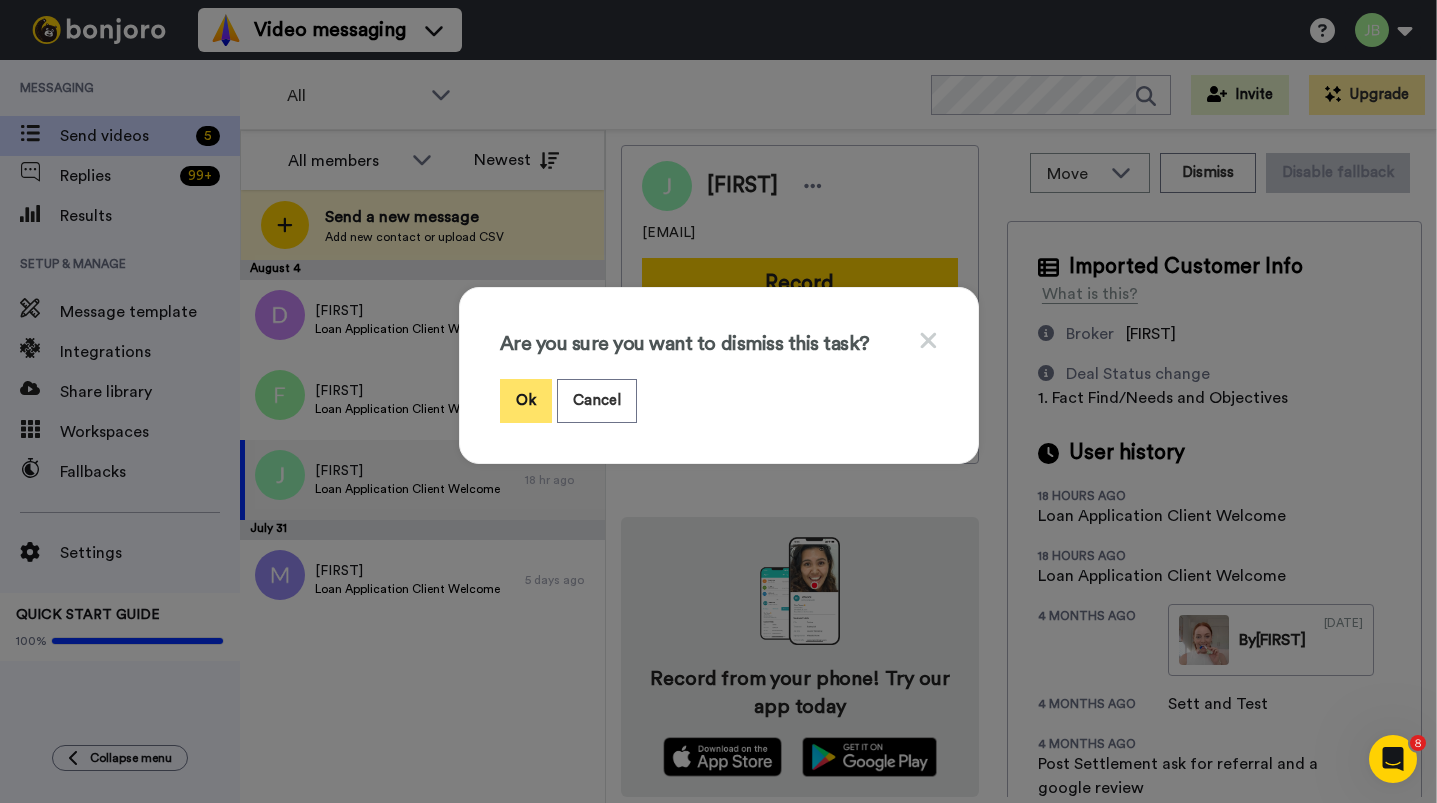click on "Ok" at bounding box center [526, 400] 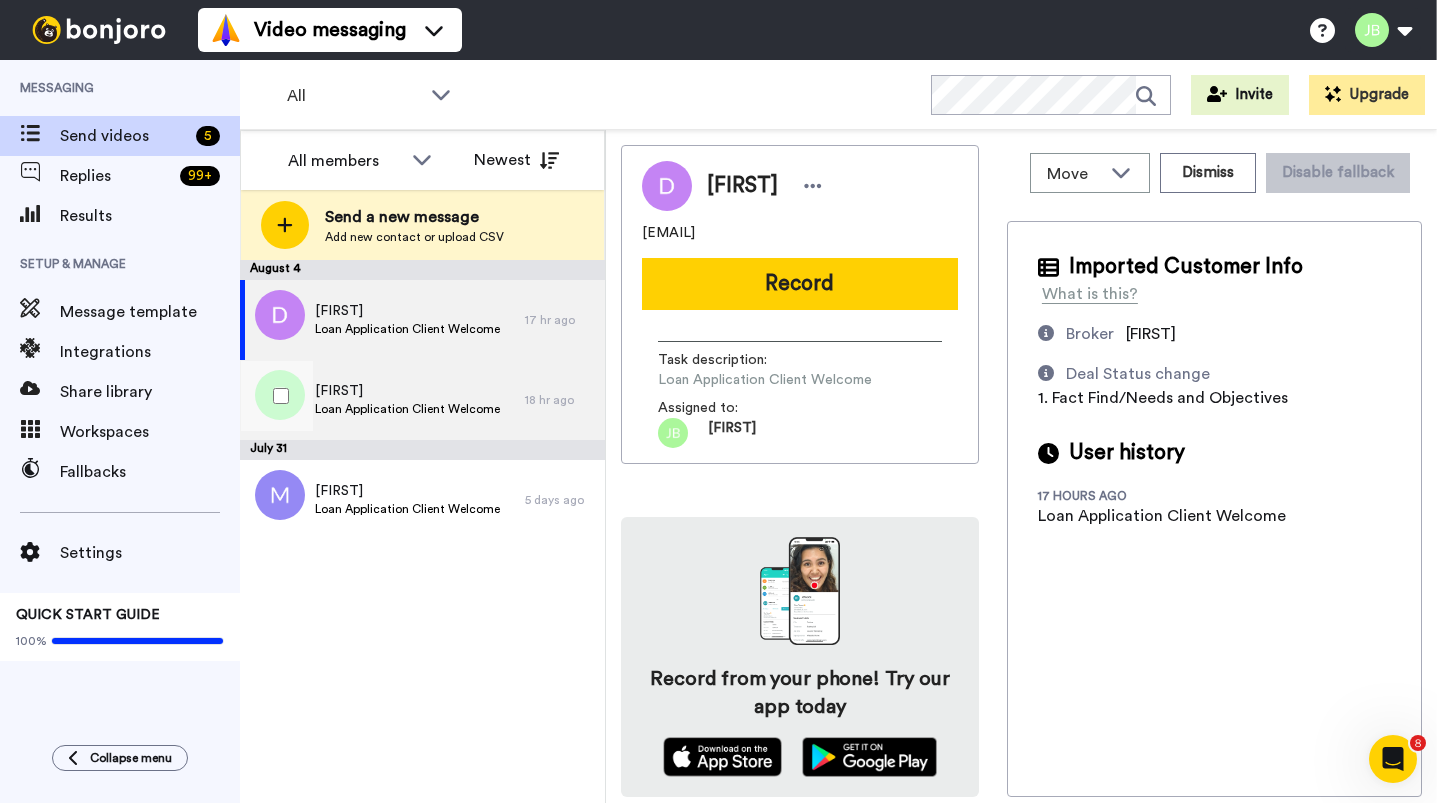 click on "[FIRST]" at bounding box center [407, 391] 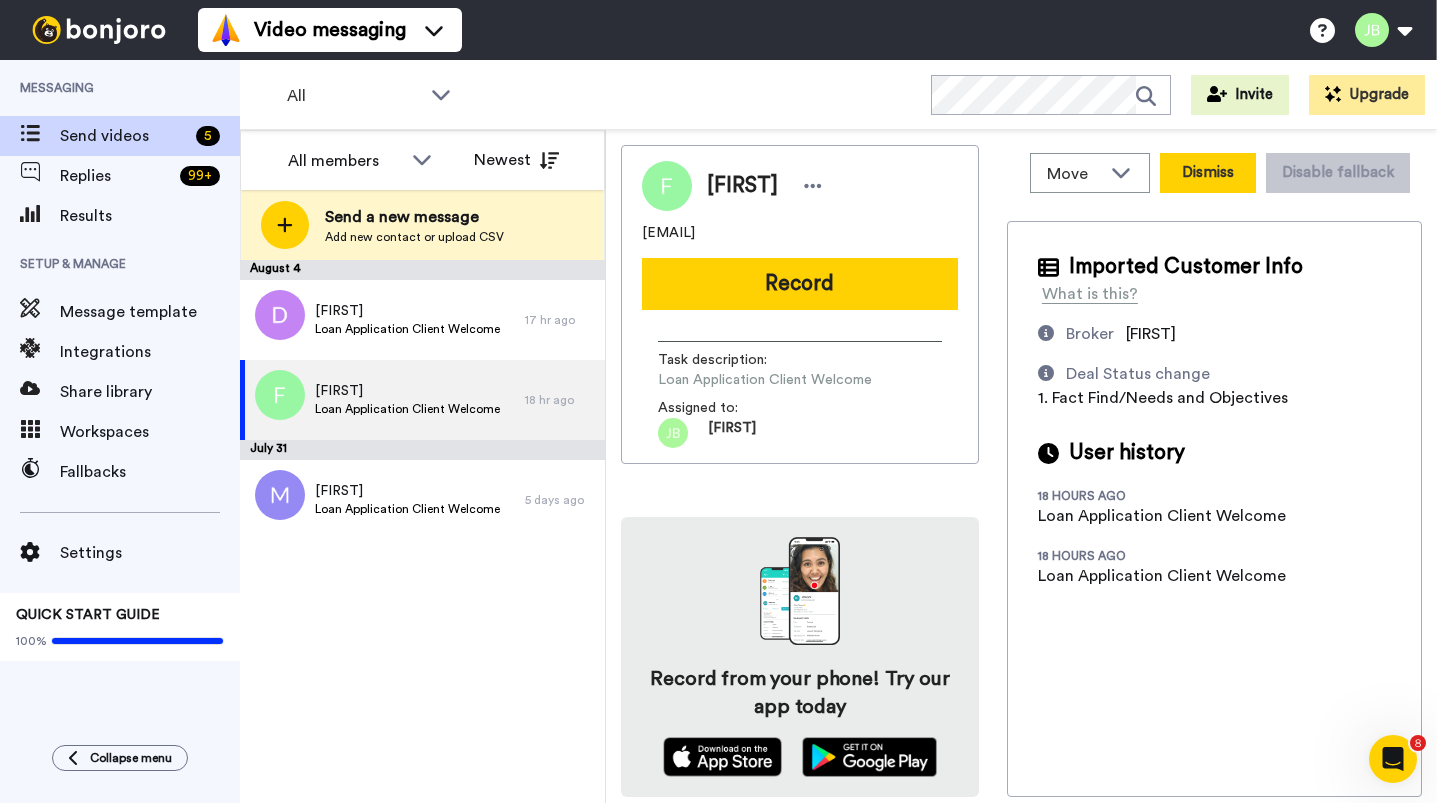 click on "Dismiss" at bounding box center [1208, 173] 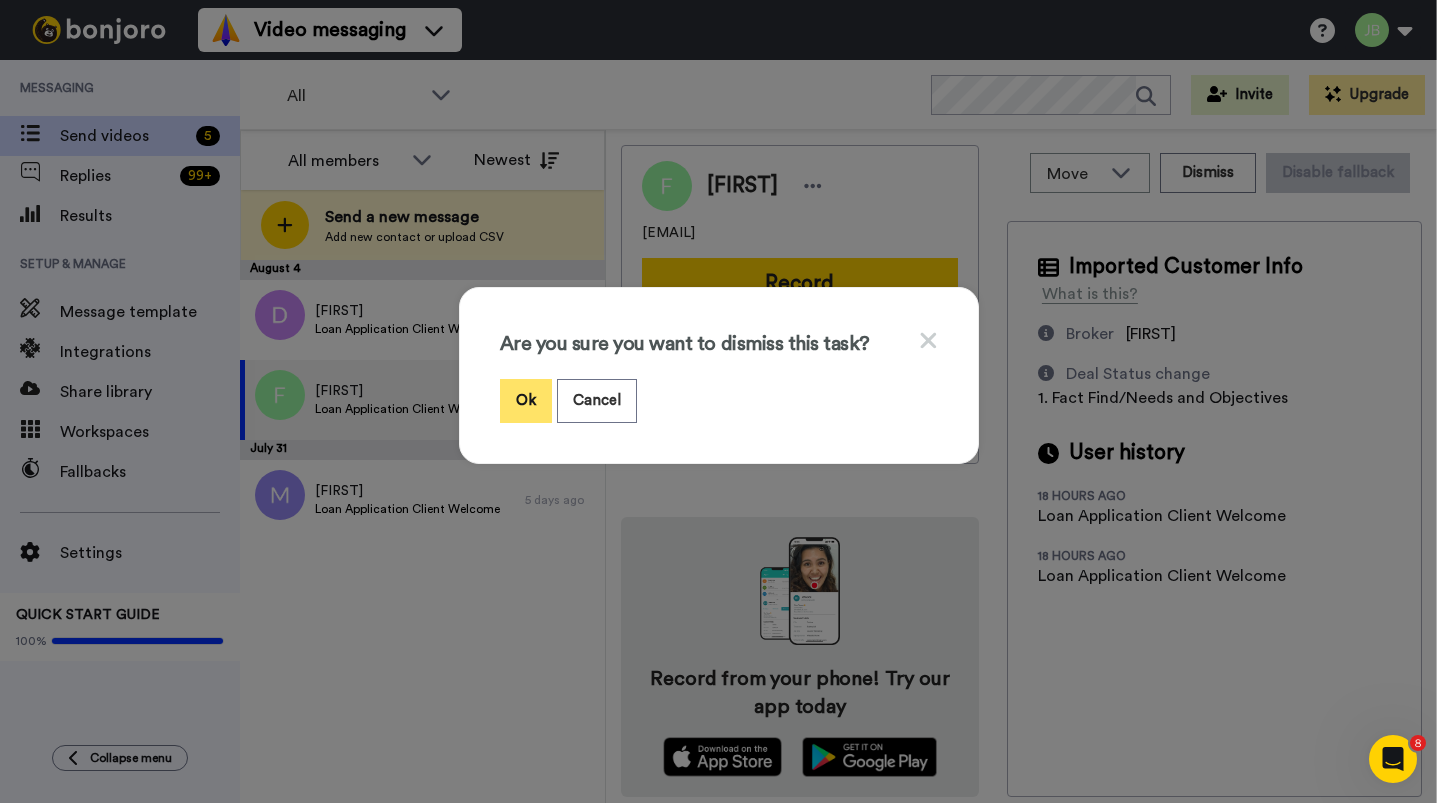 click on "Ok" at bounding box center [526, 400] 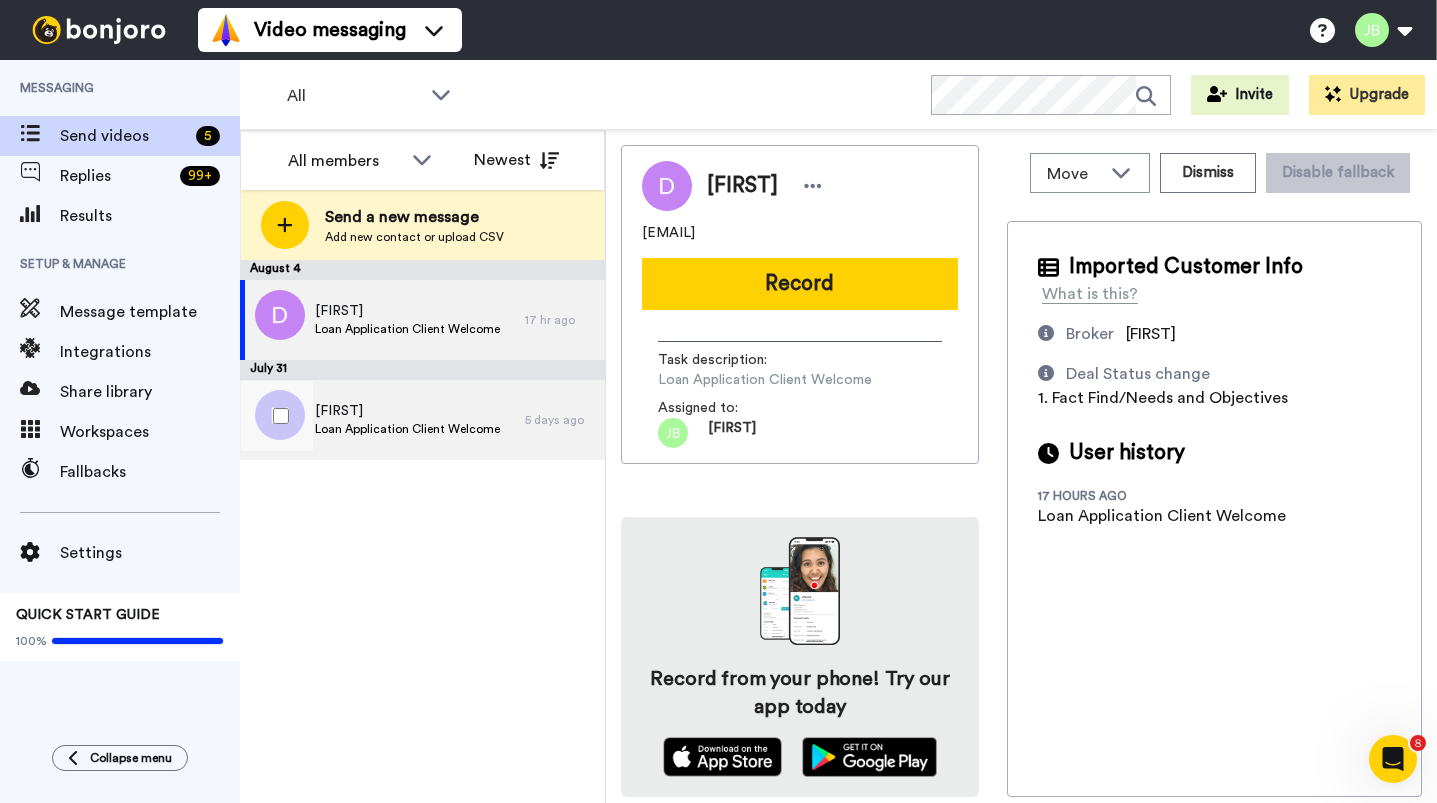 click on "Loan Application Client Welcome" at bounding box center [407, 429] 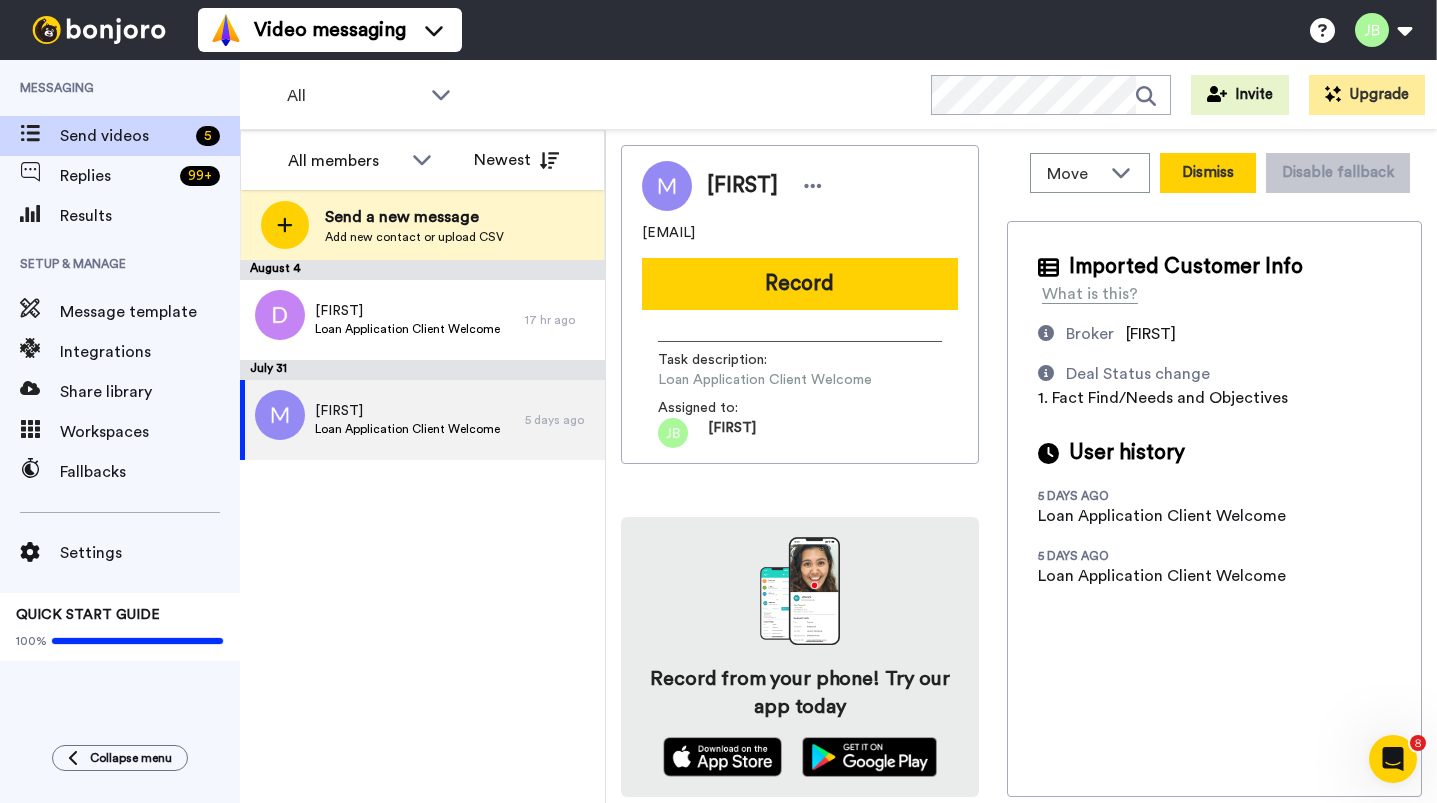 click on "Dismiss" at bounding box center (1208, 173) 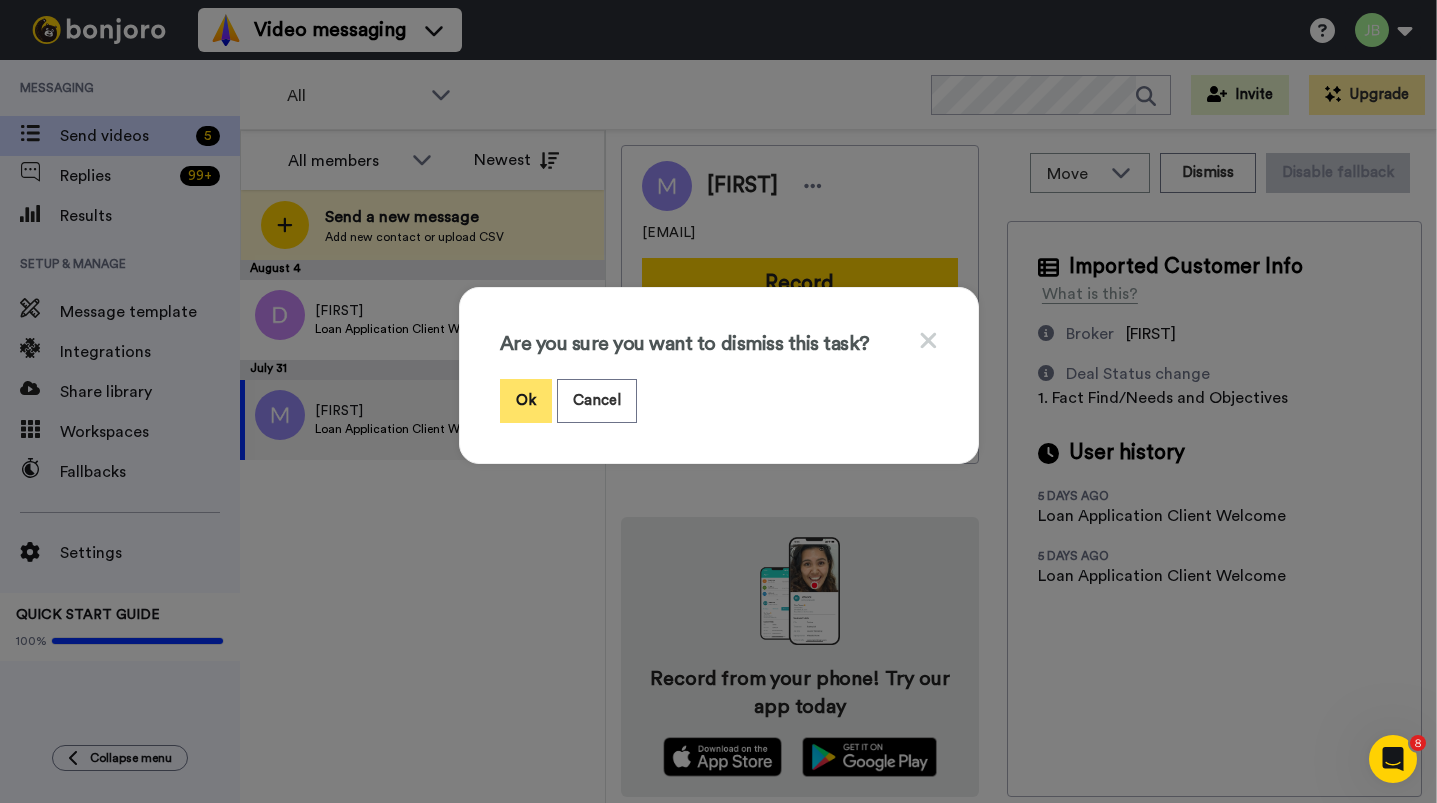 click on "Ok" at bounding box center (526, 400) 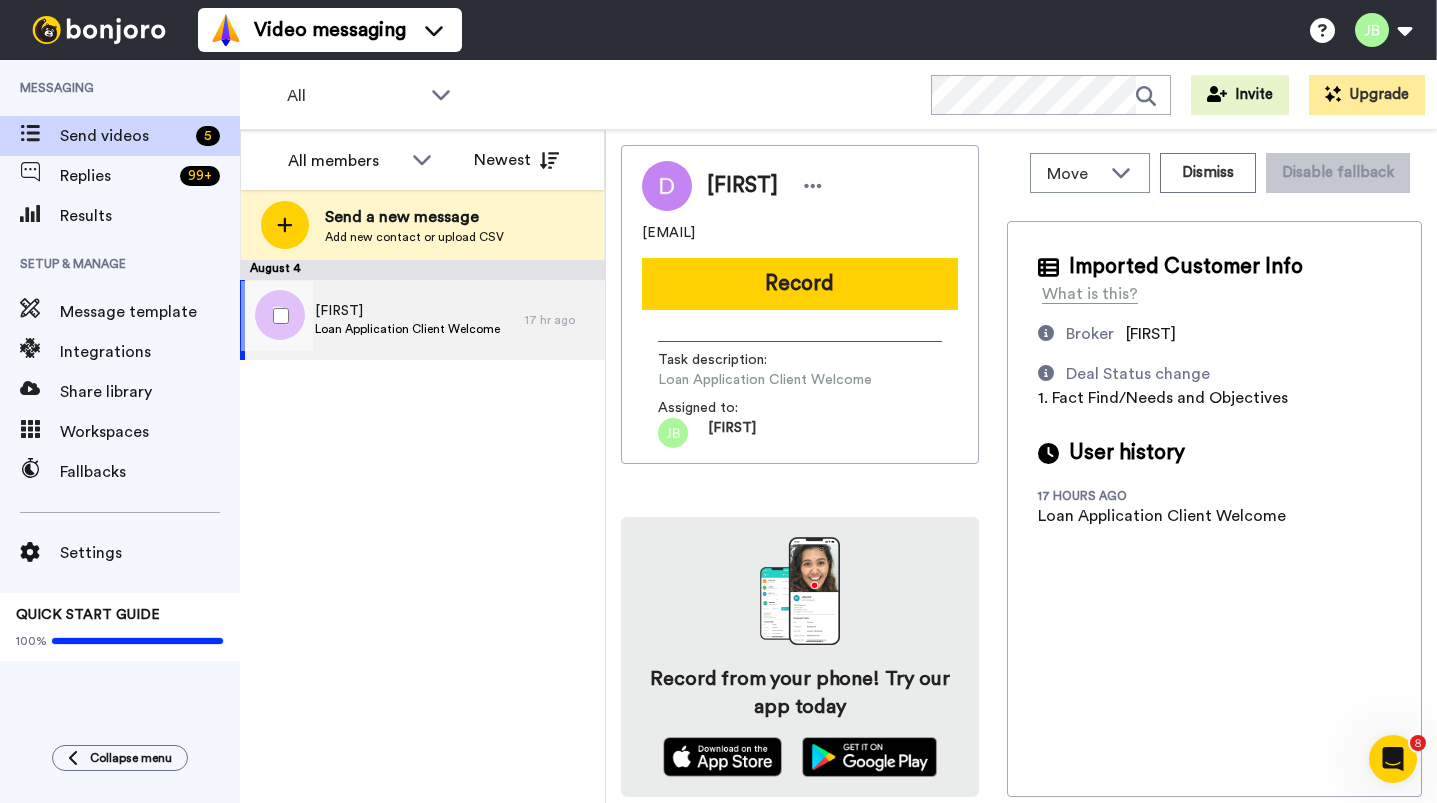 click on "[FIRST]" at bounding box center (407, 311) 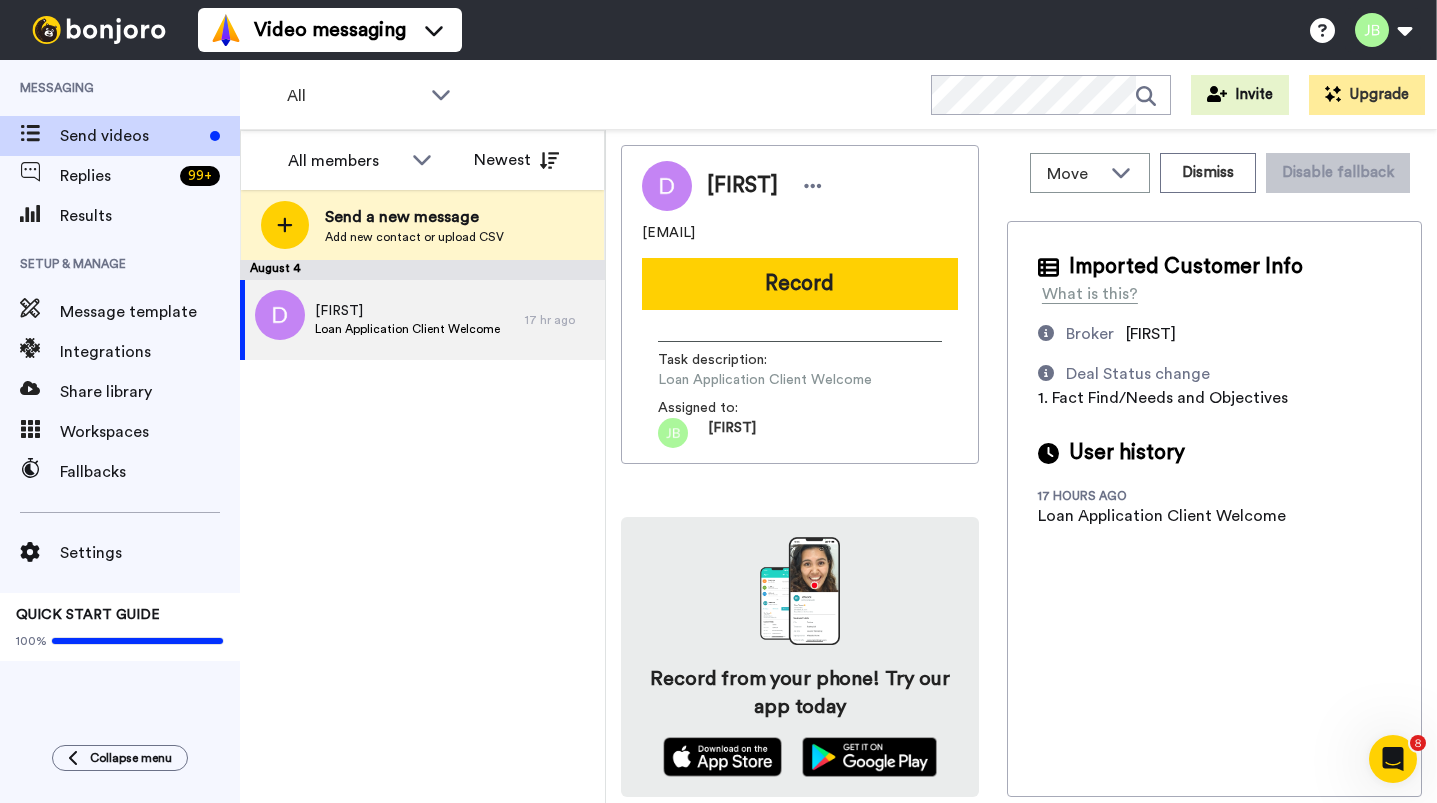 drag, startPoint x: 789, startPoint y: 230, endPoint x: 623, endPoint y: 238, distance: 166.19266 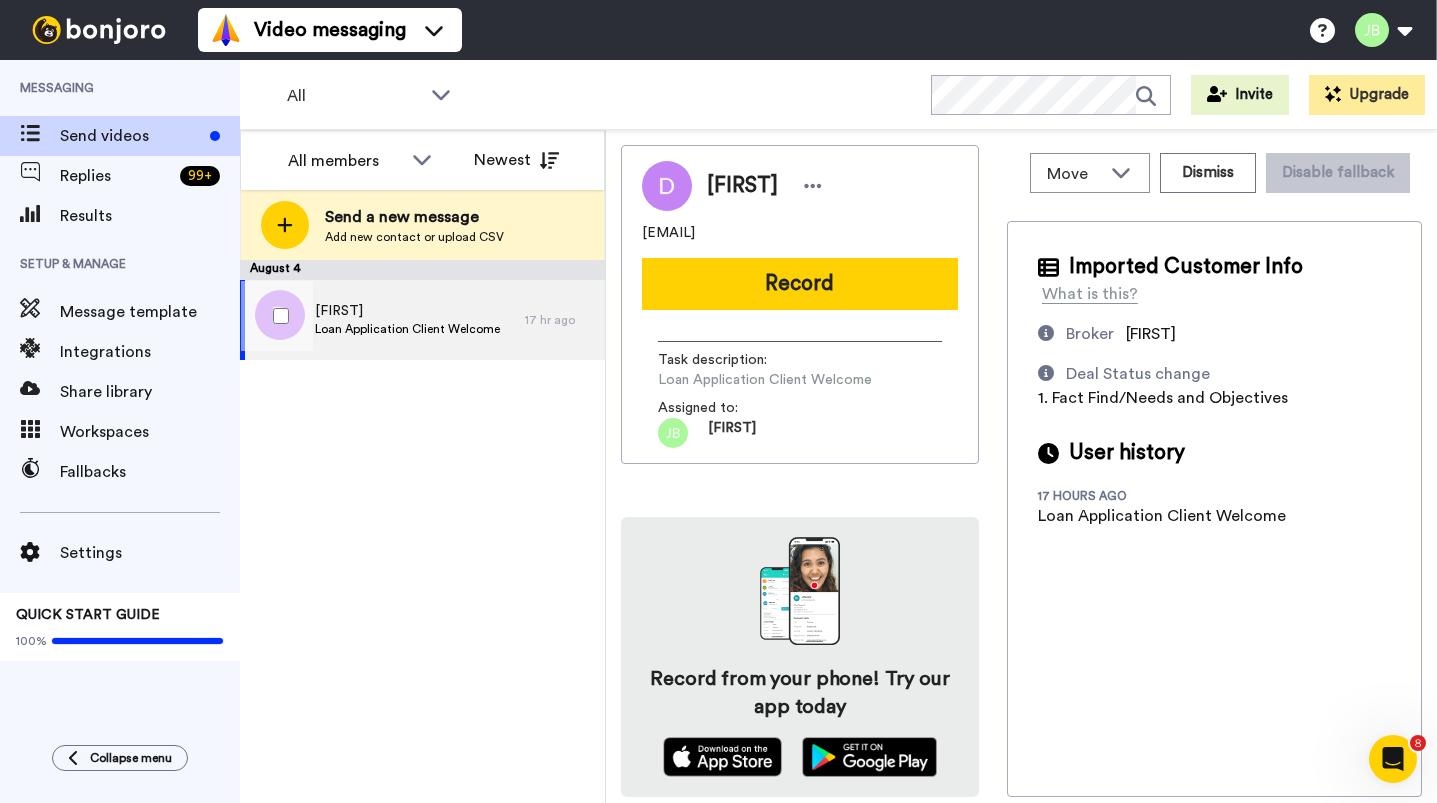 click on "[FIRST] Loan Application Client Welcome" at bounding box center (407, 320) 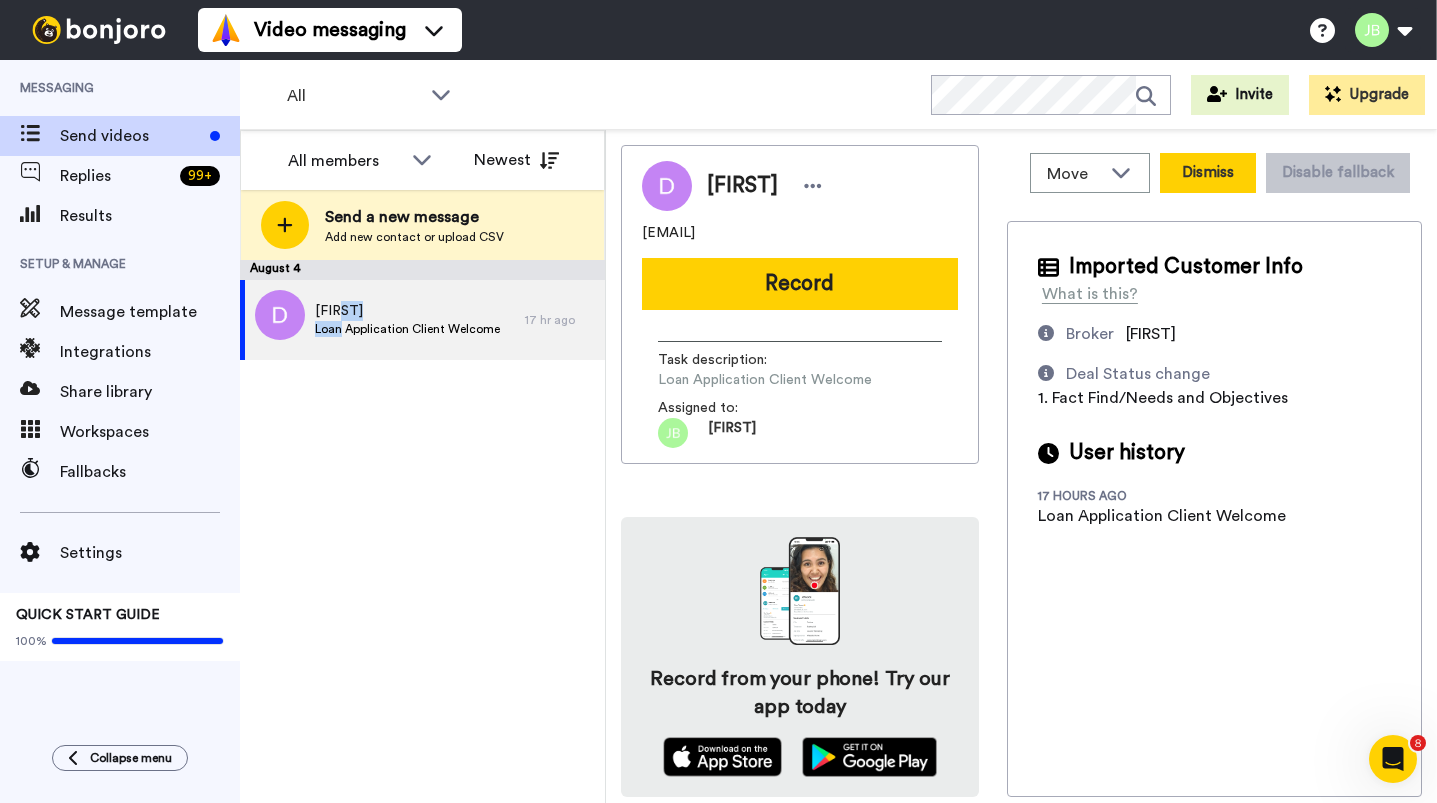 click on "Dismiss" at bounding box center (1208, 173) 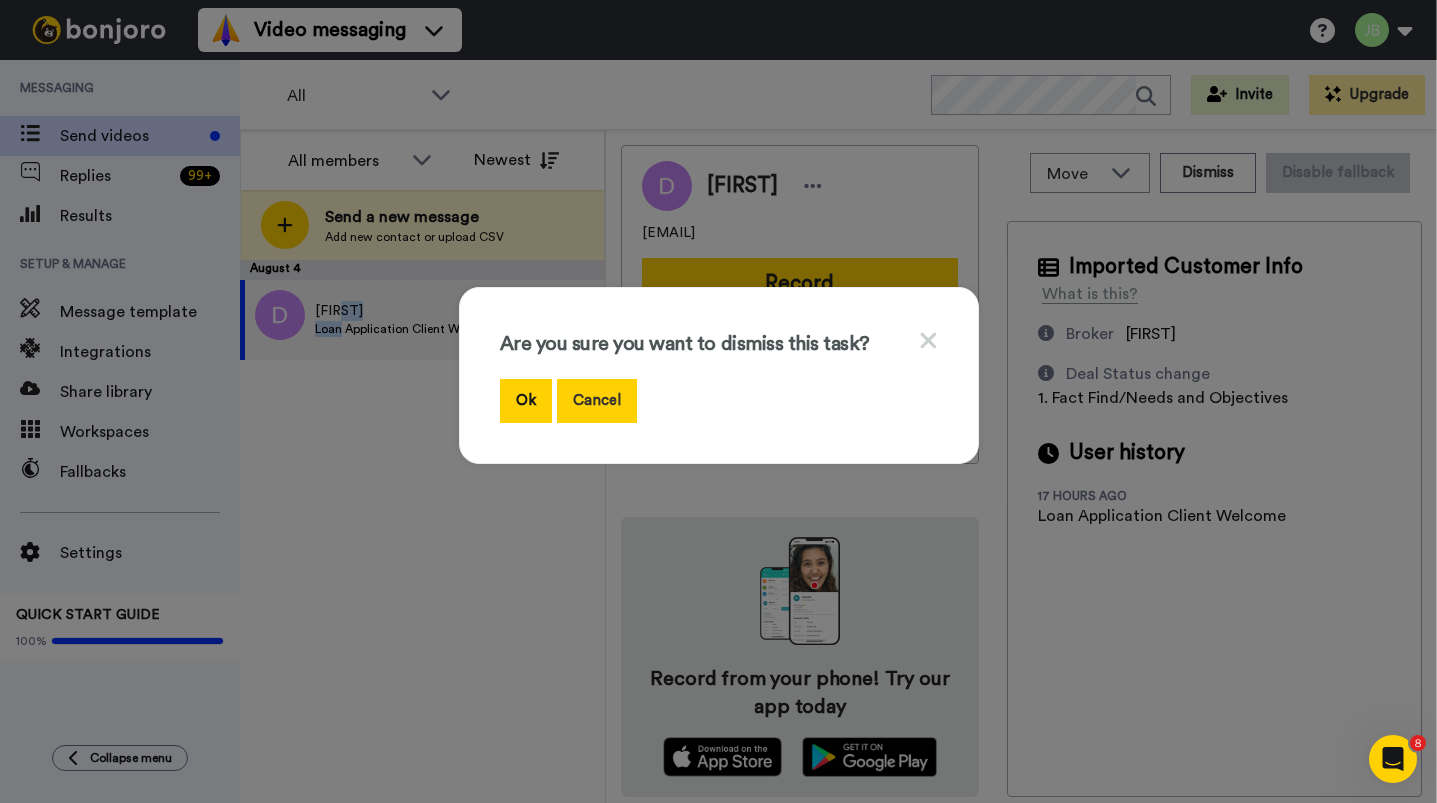 drag, startPoint x: 517, startPoint y: 398, endPoint x: 561, endPoint y: 417, distance: 47.92703 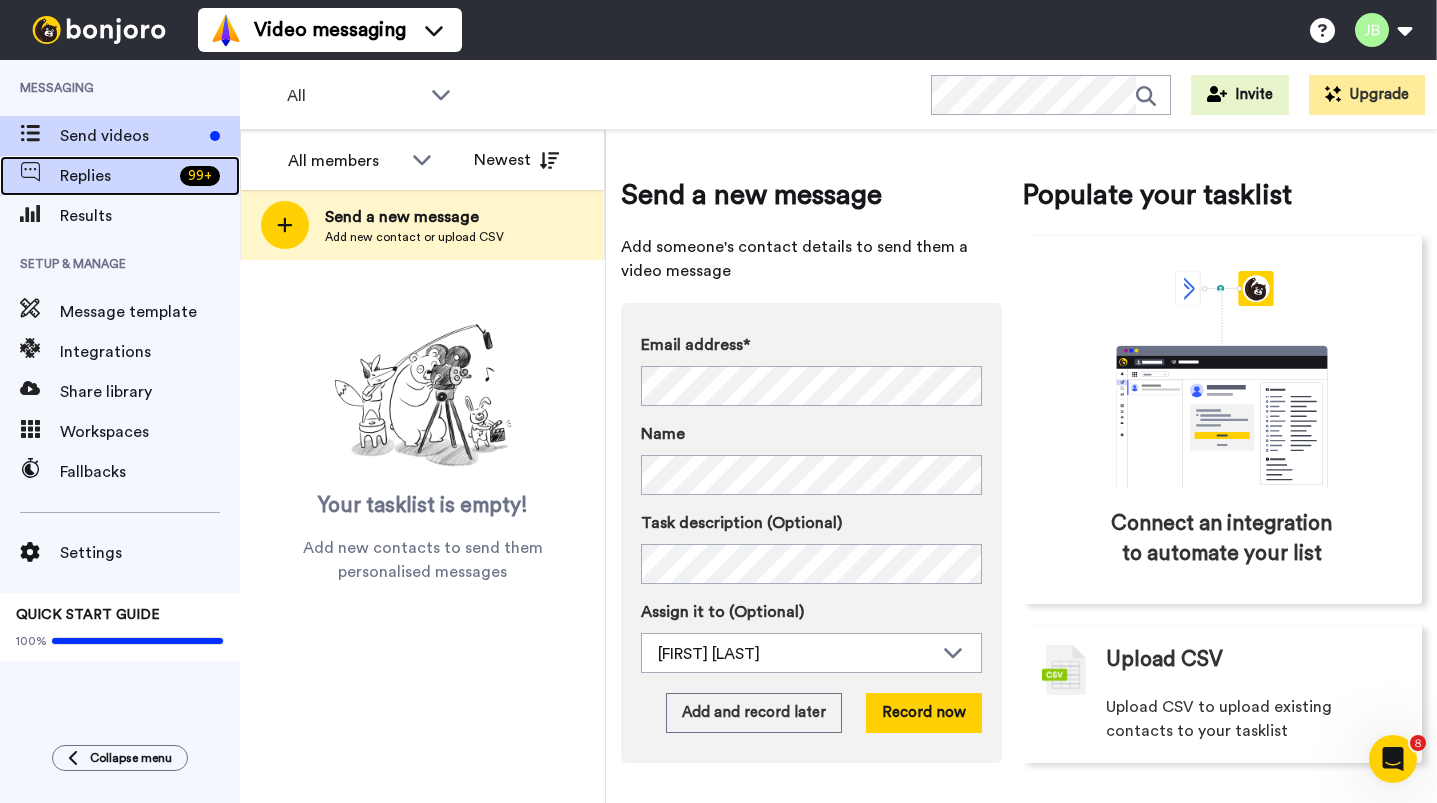 click on "Replies" at bounding box center [116, 176] 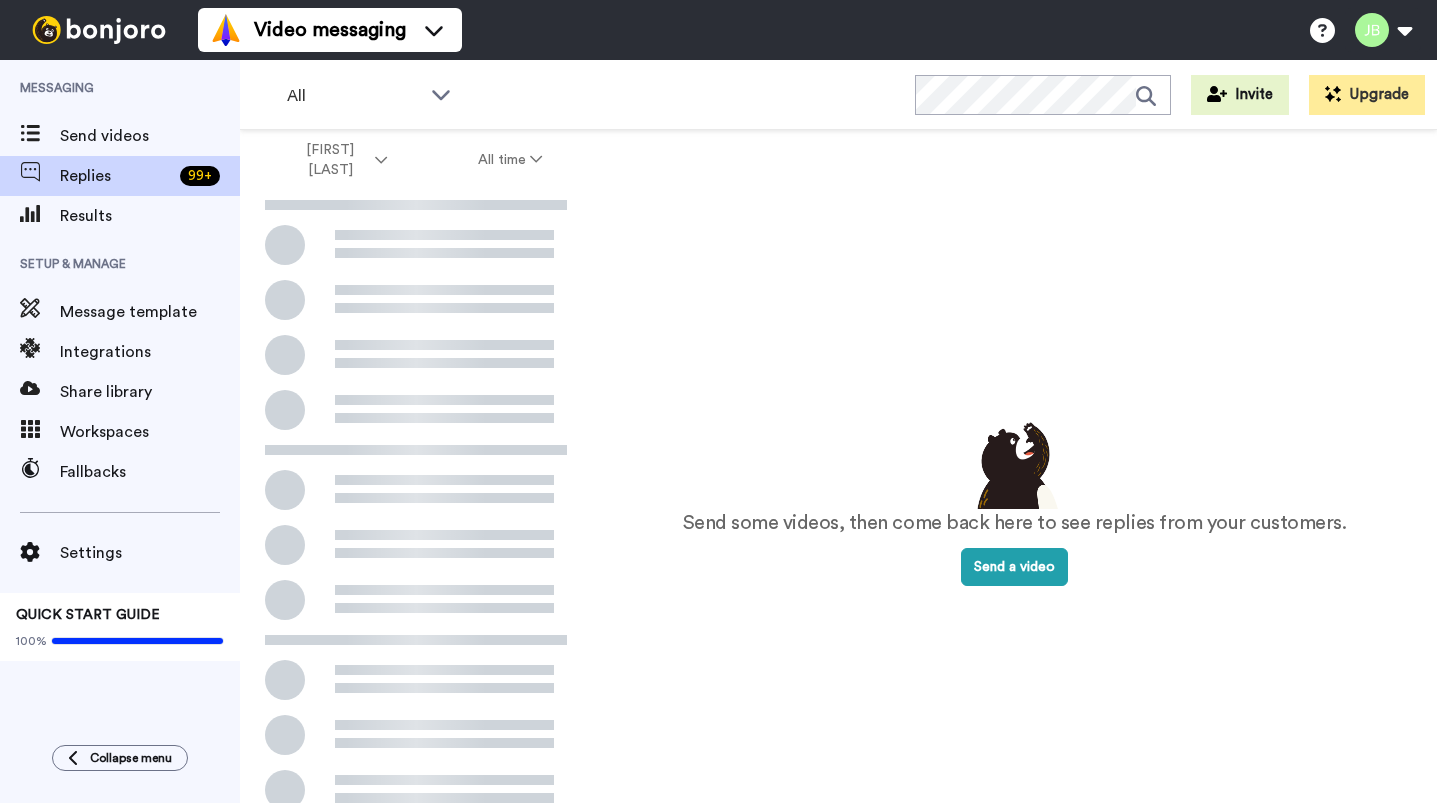 scroll, scrollTop: 0, scrollLeft: 0, axis: both 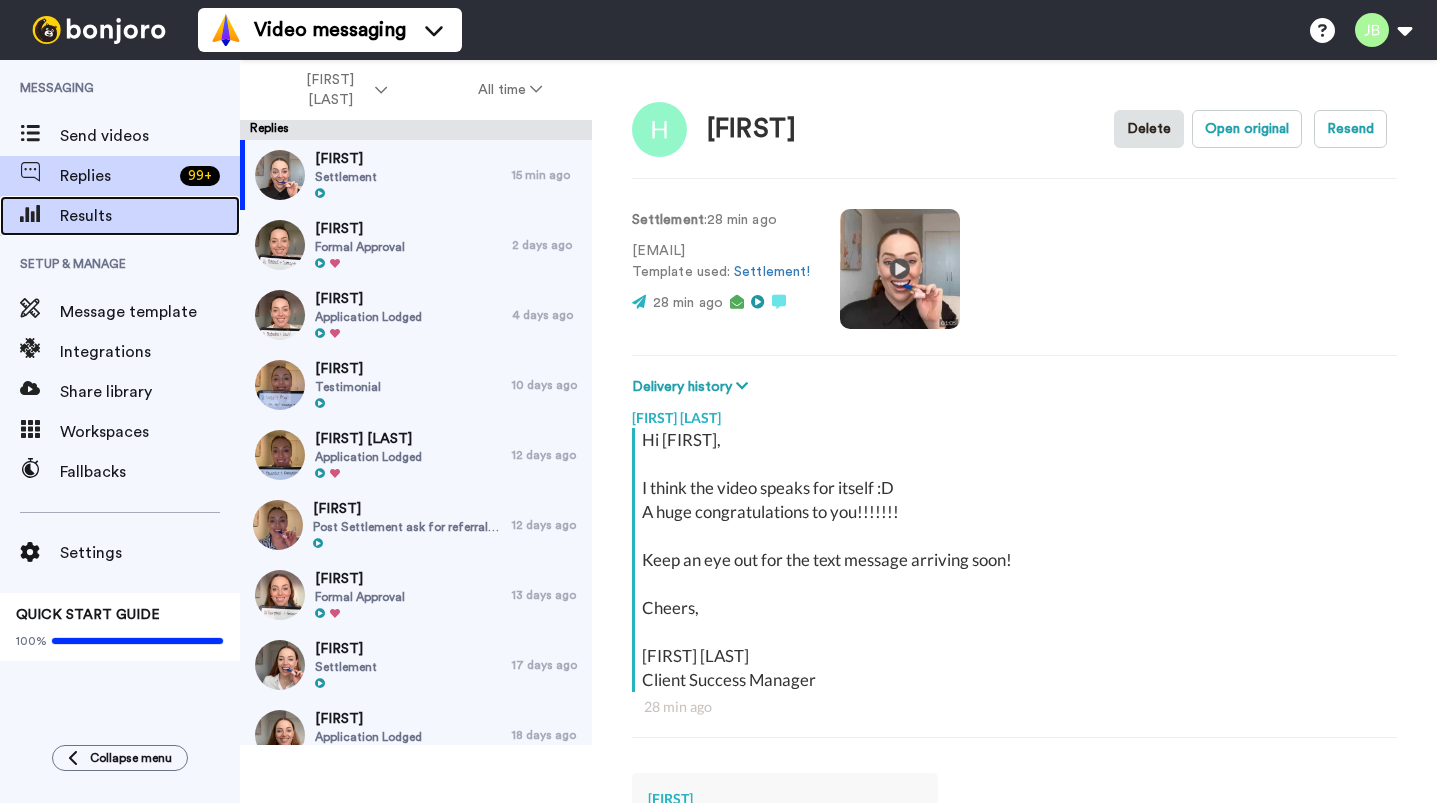 click on "Results" at bounding box center [150, 216] 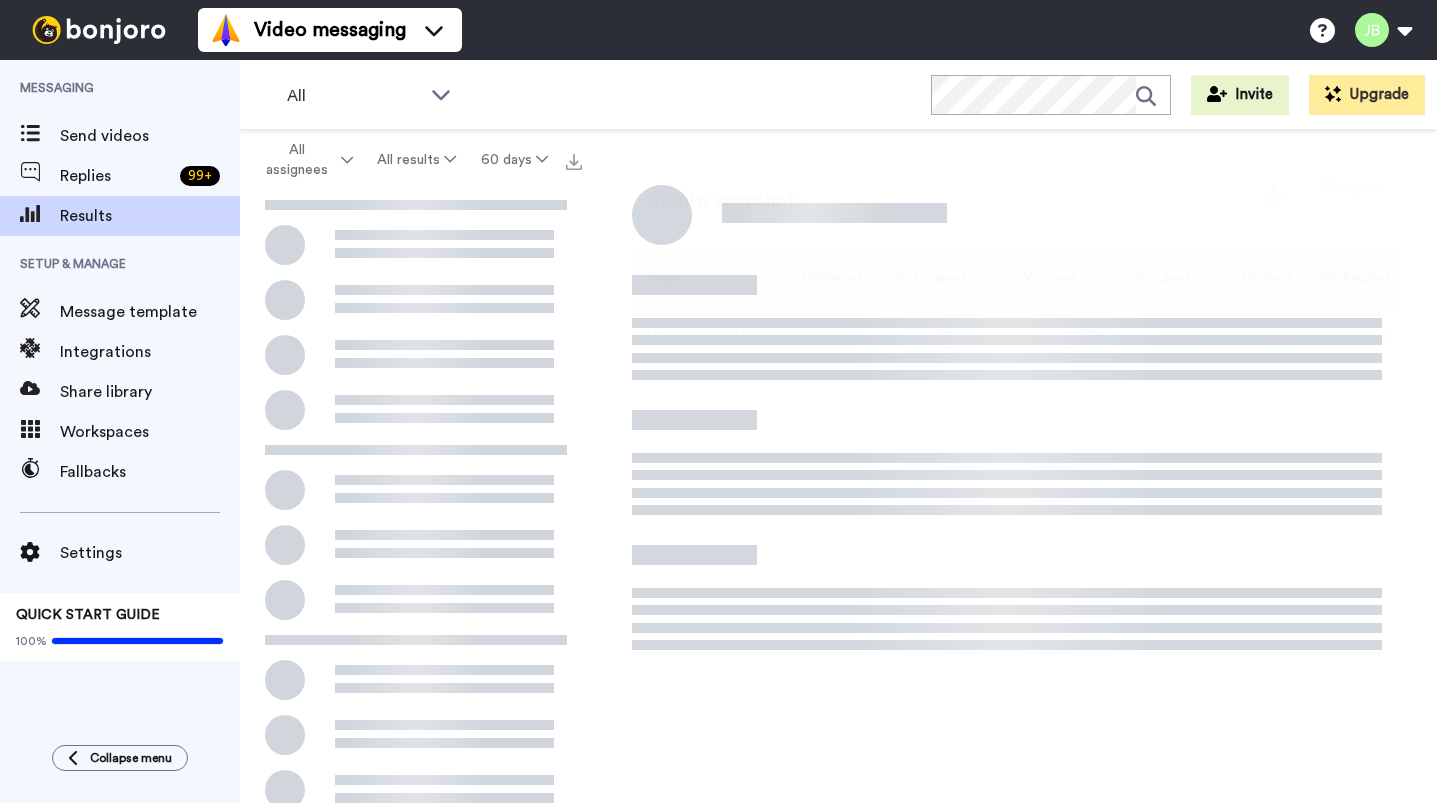 scroll, scrollTop: 0, scrollLeft: 0, axis: both 